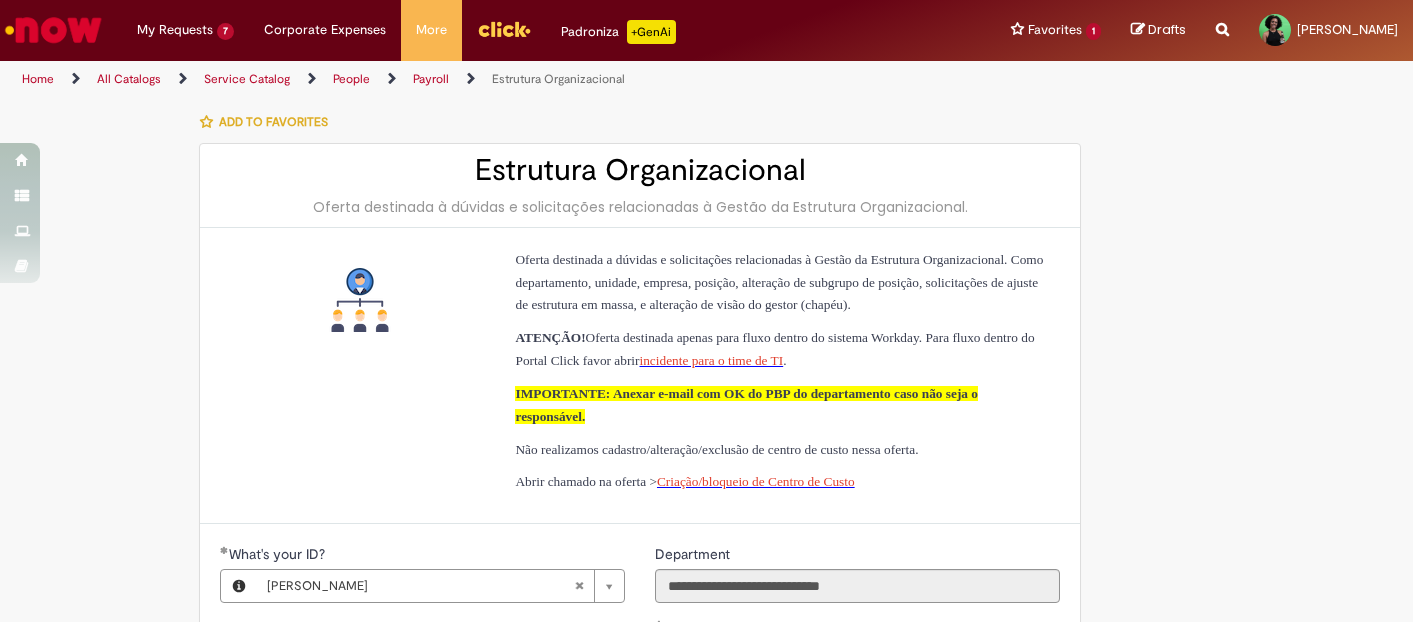 scroll, scrollTop: 0, scrollLeft: 0, axis: both 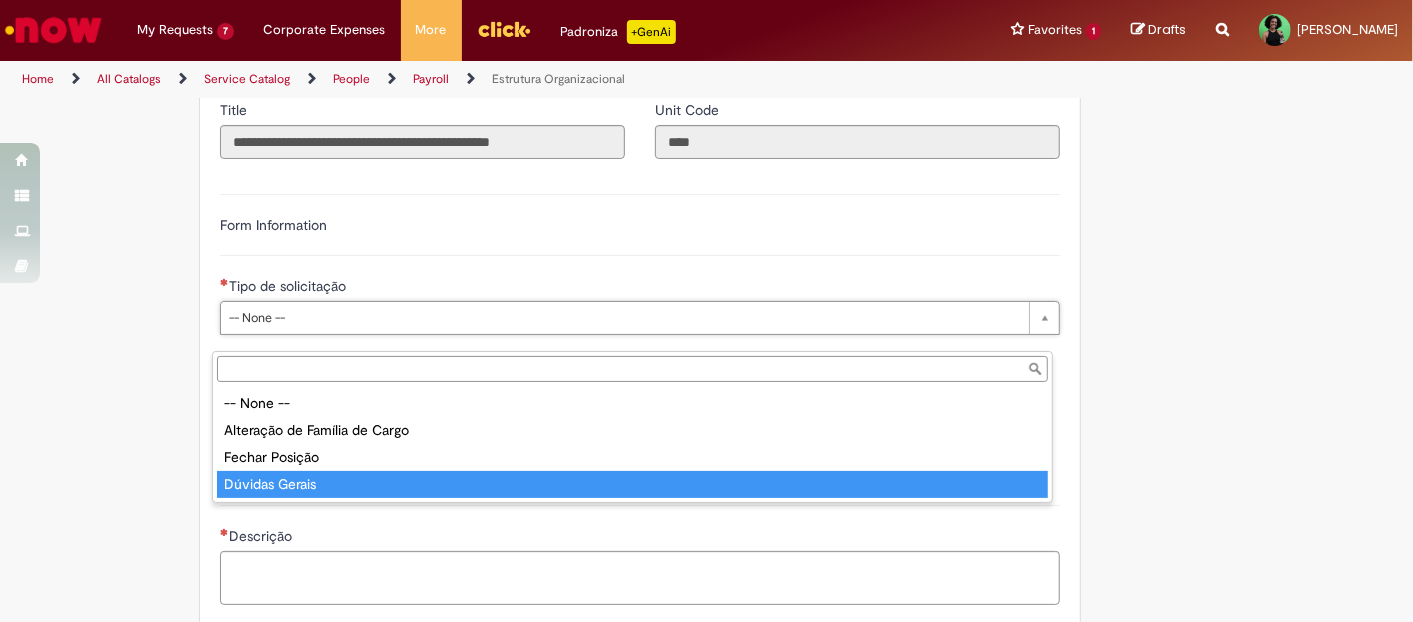 type on "**********" 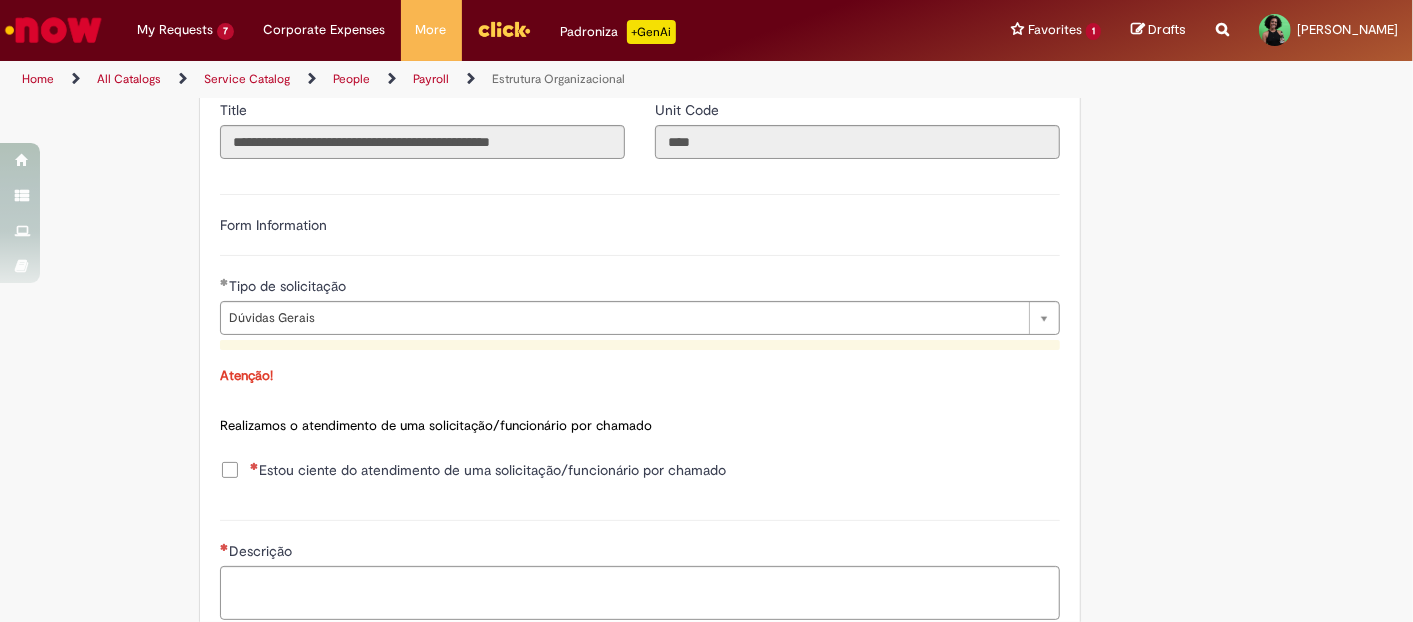 click on "Estou ciente do atendimento de uma solicitação/funcionário por chamado" at bounding box center [488, 470] 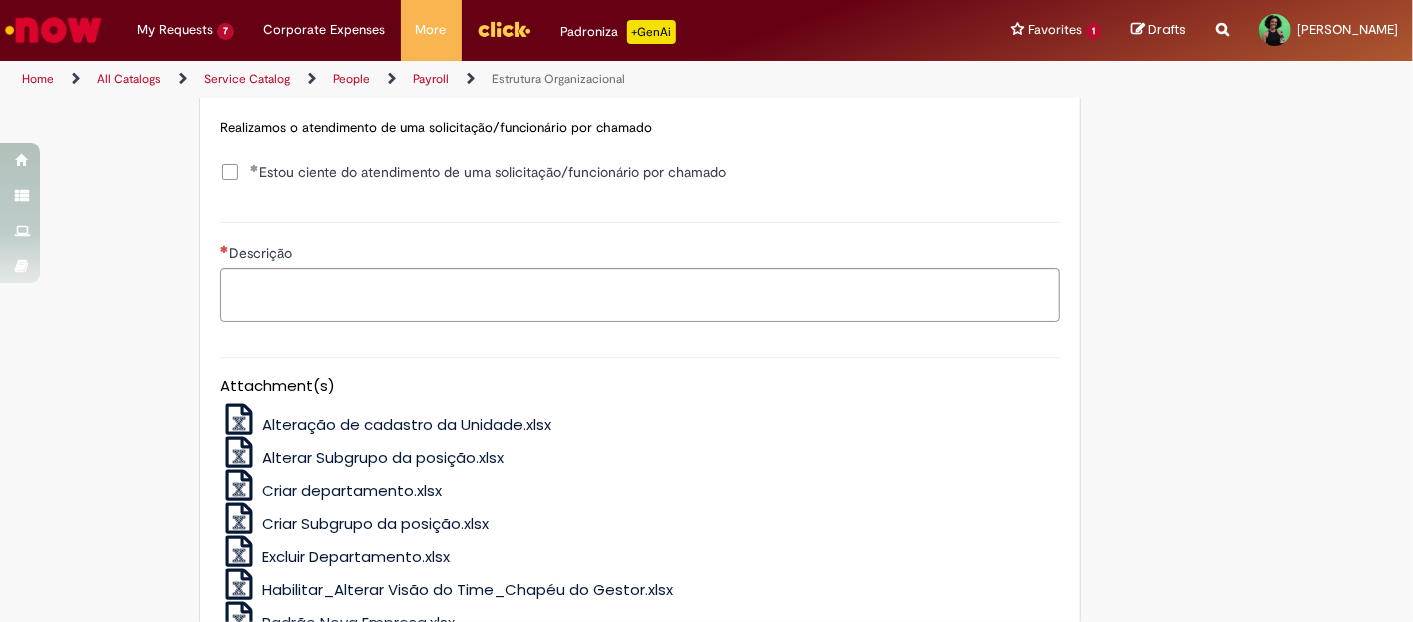 scroll, scrollTop: 1000, scrollLeft: 0, axis: vertical 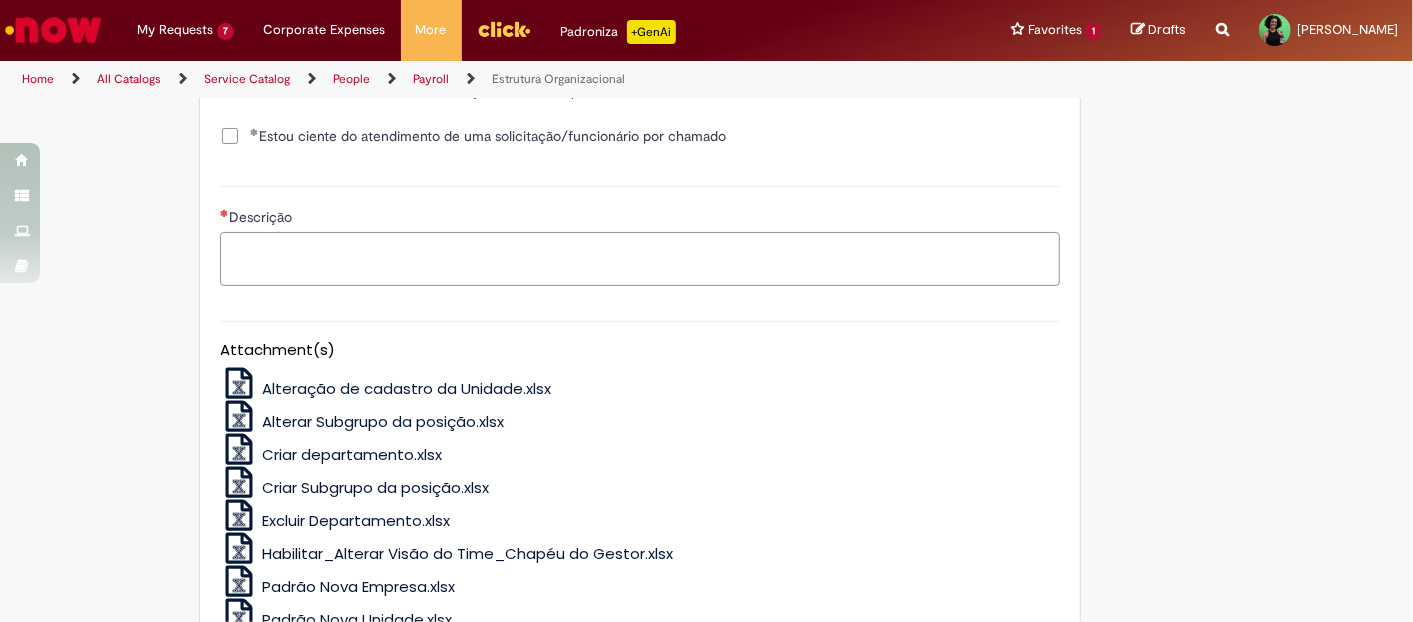 click on "Descrição" at bounding box center [640, 258] 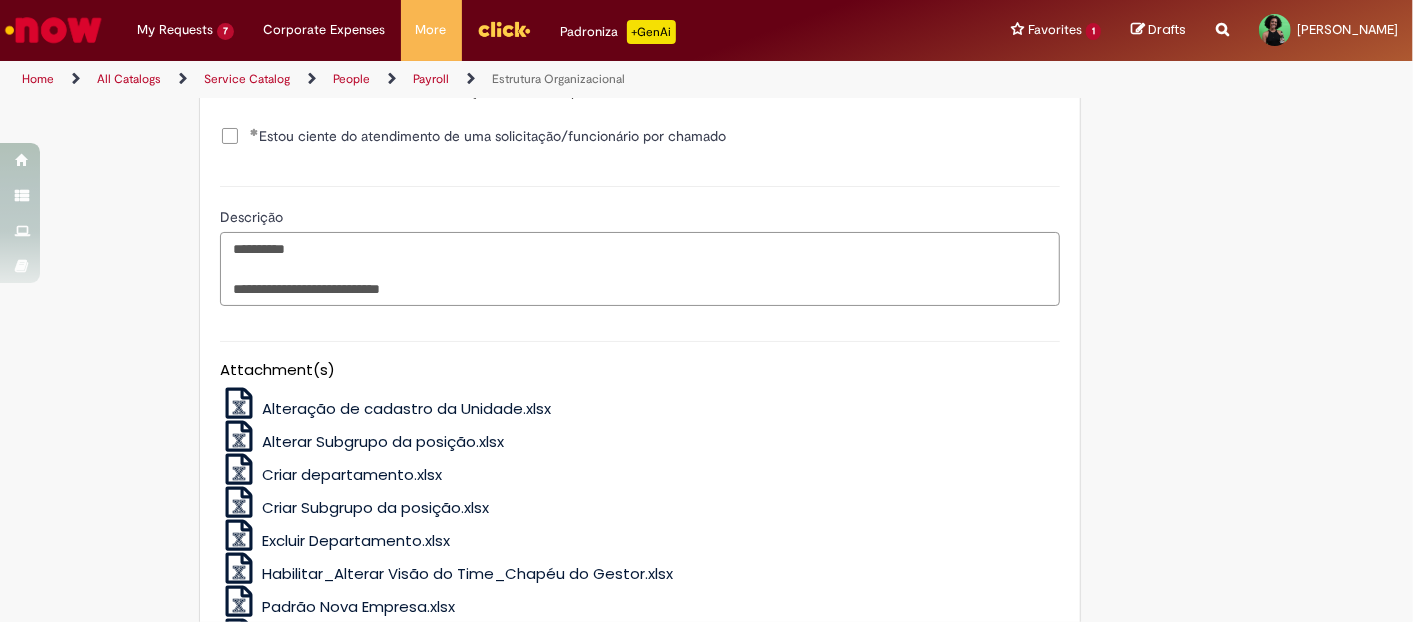 paste on "**********" 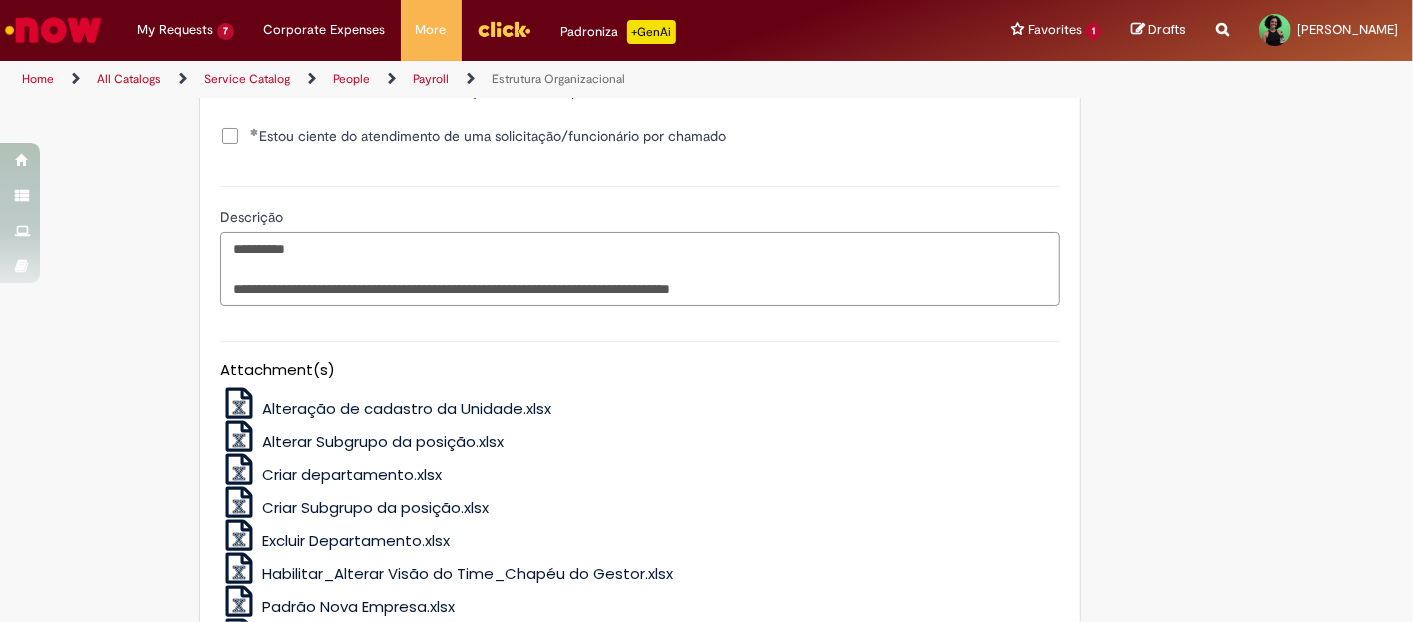 paste on "*********" 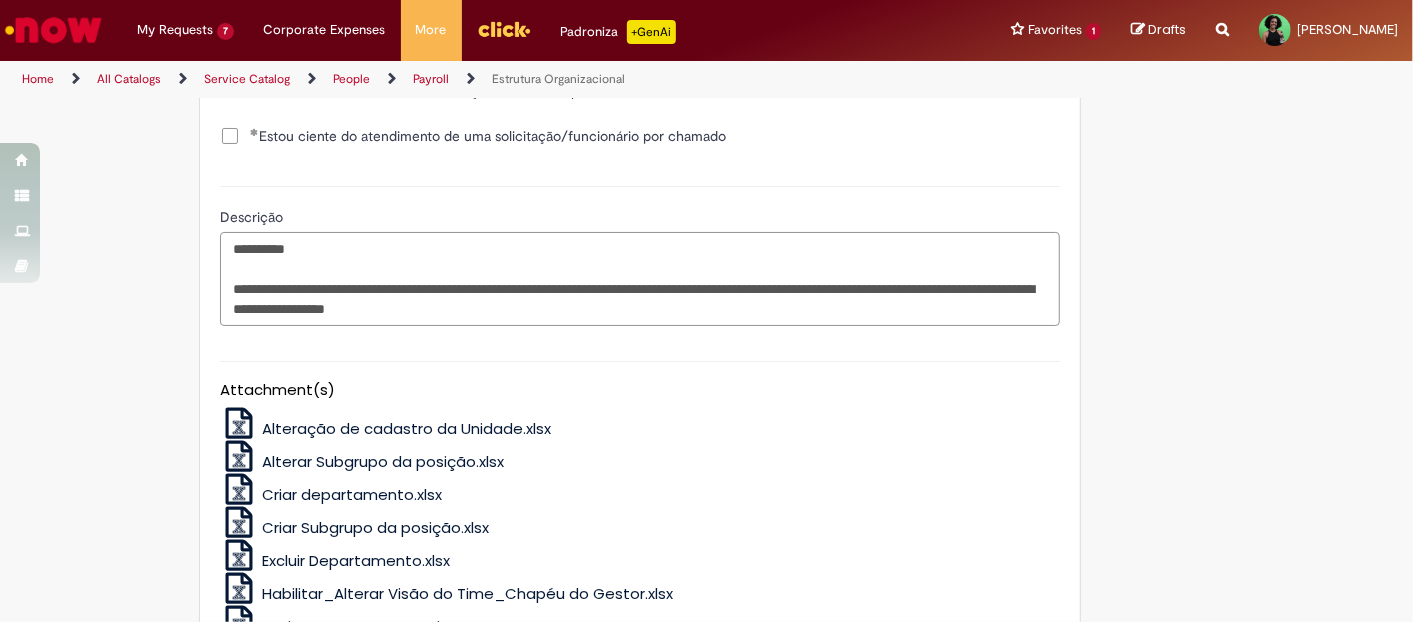 paste on "*********" 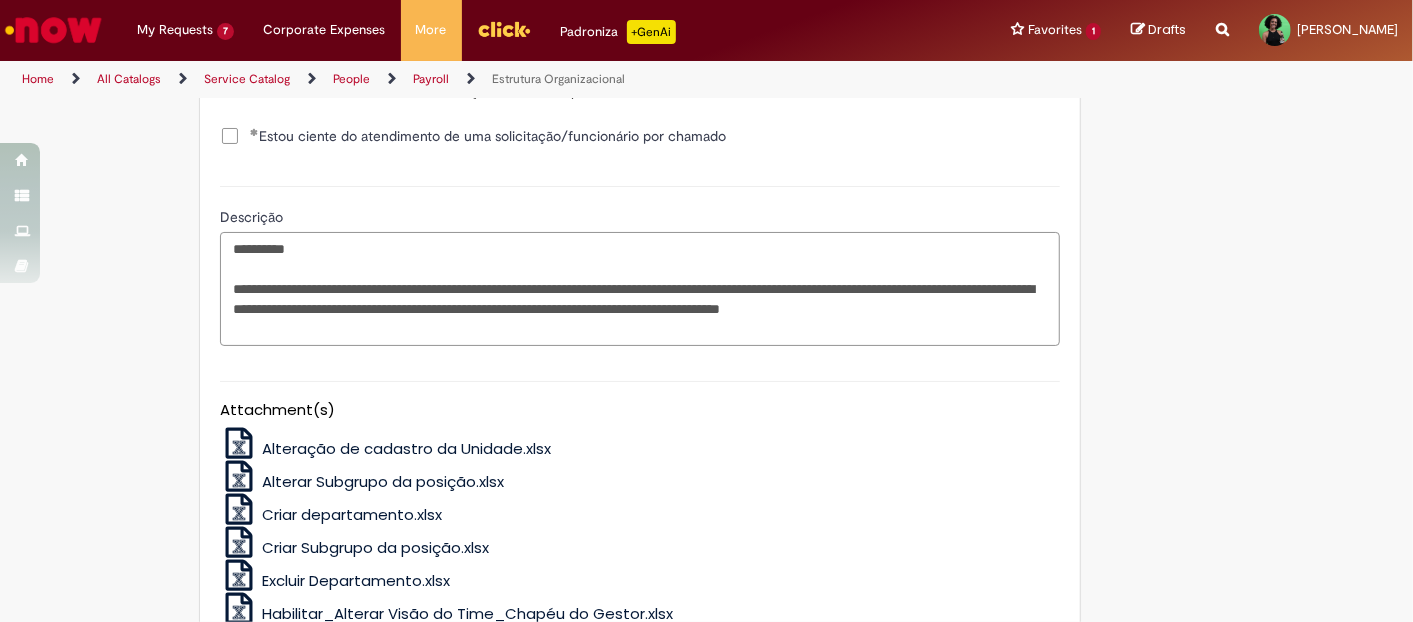 drag, startPoint x: 494, startPoint y: 310, endPoint x: 471, endPoint y: 308, distance: 23.086792 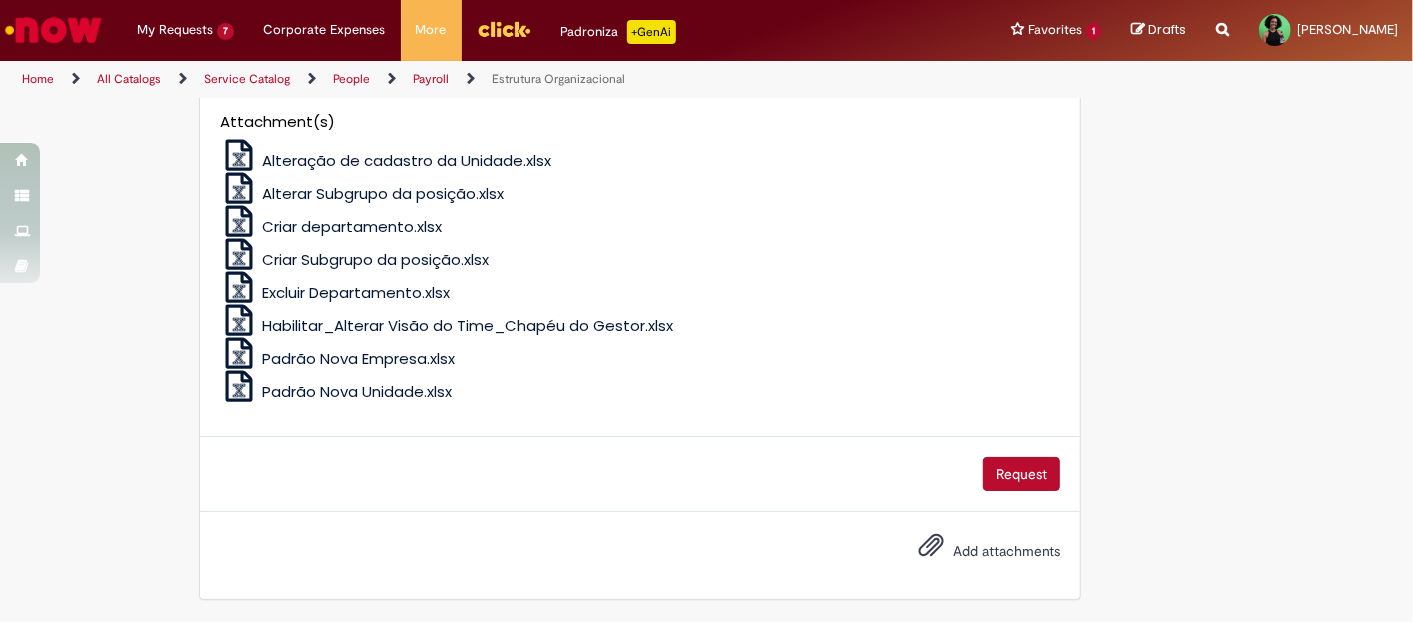 scroll, scrollTop: 1311, scrollLeft: 0, axis: vertical 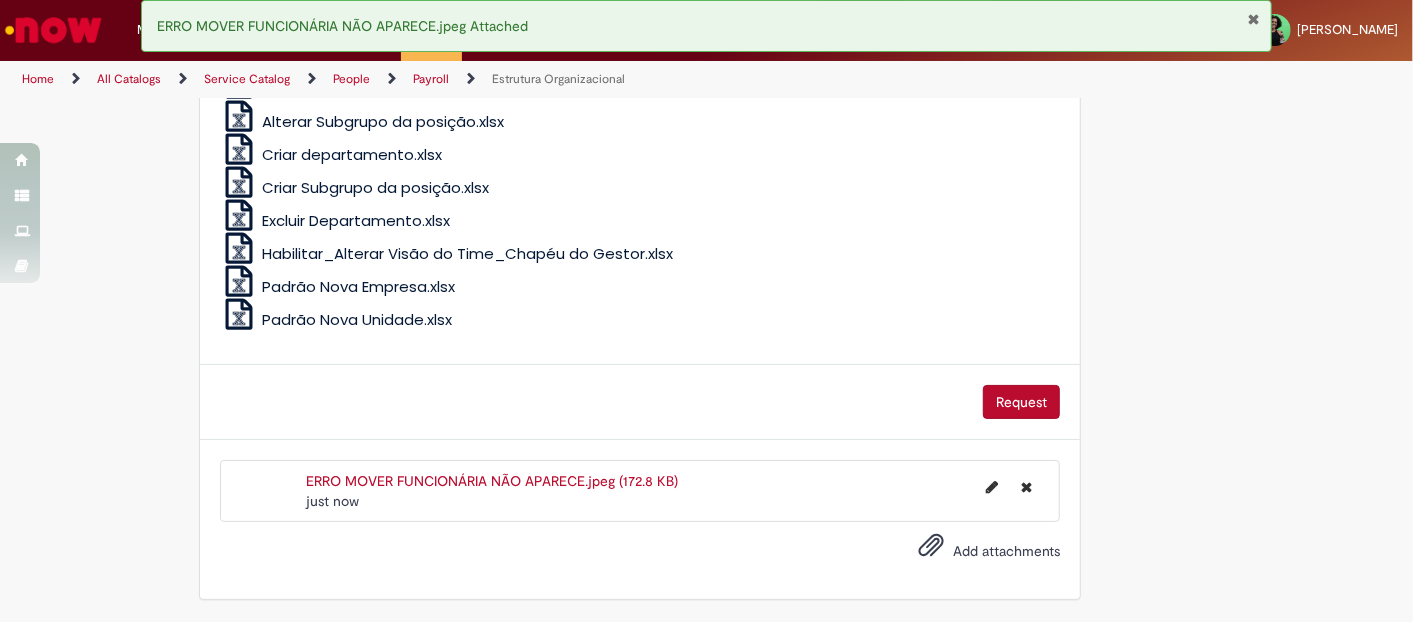click on "Request" at bounding box center (1021, 402) 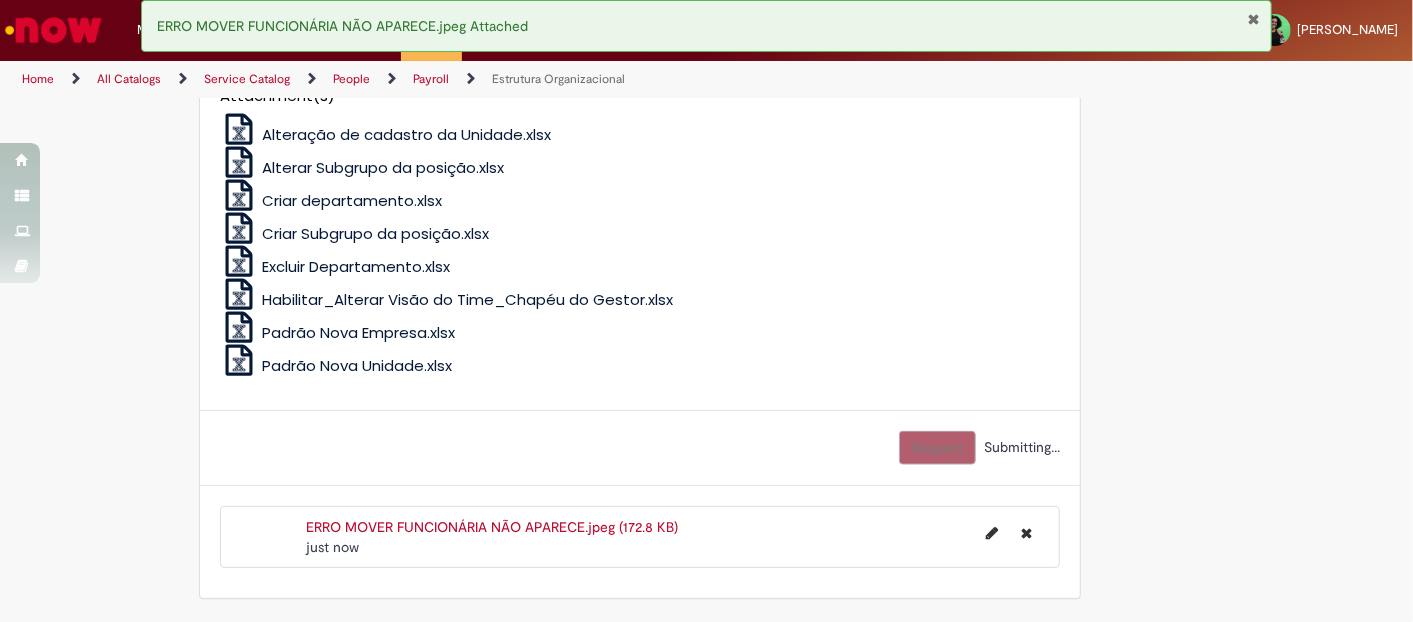 scroll, scrollTop: 1337, scrollLeft: 0, axis: vertical 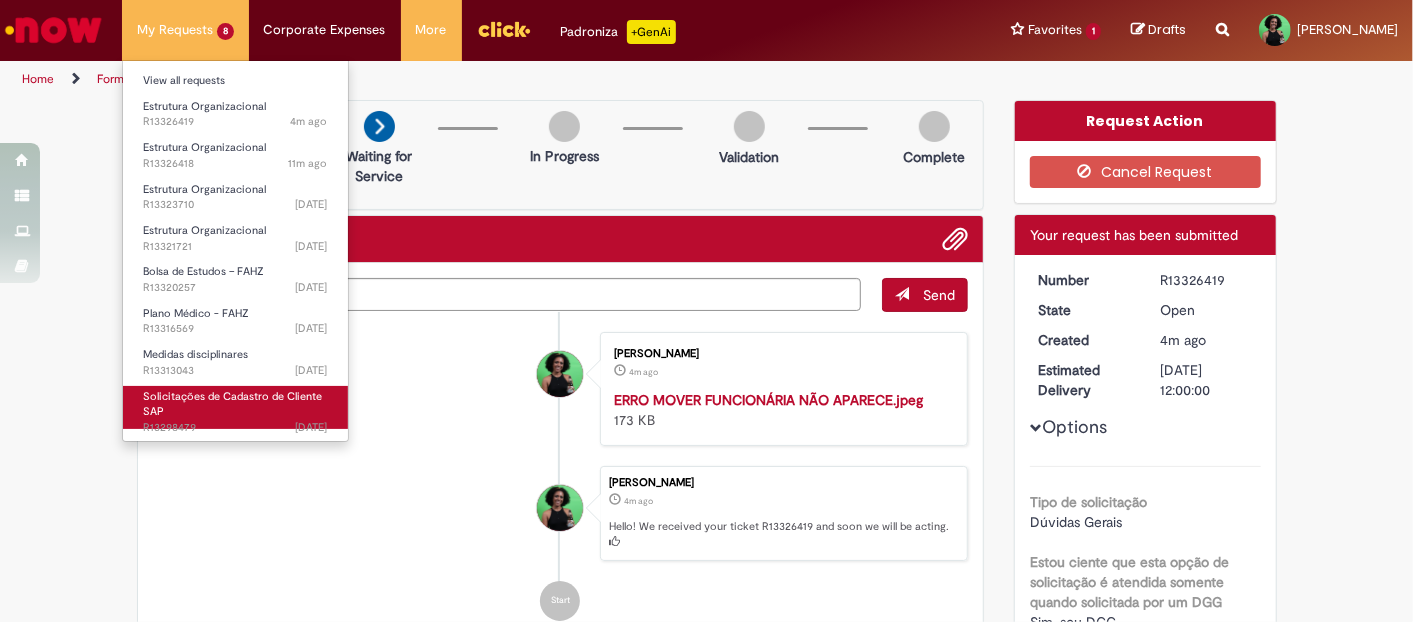 click on "Solicitações de Cadastro de Cliente SAP" at bounding box center [232, 404] 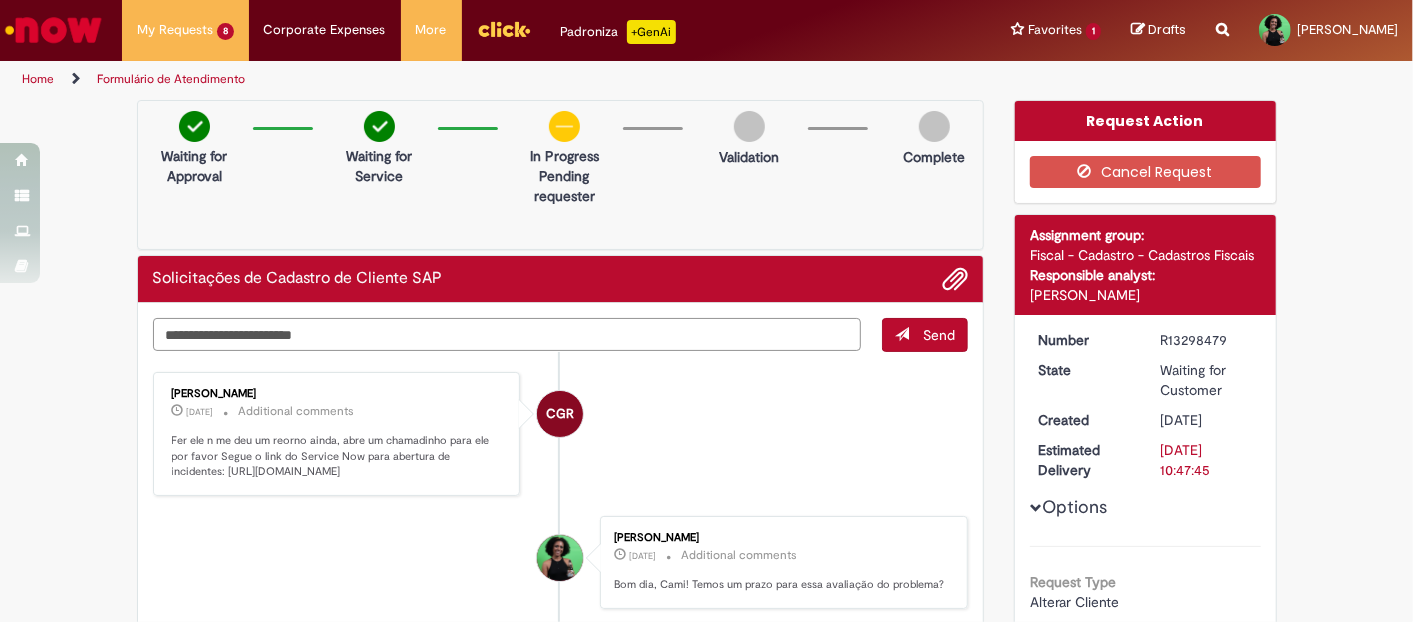 drag, startPoint x: 489, startPoint y: 335, endPoint x: 280, endPoint y: 338, distance: 209.02153 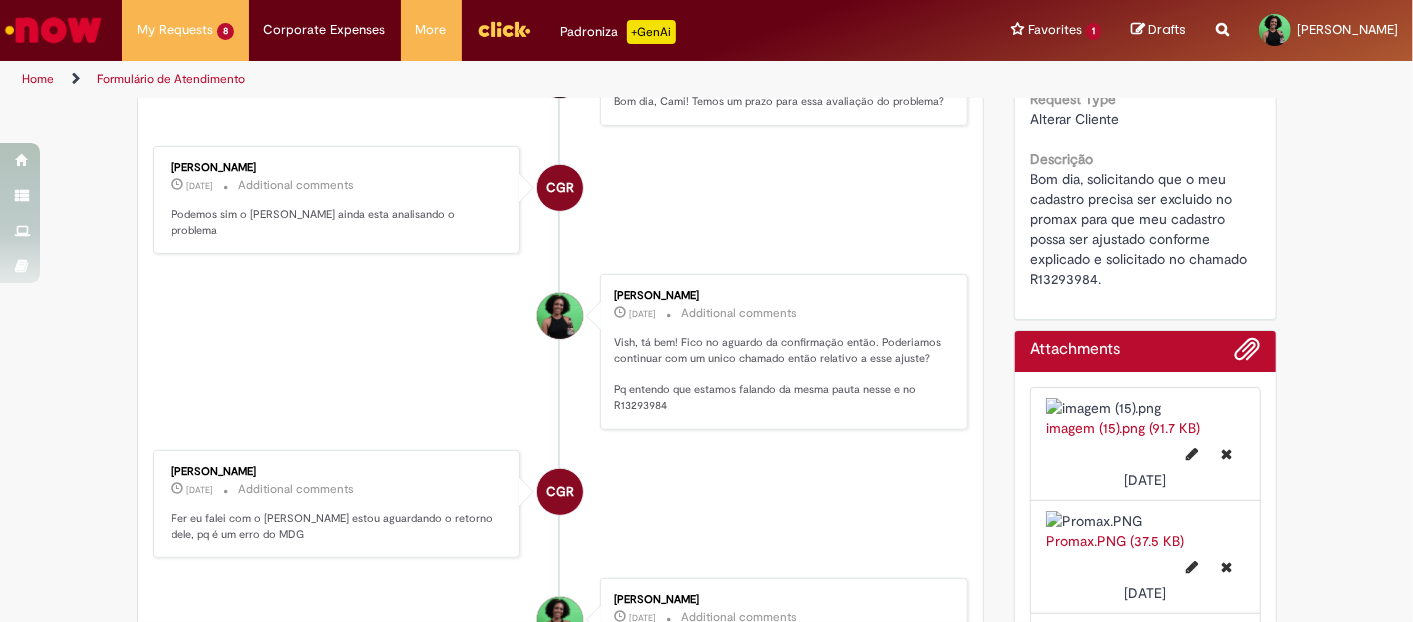 scroll, scrollTop: 555, scrollLeft: 0, axis: vertical 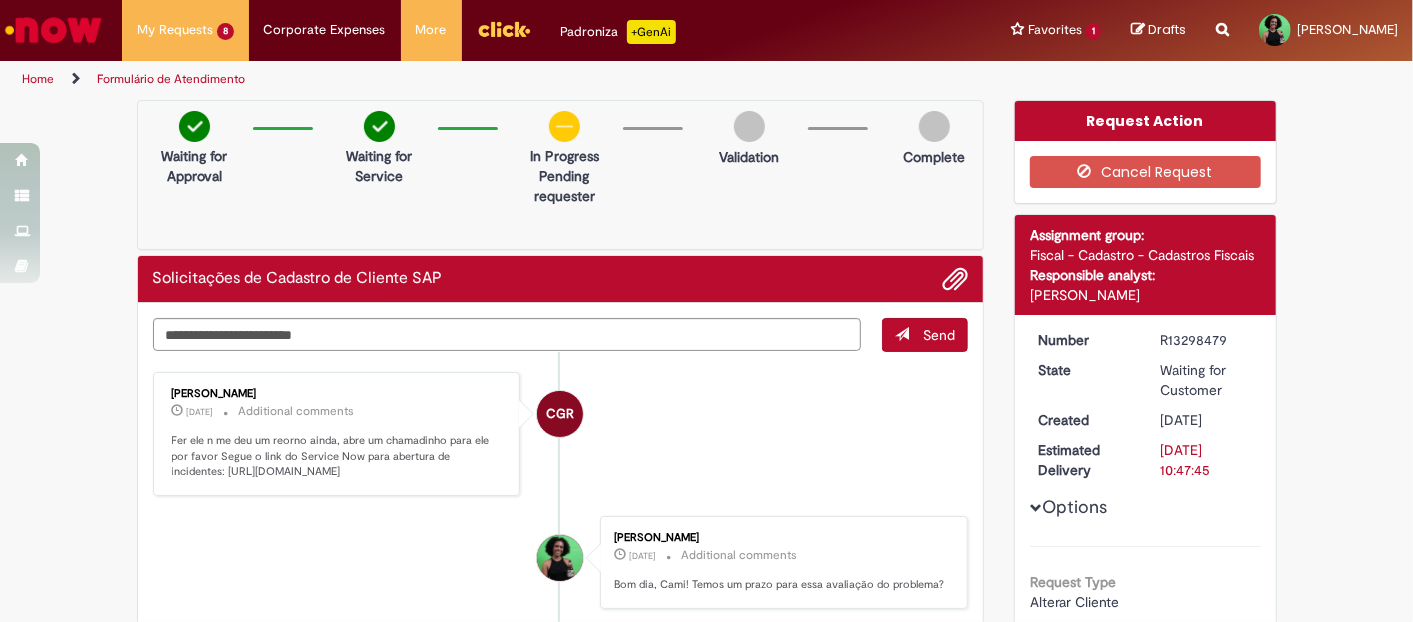 drag, startPoint x: 1151, startPoint y: 336, endPoint x: 1232, endPoint y: 340, distance: 81.09871 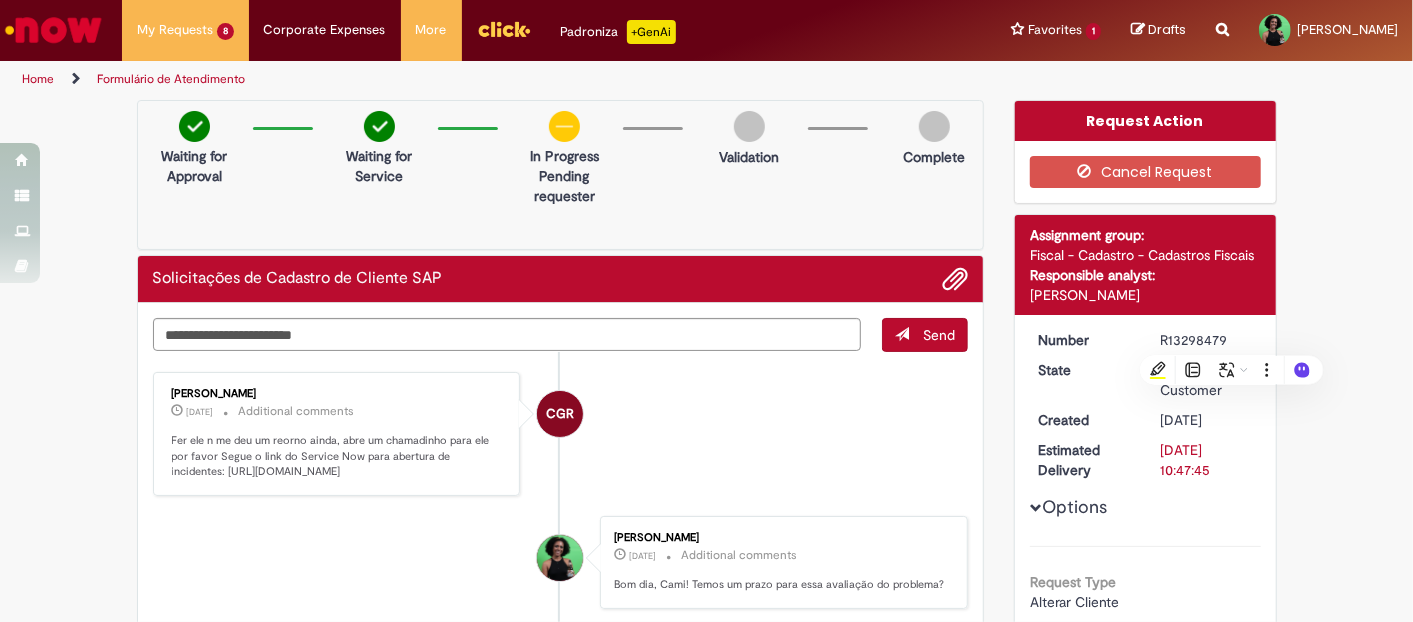 copy on "R13298479" 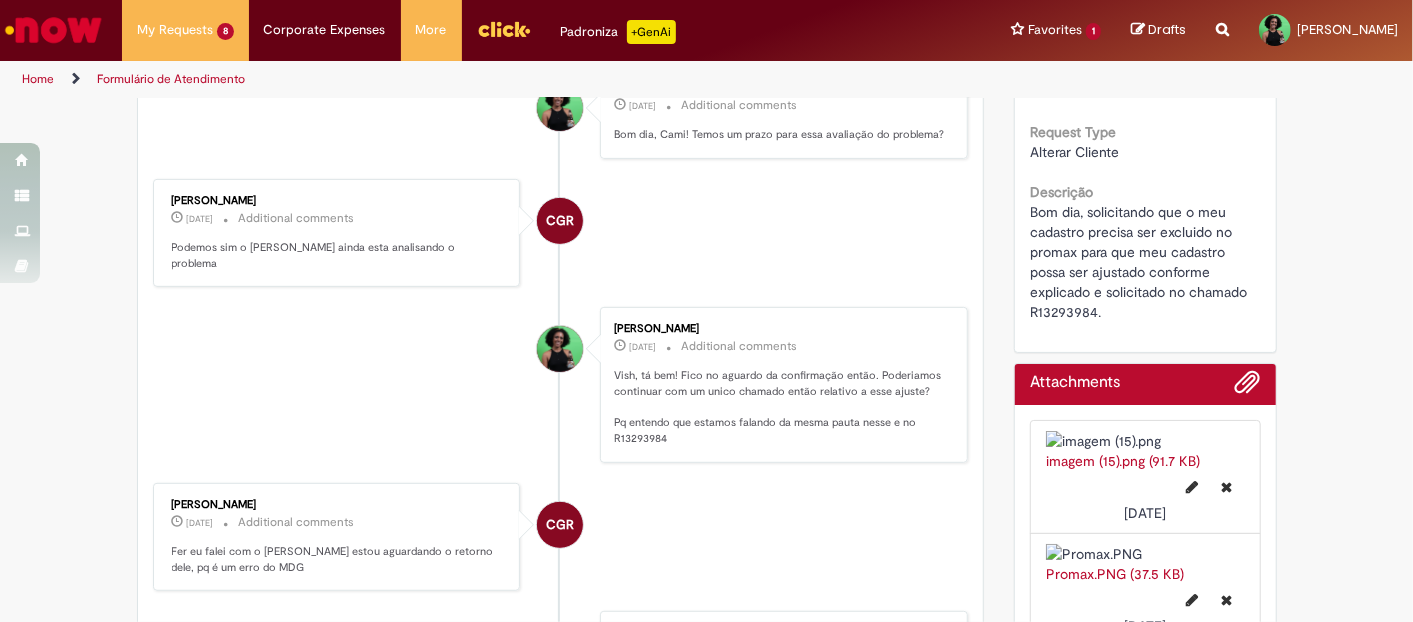 scroll, scrollTop: 434, scrollLeft: 0, axis: vertical 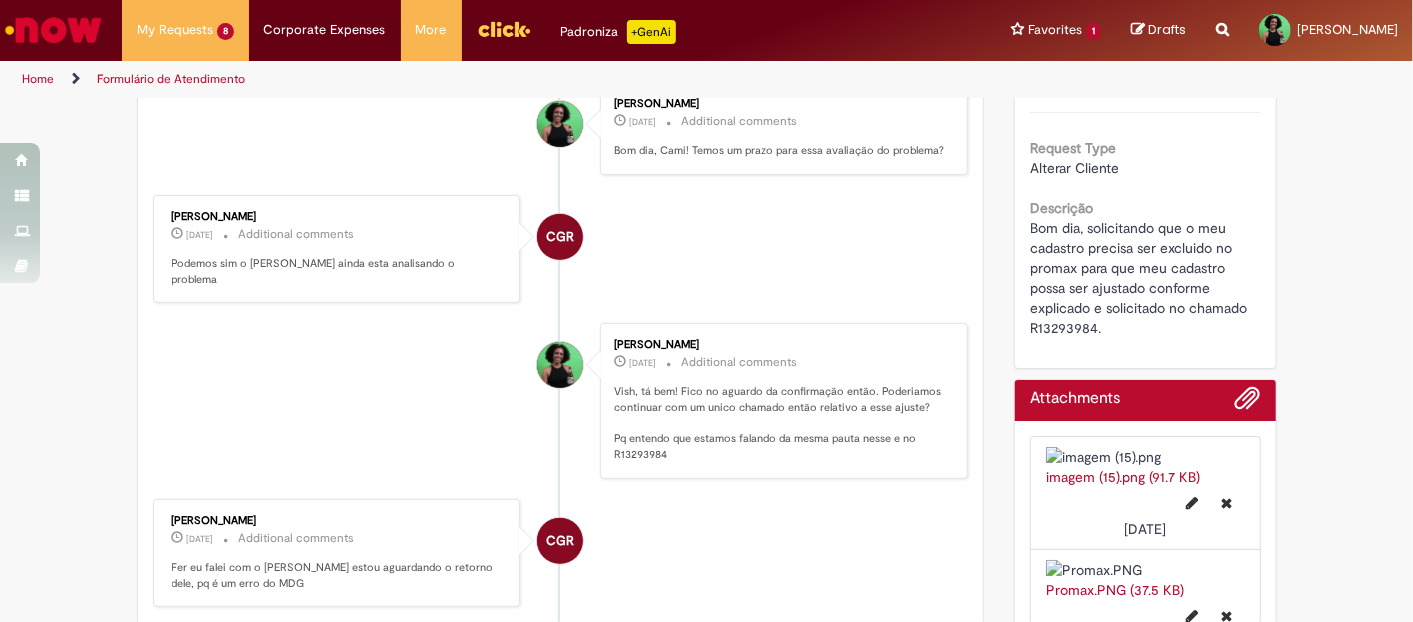 click on "Bom dia, solicitando que o meu cadastro precisa ser excluido no promax para que meu cadastro possa ser ajustado conforme explicado e solicitado no chamado R13293984." at bounding box center [1140, 278] 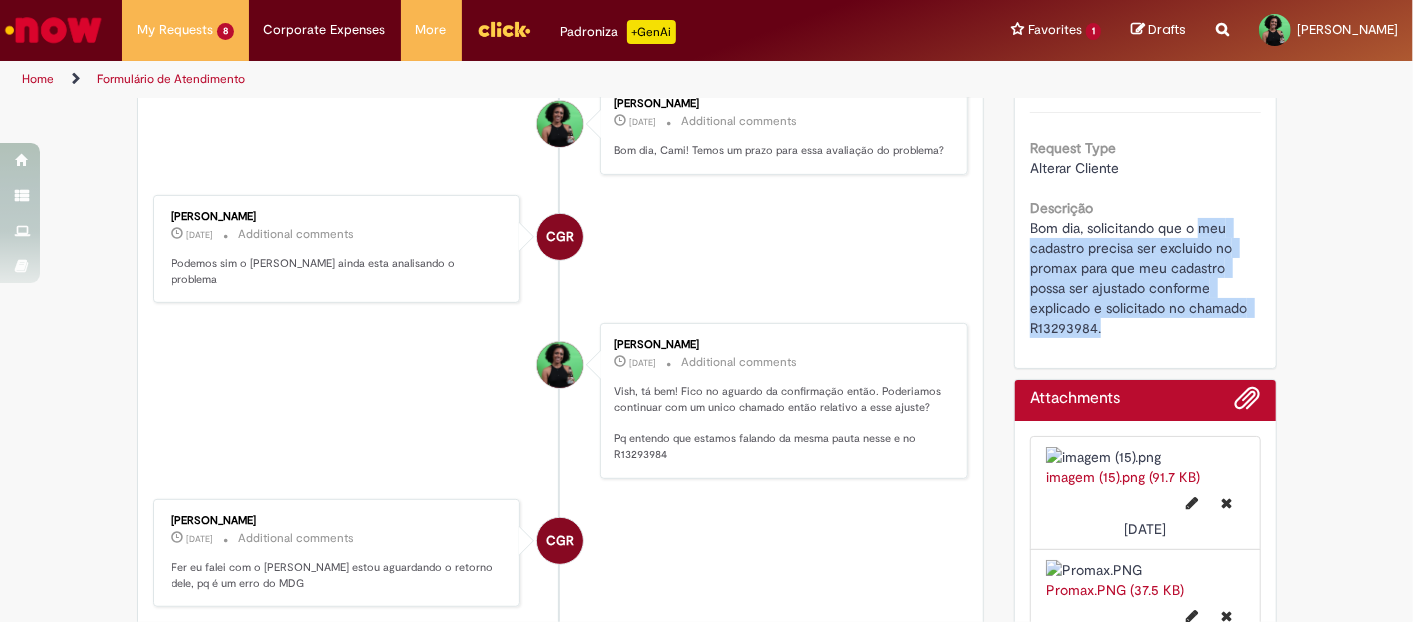 drag, startPoint x: 1193, startPoint y: 228, endPoint x: 1152, endPoint y: 322, distance: 102.55243 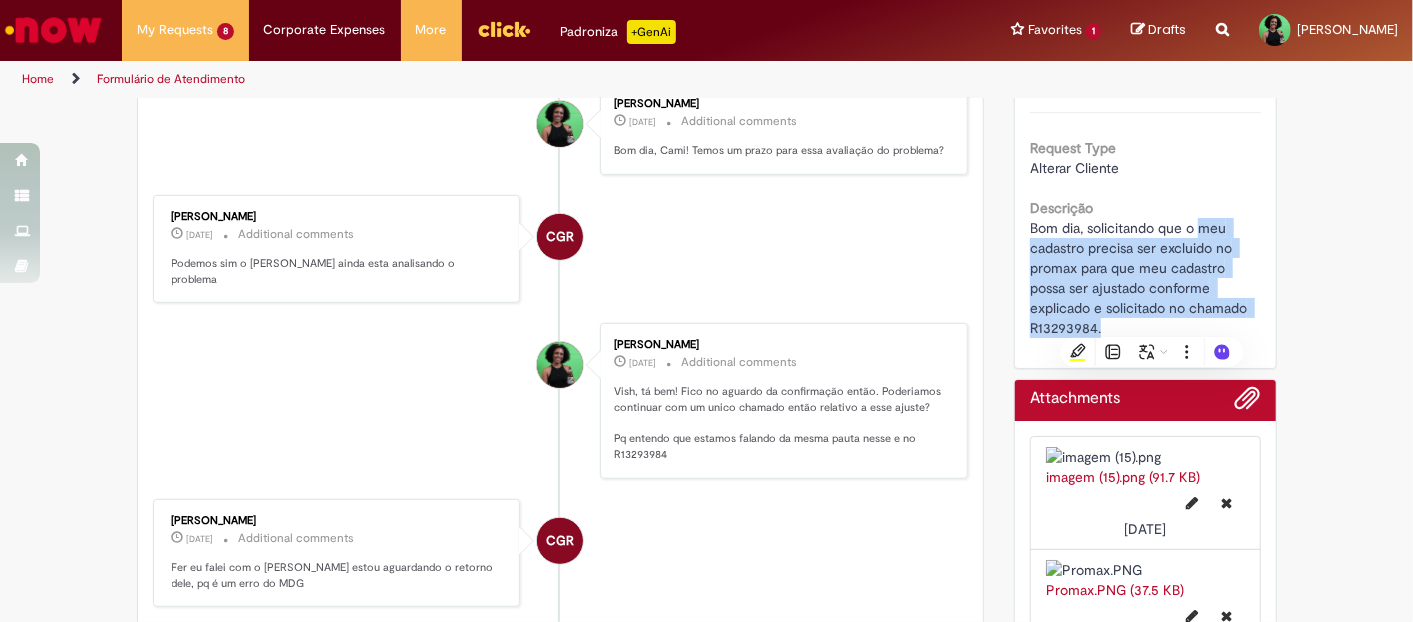 copy on "meu cadastro precisa ser excluido no promax para que meu cadastro possa ser ajustado conforme explicado e solicitado no chamado R13293984." 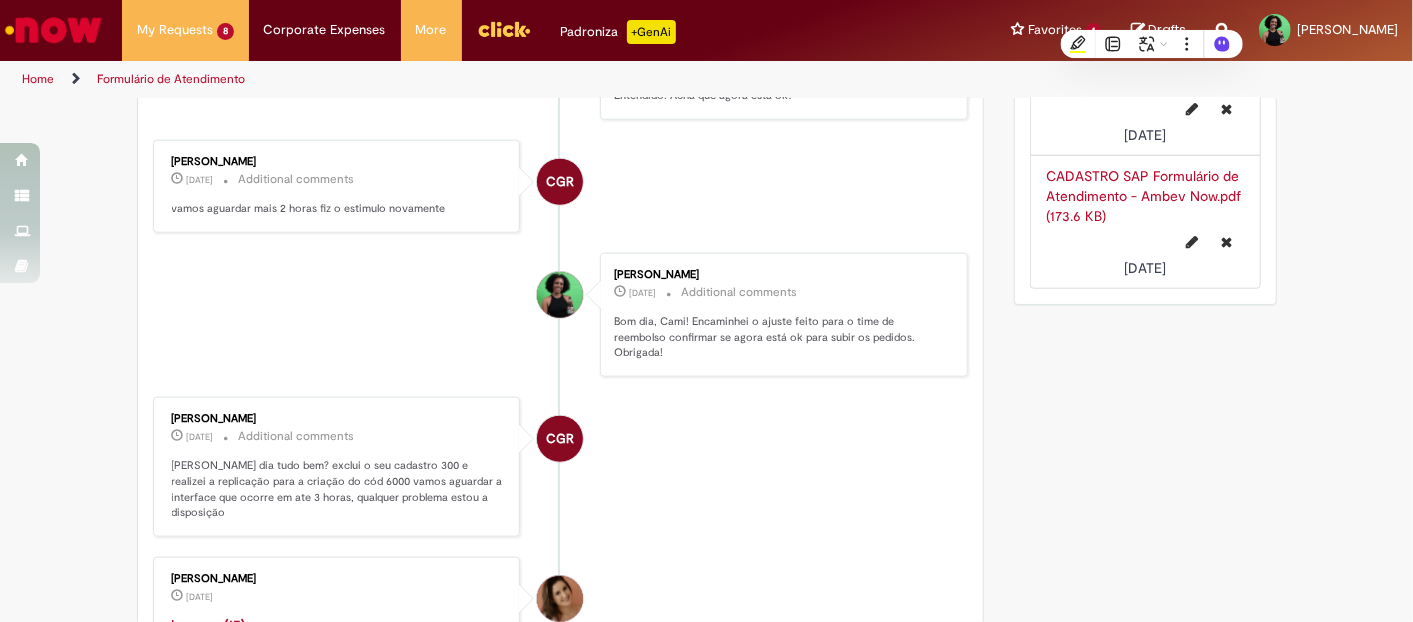 scroll, scrollTop: 1100, scrollLeft: 0, axis: vertical 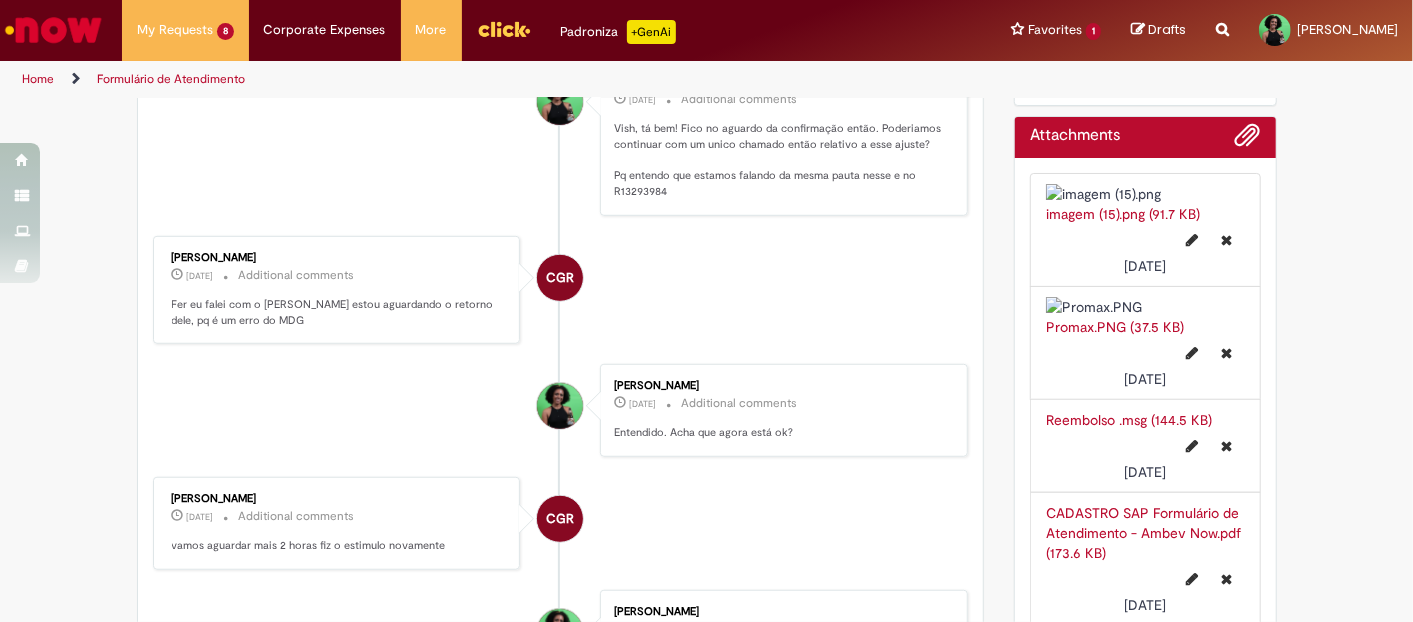 drag, startPoint x: 315, startPoint y: 319, endPoint x: 254, endPoint y: 302, distance: 63.324562 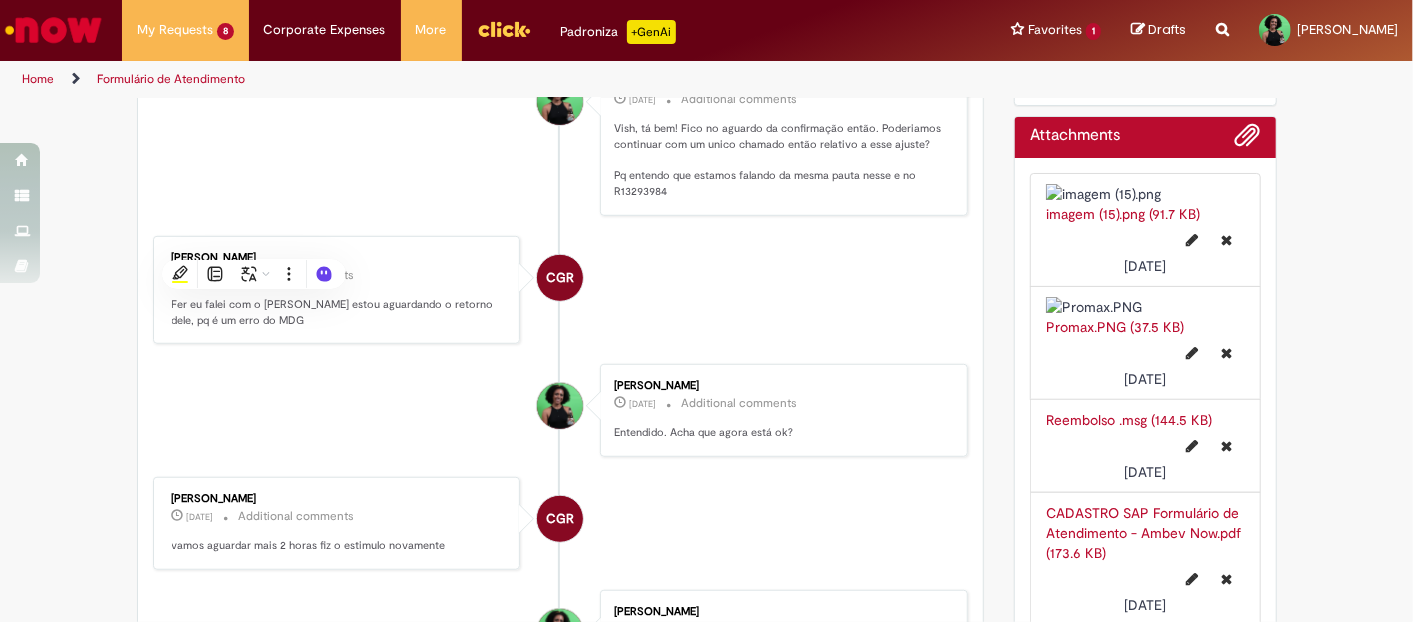 copy on "Paulo Michelan estou aguardando o retorno dele, pq é um erro do MDG" 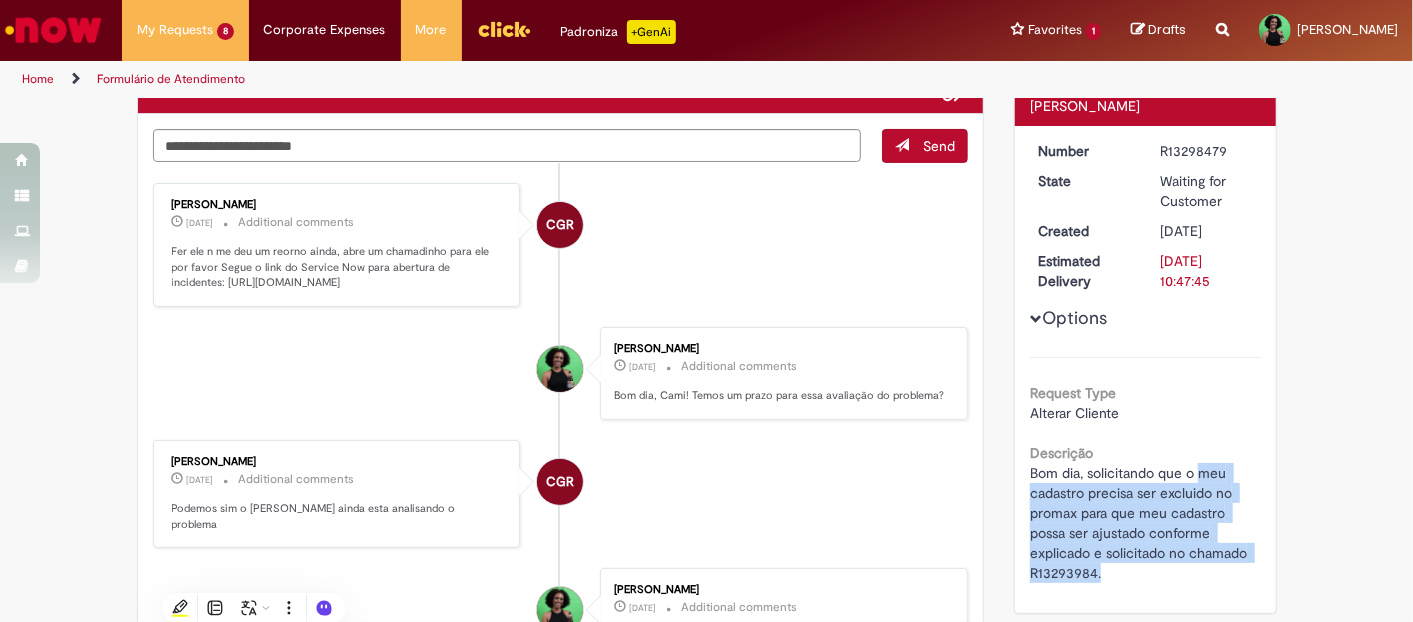 scroll, scrollTop: 0, scrollLeft: 0, axis: both 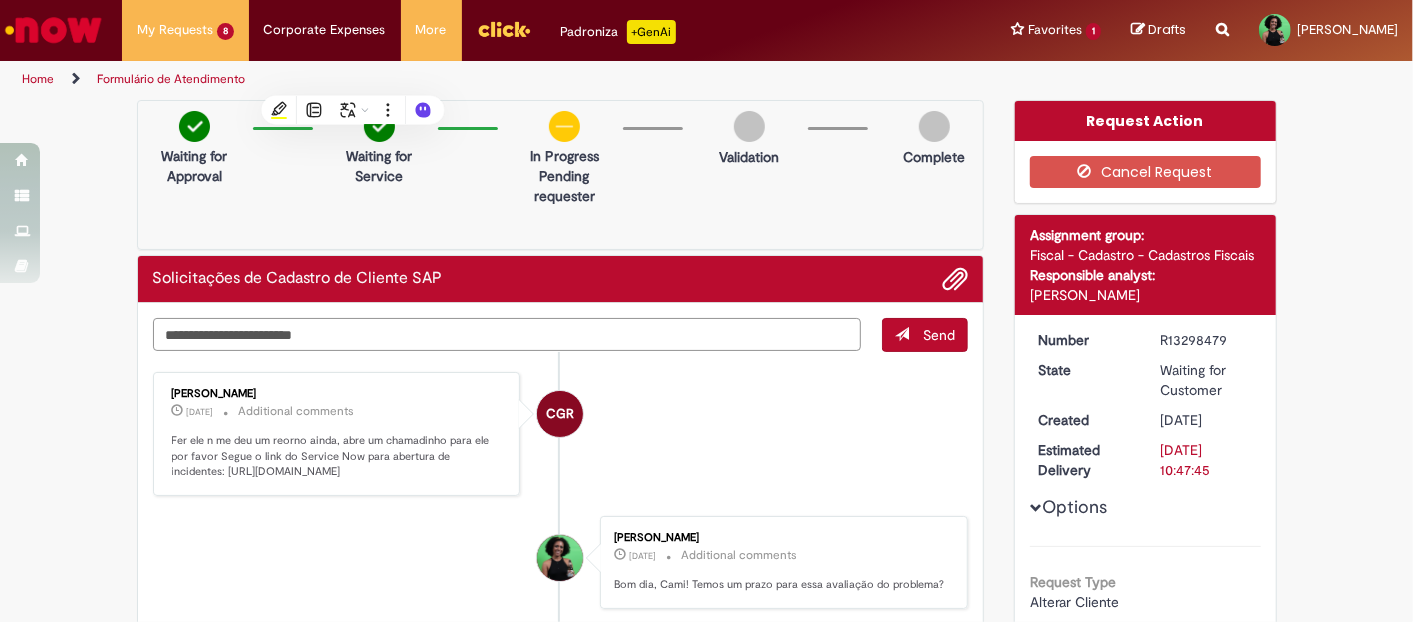 click at bounding box center [507, 334] 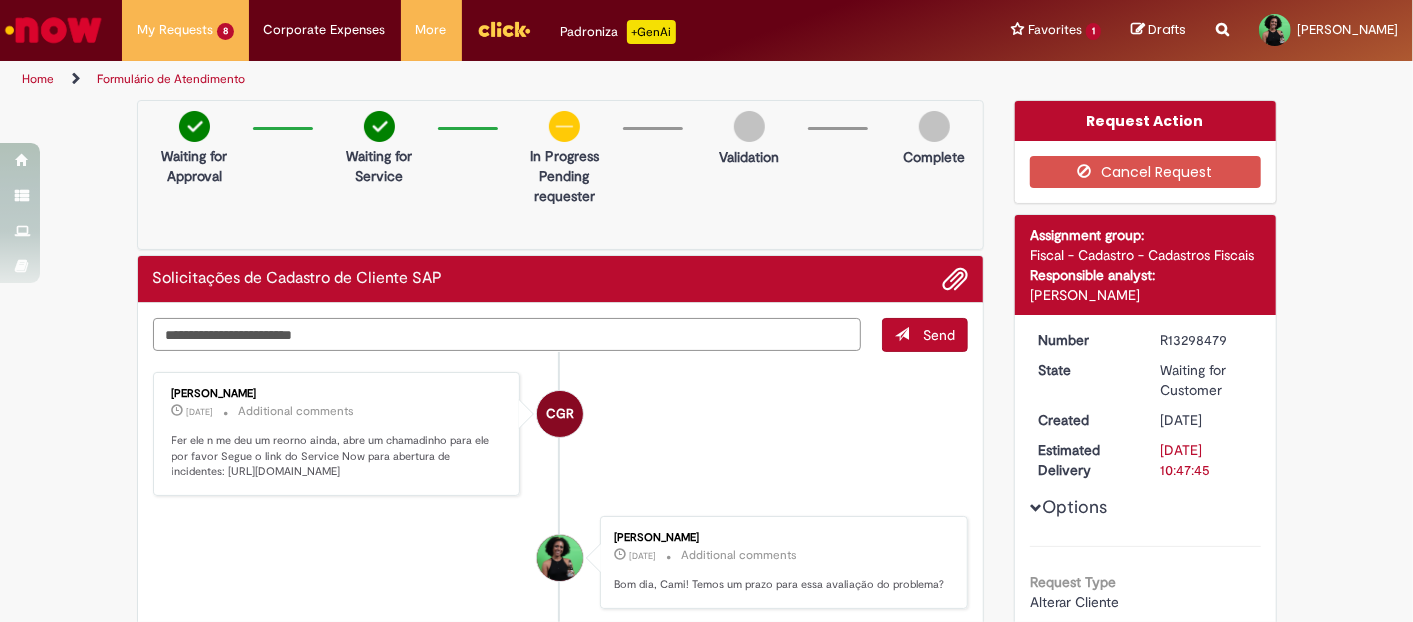 paste on "**********" 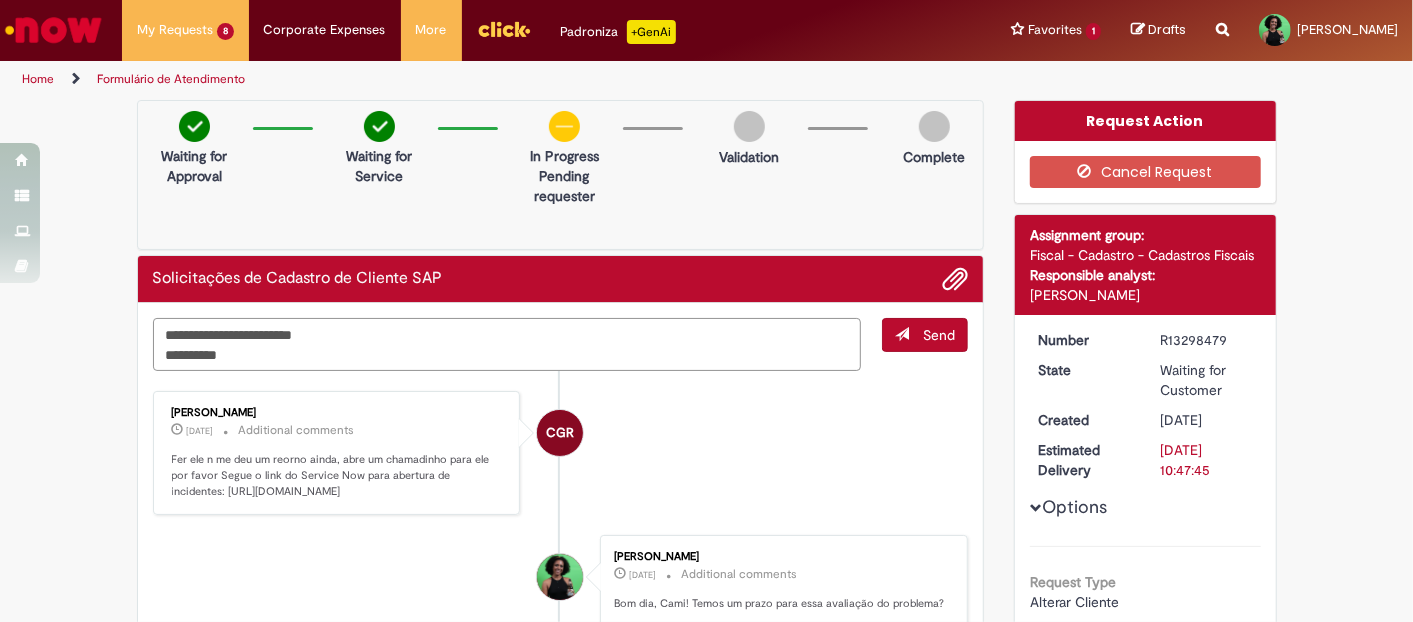 click on "**********" at bounding box center (507, 344) 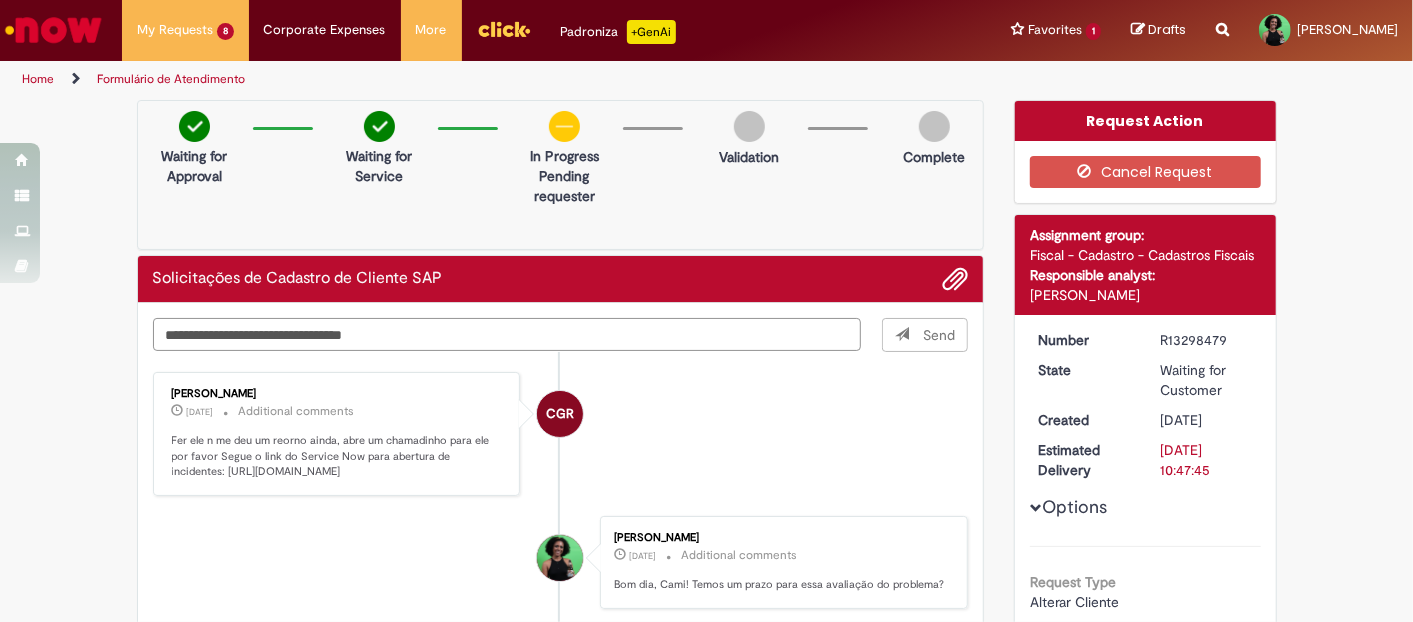 type on "**********" 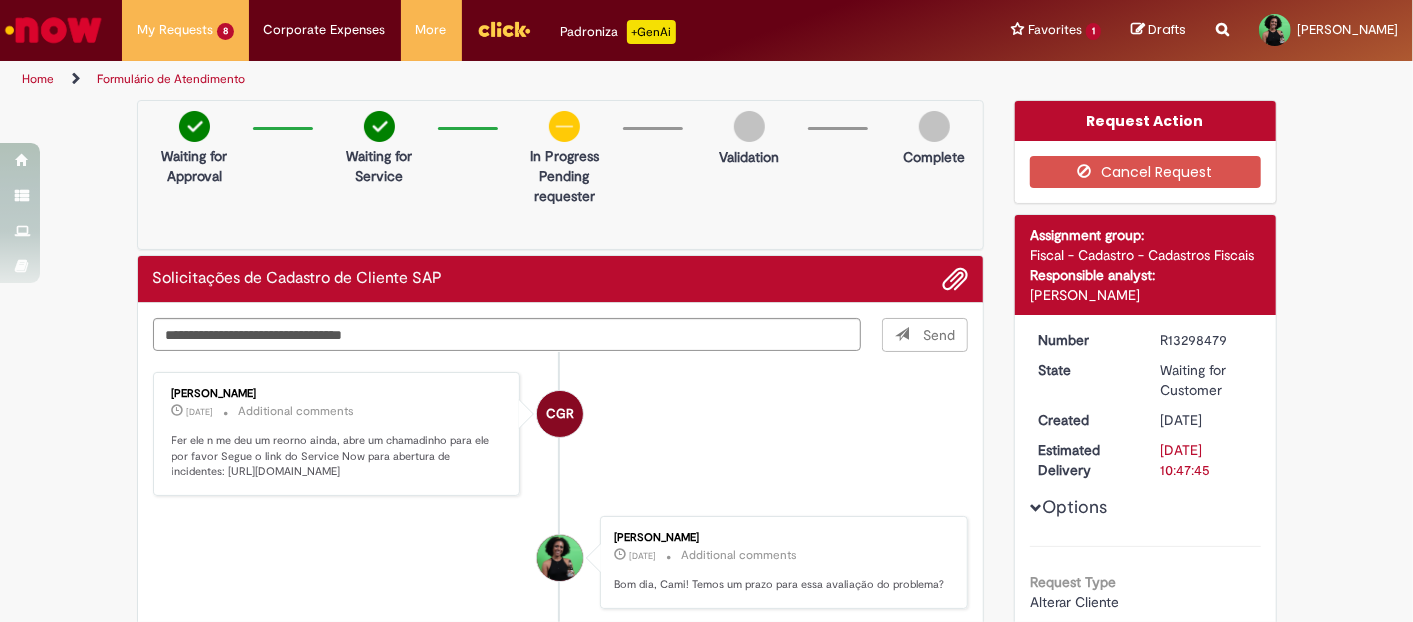 type 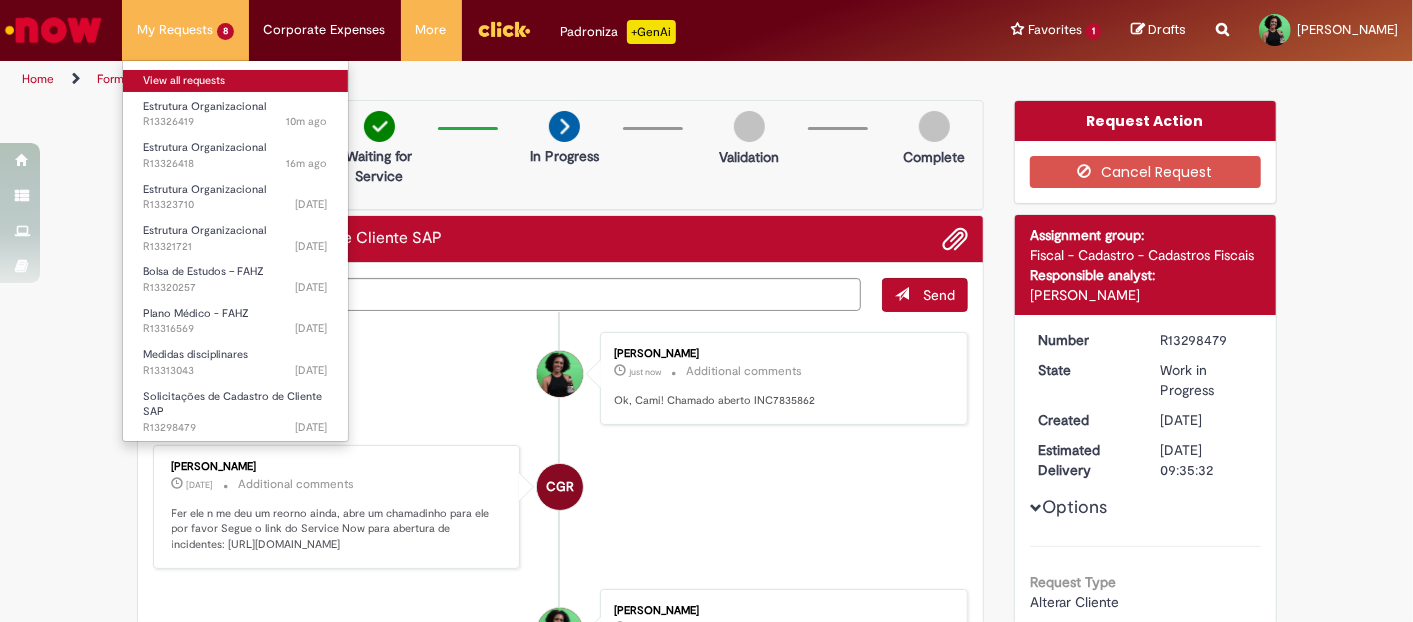 click on "View all requests" at bounding box center (235, 81) 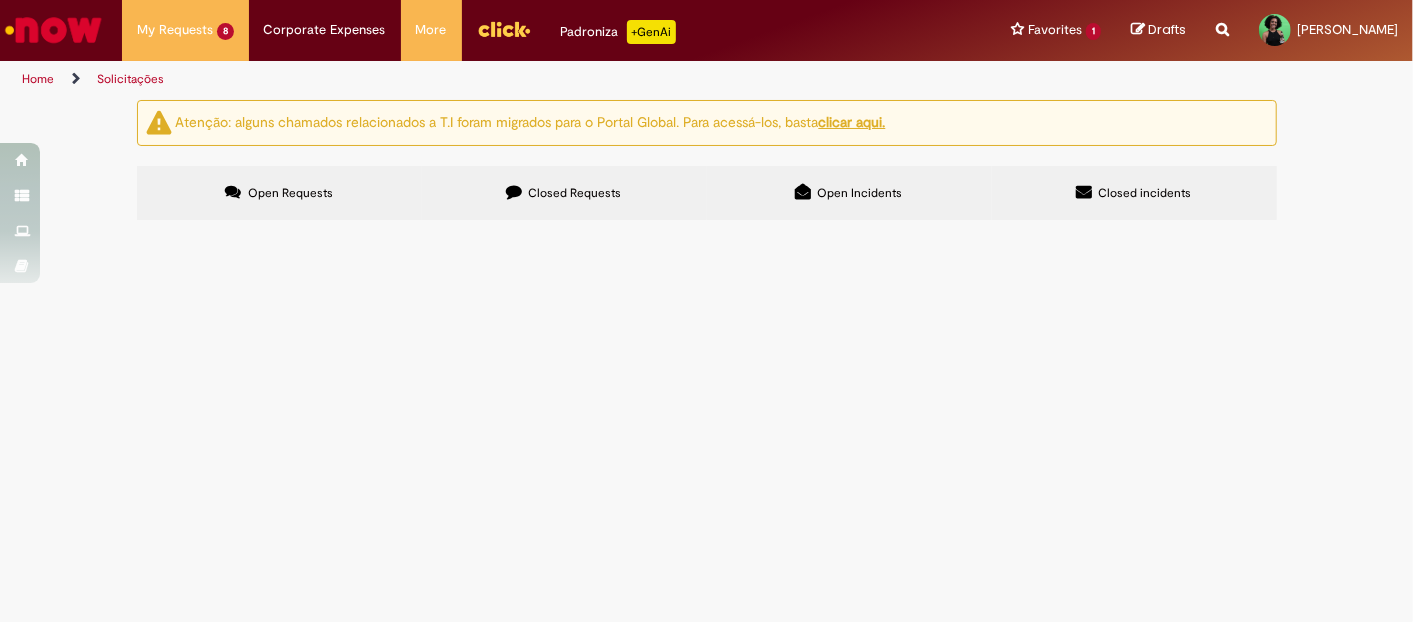 scroll, scrollTop: 111, scrollLeft: 0, axis: vertical 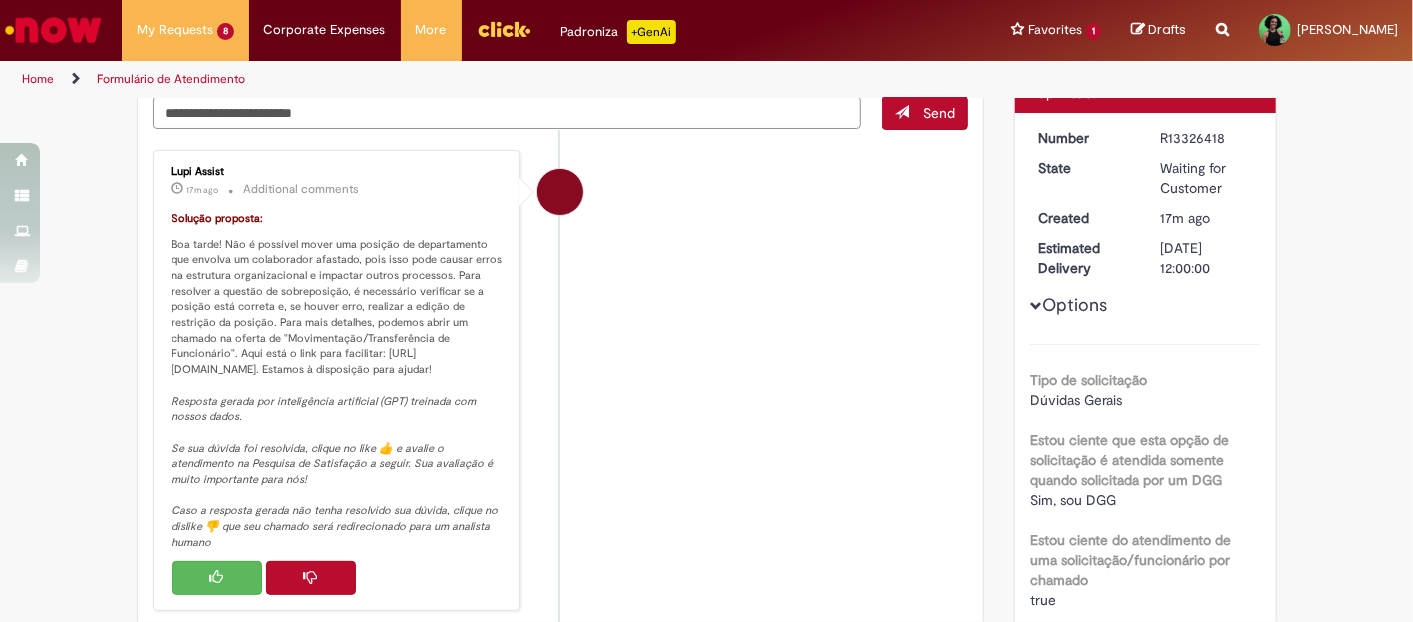 drag, startPoint x: 202, startPoint y: 350, endPoint x: 237, endPoint y: 379, distance: 45.453274 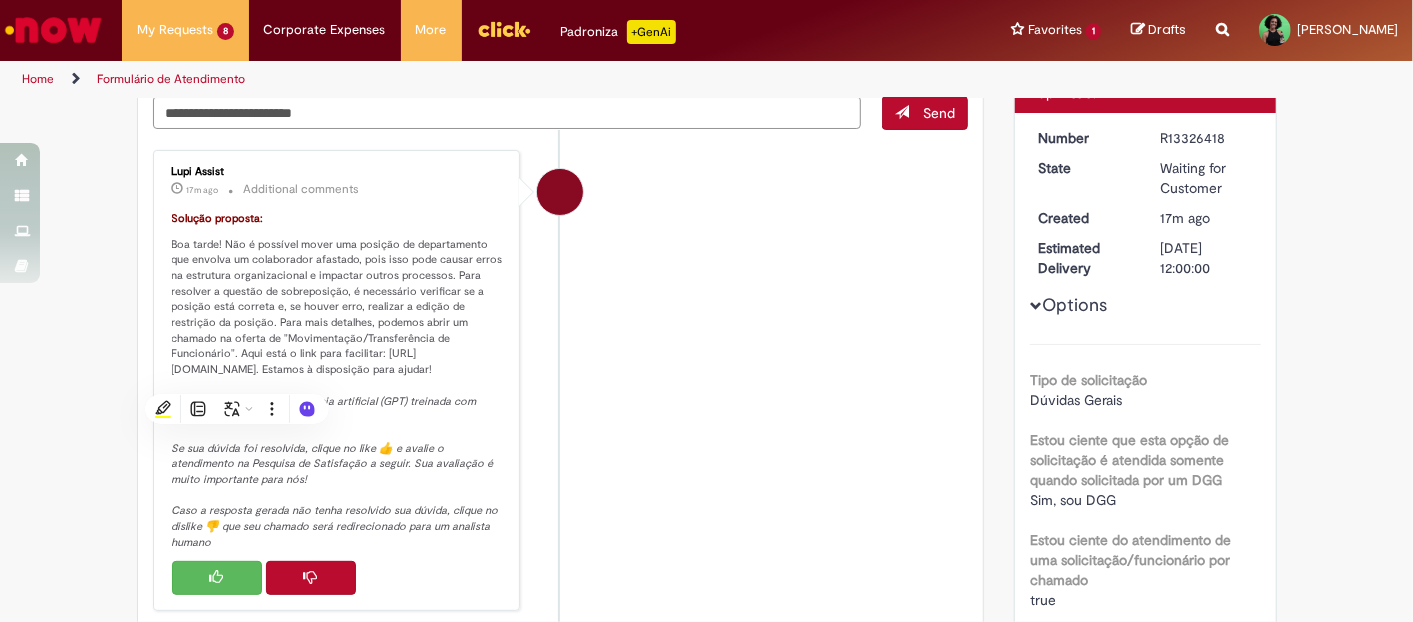 copy on "https://ambev.service-now.com/ambevnow?id=sc_cat_item&table=sc_cat_item&sys_id=4760c9331b3678d04a422021f54bcbb7" 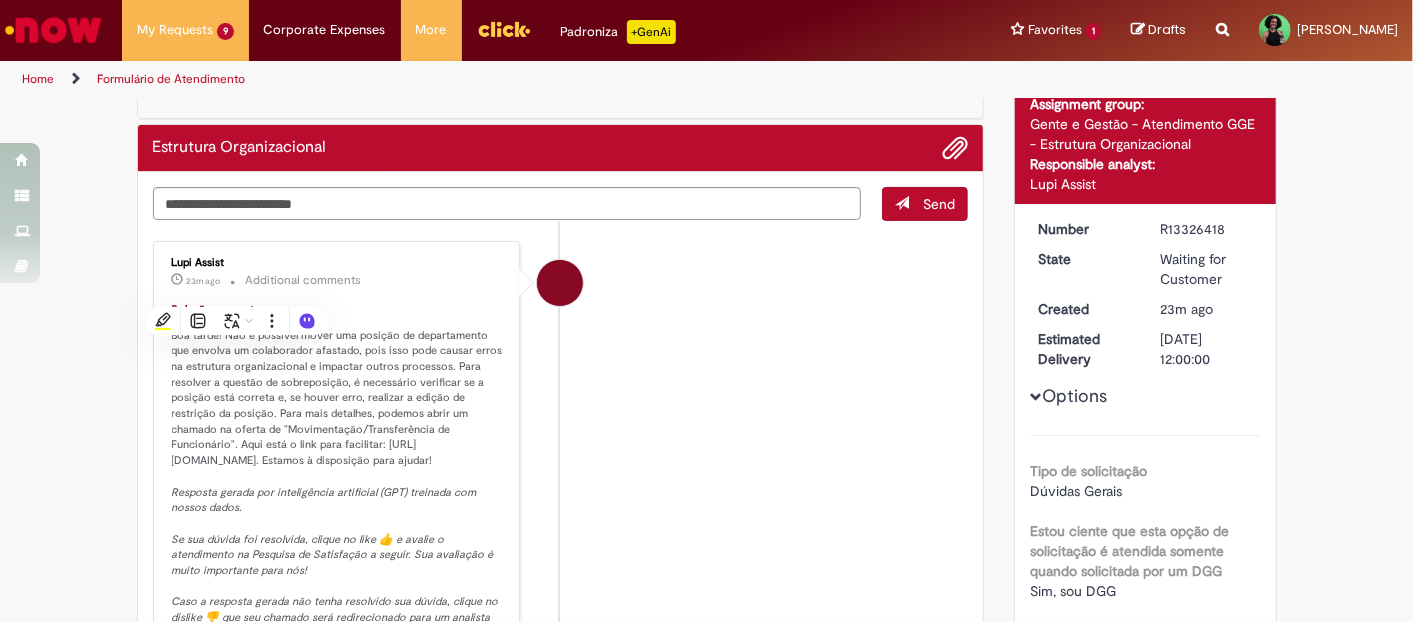 scroll, scrollTop: 333, scrollLeft: 0, axis: vertical 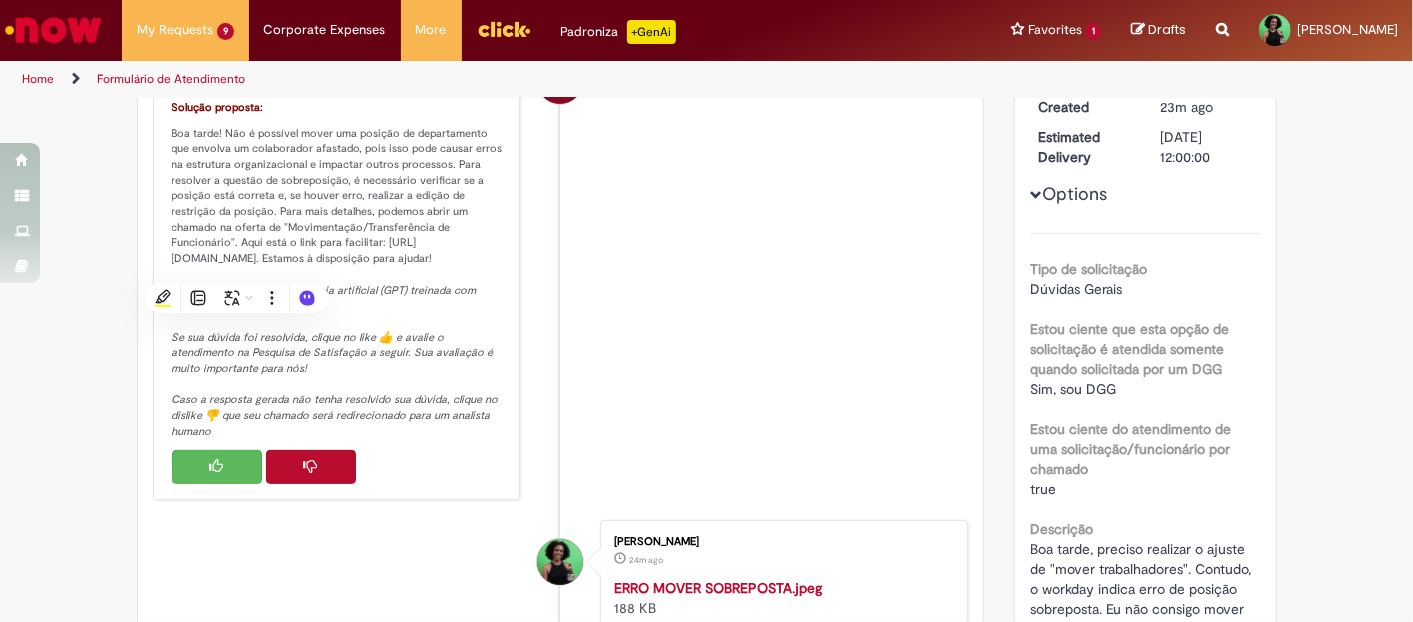click at bounding box center (311, 467) 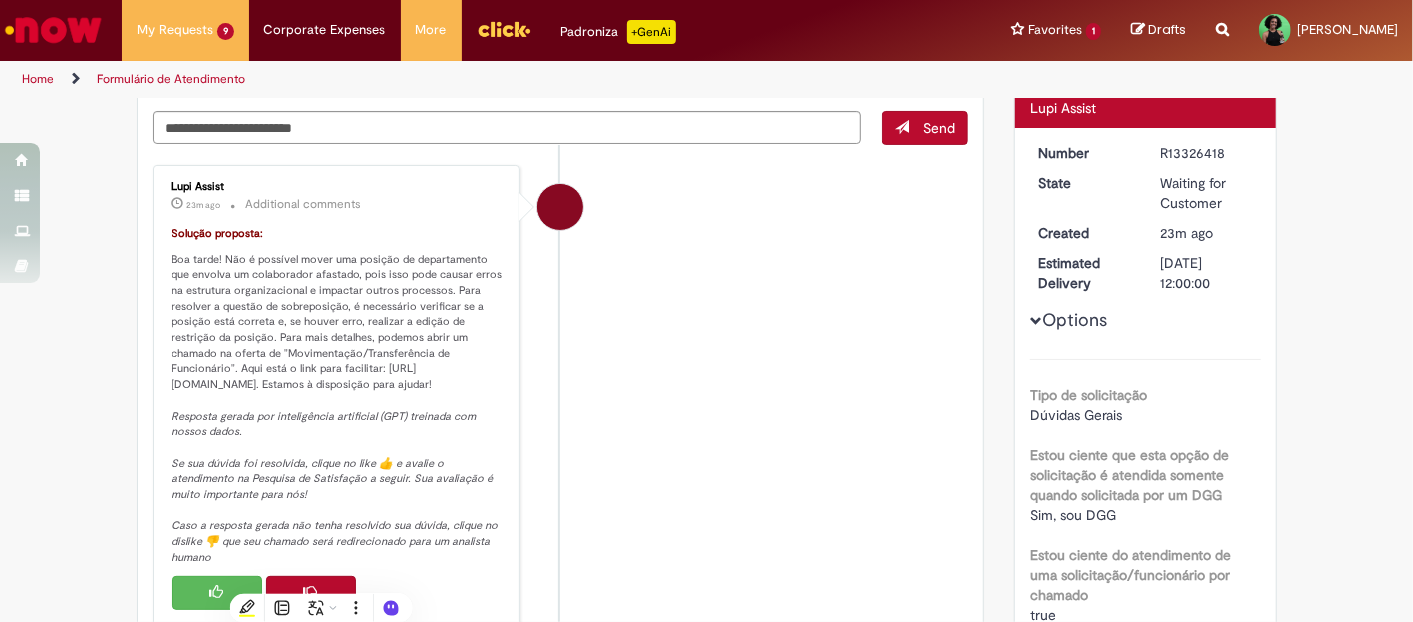 scroll, scrollTop: 0, scrollLeft: 0, axis: both 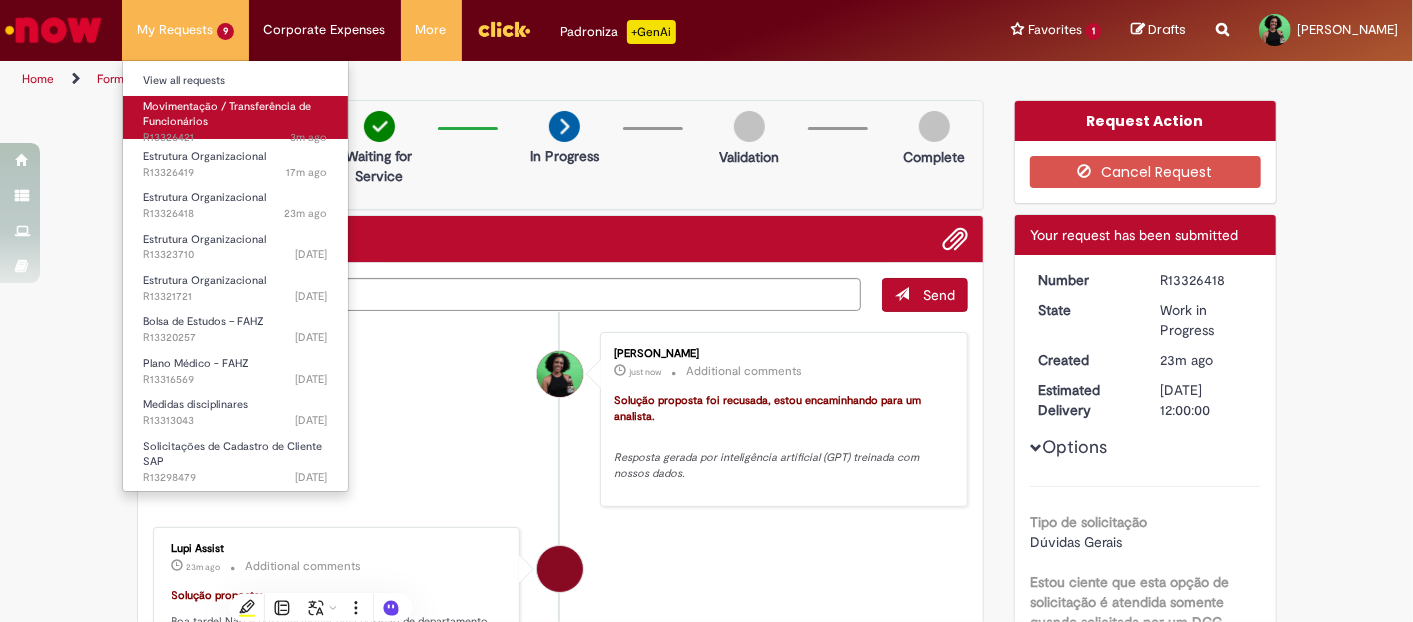 click on "Movimentação / Transferência de Funcionários
3m ago 3 minutes ago  R13326421" at bounding box center (235, 117) 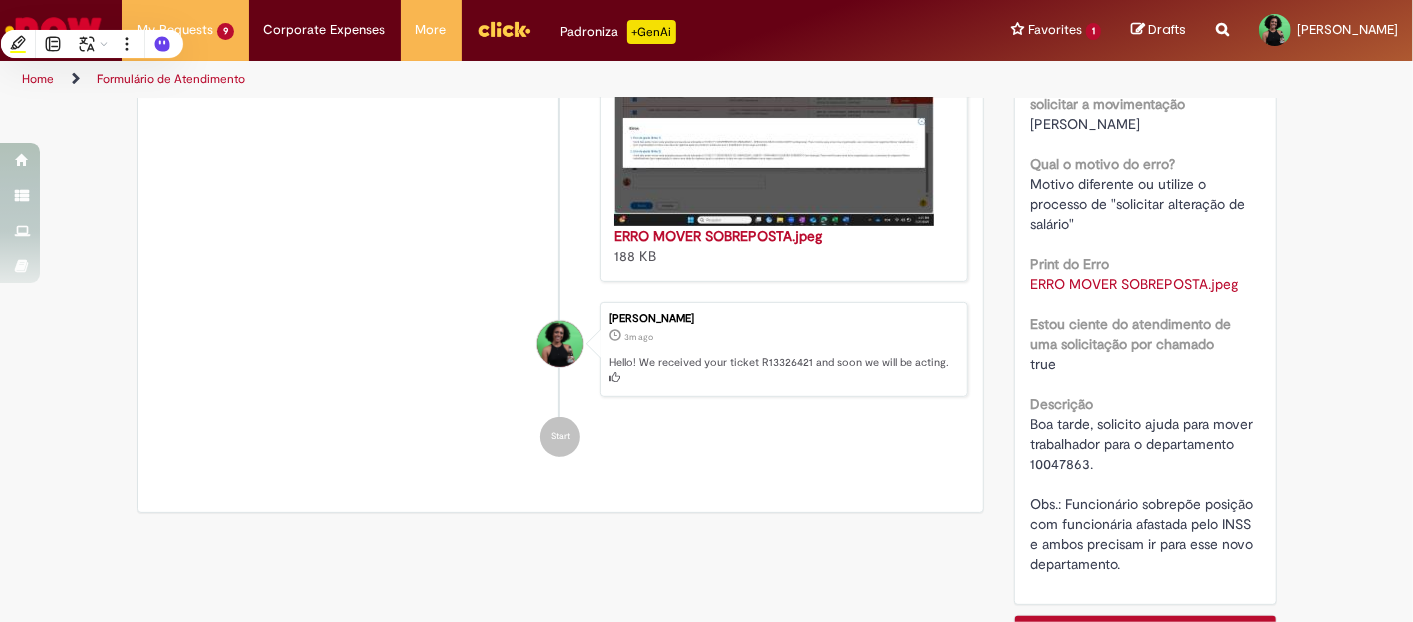 scroll, scrollTop: 448, scrollLeft: 0, axis: vertical 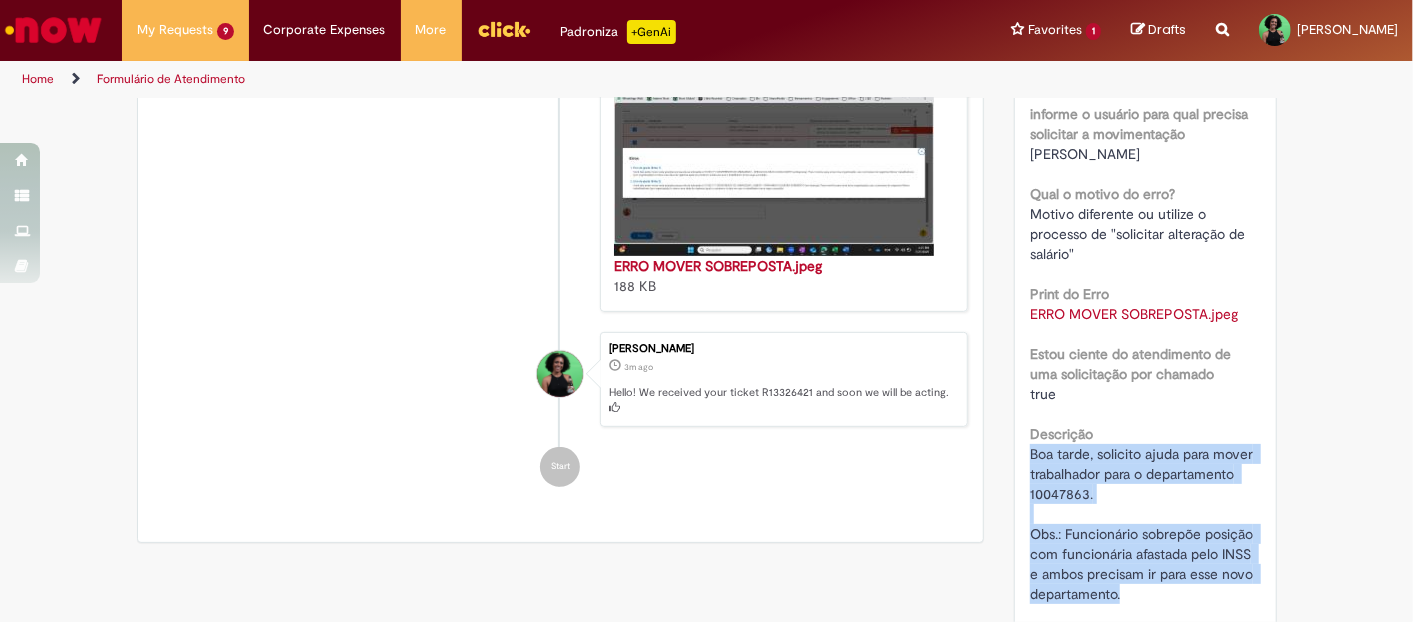 drag, startPoint x: 1131, startPoint y: 603, endPoint x: 1009, endPoint y: 448, distance: 197.25365 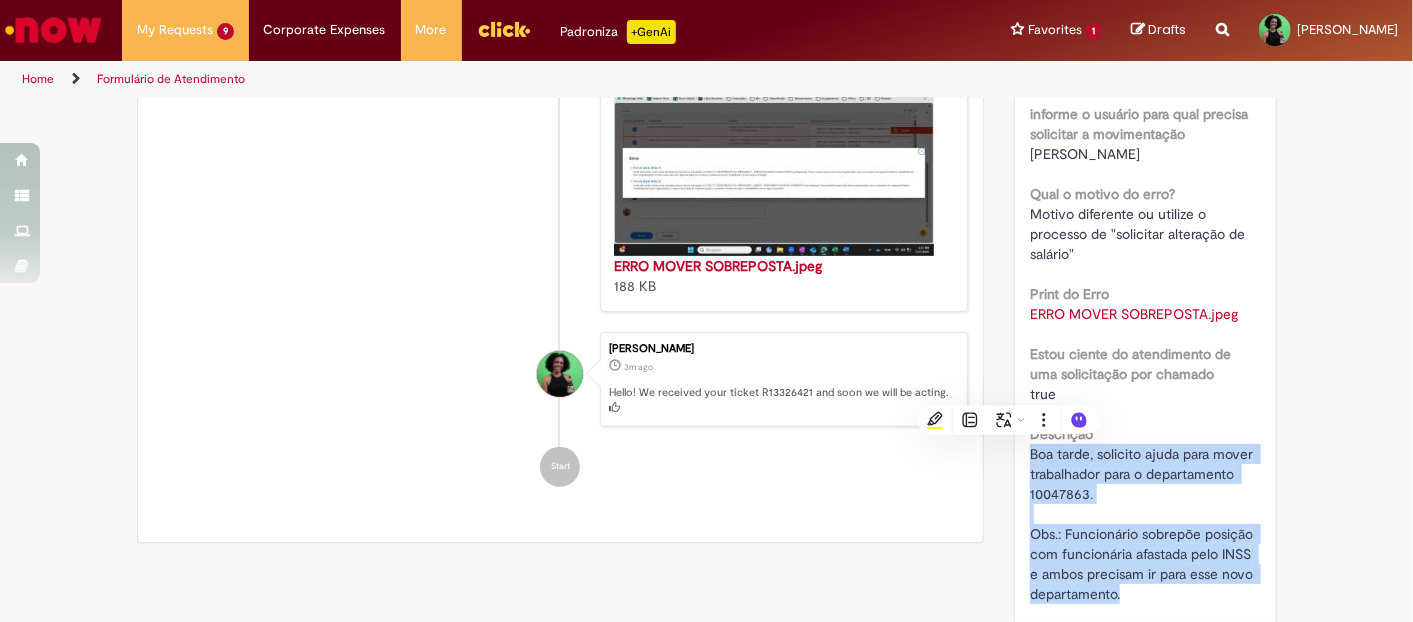 copy on "Boa tarde, solicito ajuda para mover trabalhador para o departamento 10047863.
Obs.: Funcionário sobrepõe posição com funcionária afastada pelo INSS e ambos precisam ir para esse novo departamento." 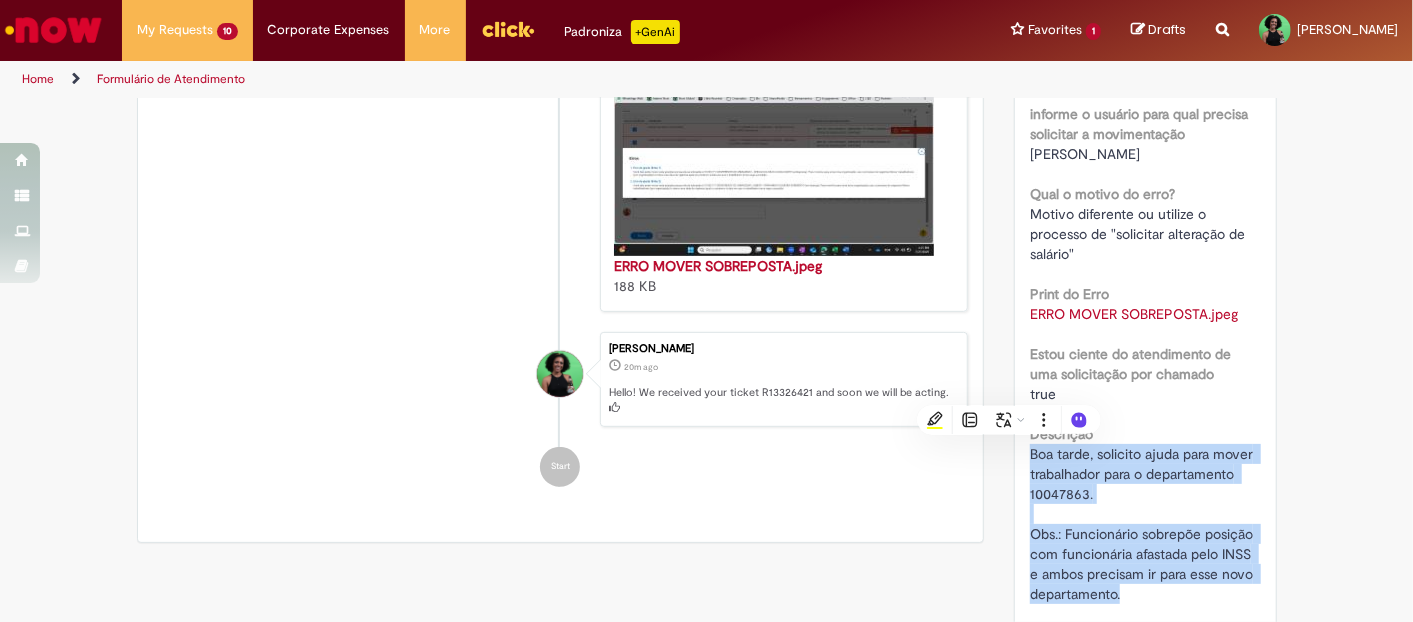 copy on "Boa tarde, solicito ajuda para mover trabalhador para o departamento 10047863.
Obs.: Funcionário sobrepõe posição com funcionária afastada pelo INSS e ambos precisam ir para esse novo departamento." 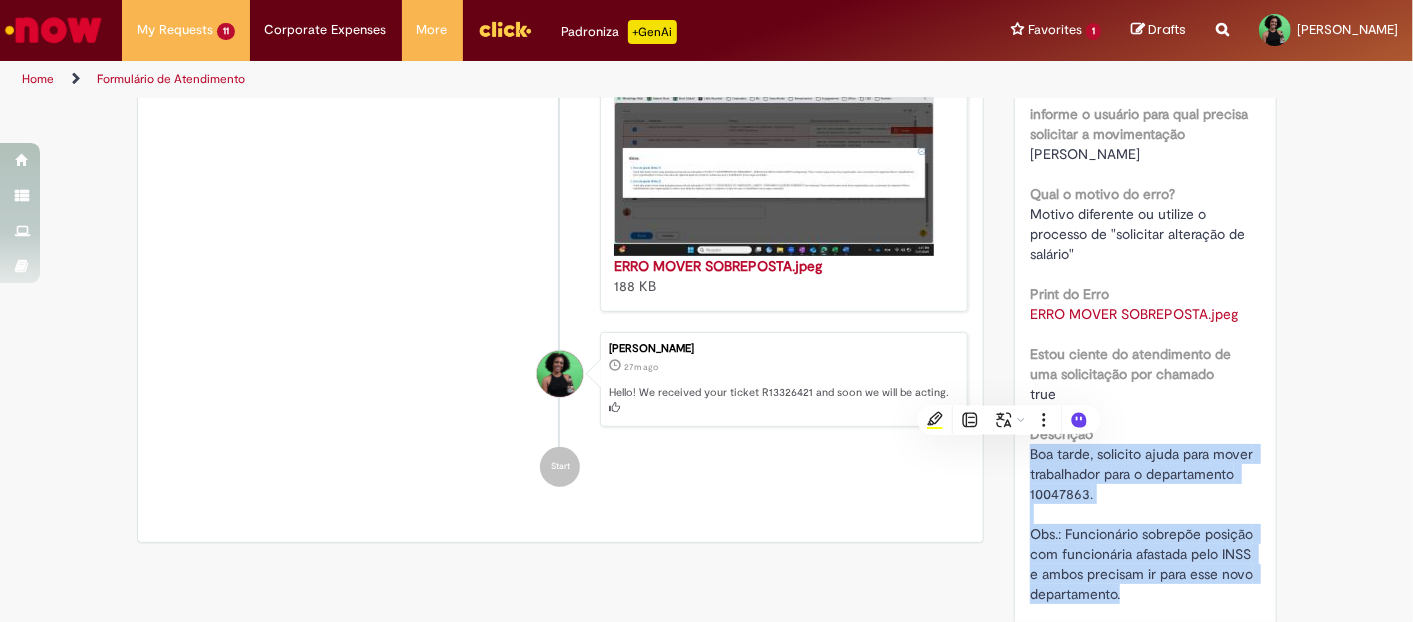 copy on "Boa tarde, solicito ajuda para mover trabalhador para o departamento 10047863.
Obs.: Funcionário sobrepõe posição com funcionária afastada pelo INSS e ambos precisam ir para esse novo departamento." 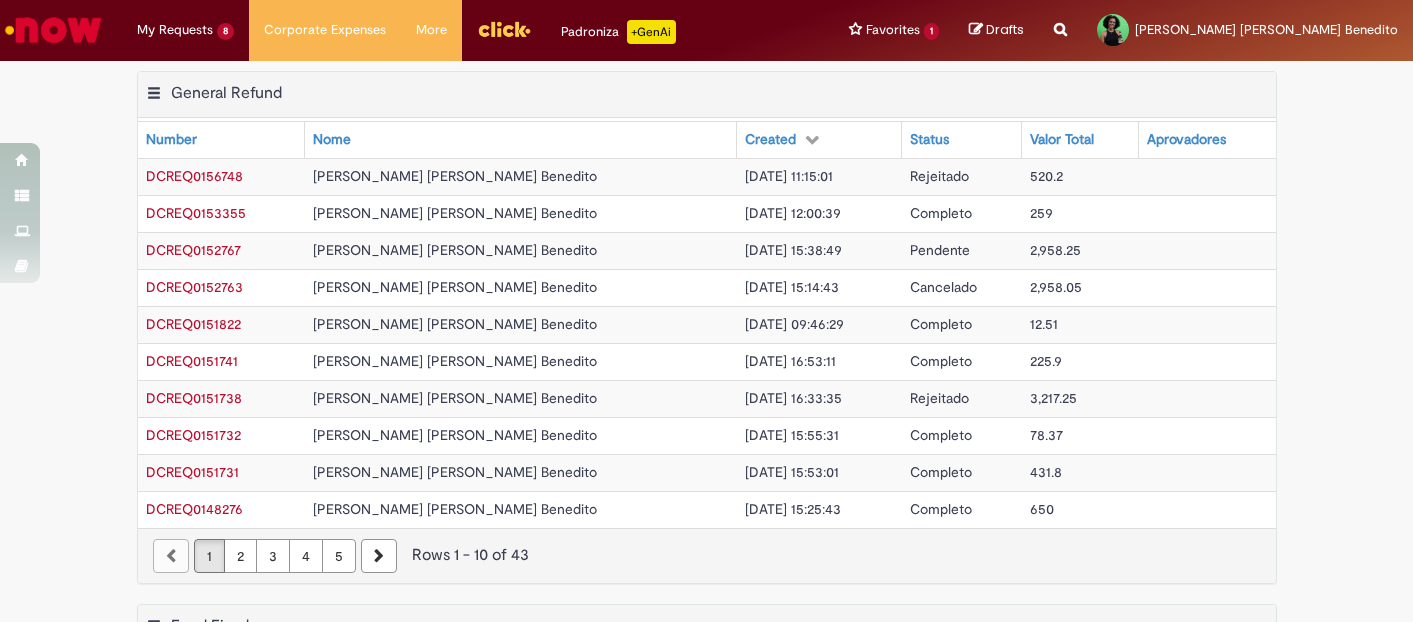 scroll, scrollTop: 0, scrollLeft: 0, axis: both 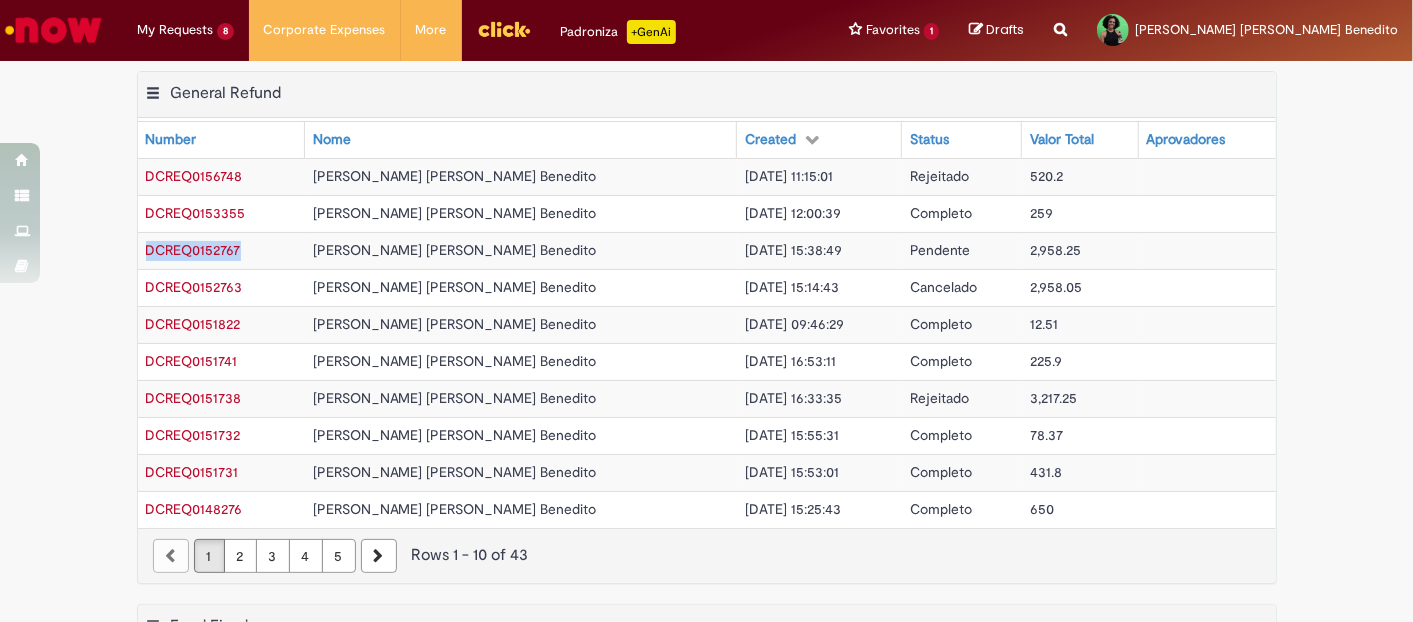drag, startPoint x: 253, startPoint y: 236, endPoint x: 139, endPoint y: 252, distance: 115.11733 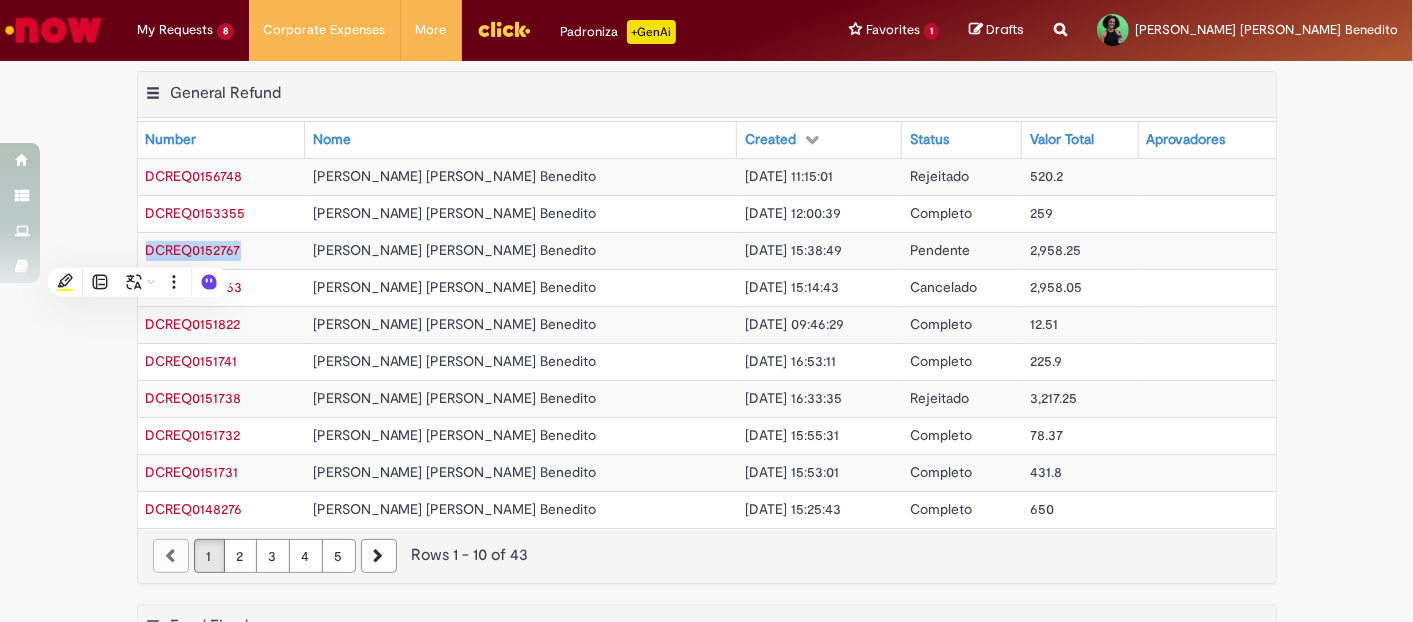 copy on "DCREQ0152767" 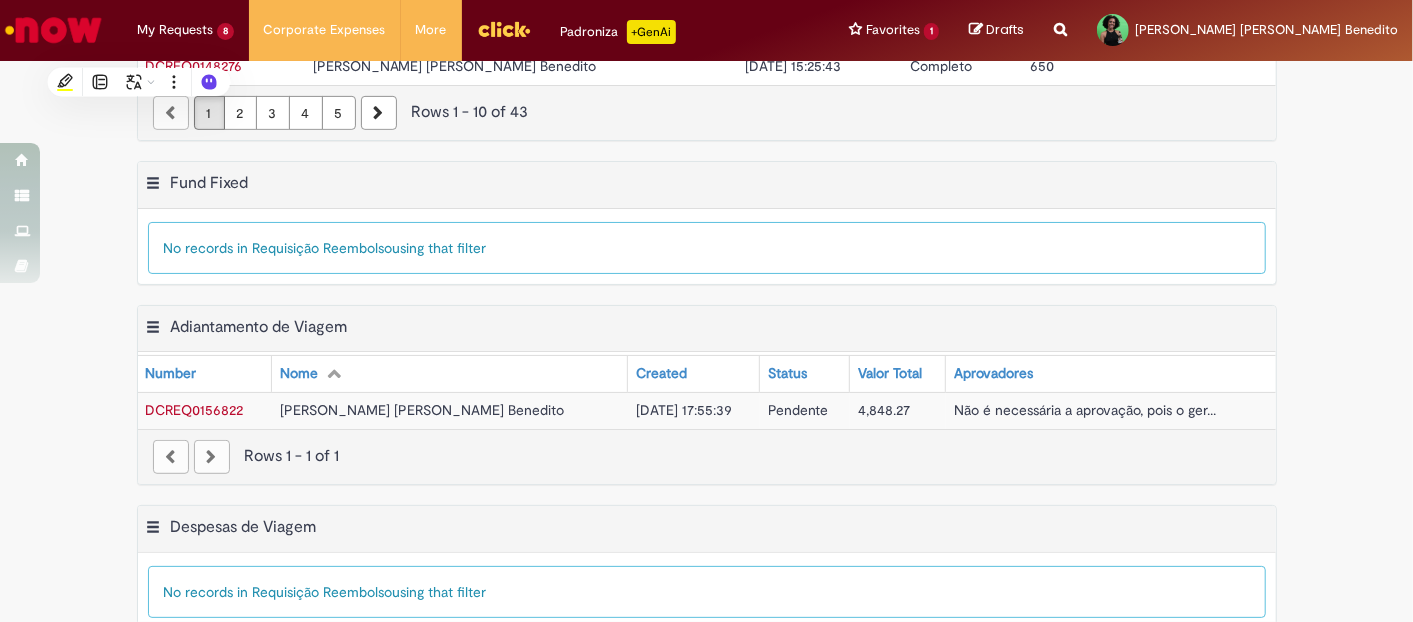 scroll, scrollTop: 458, scrollLeft: 0, axis: vertical 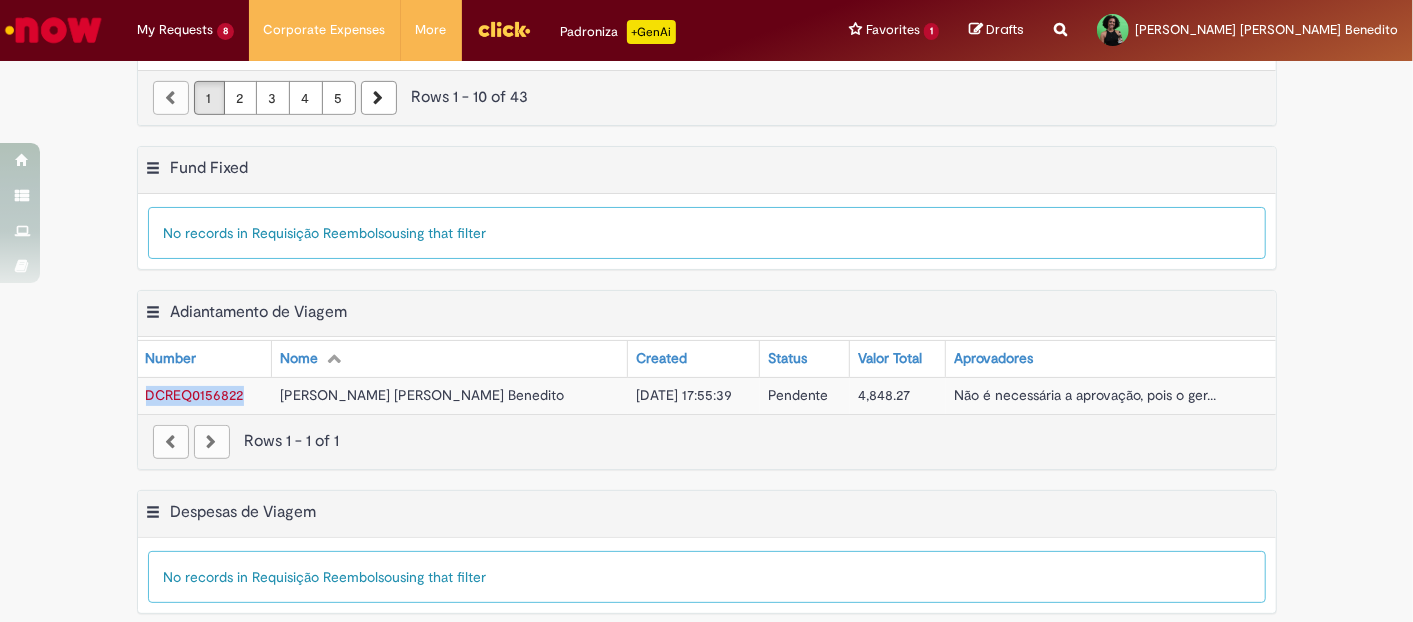 drag, startPoint x: 245, startPoint y: 388, endPoint x: 136, endPoint y: 383, distance: 109.11462 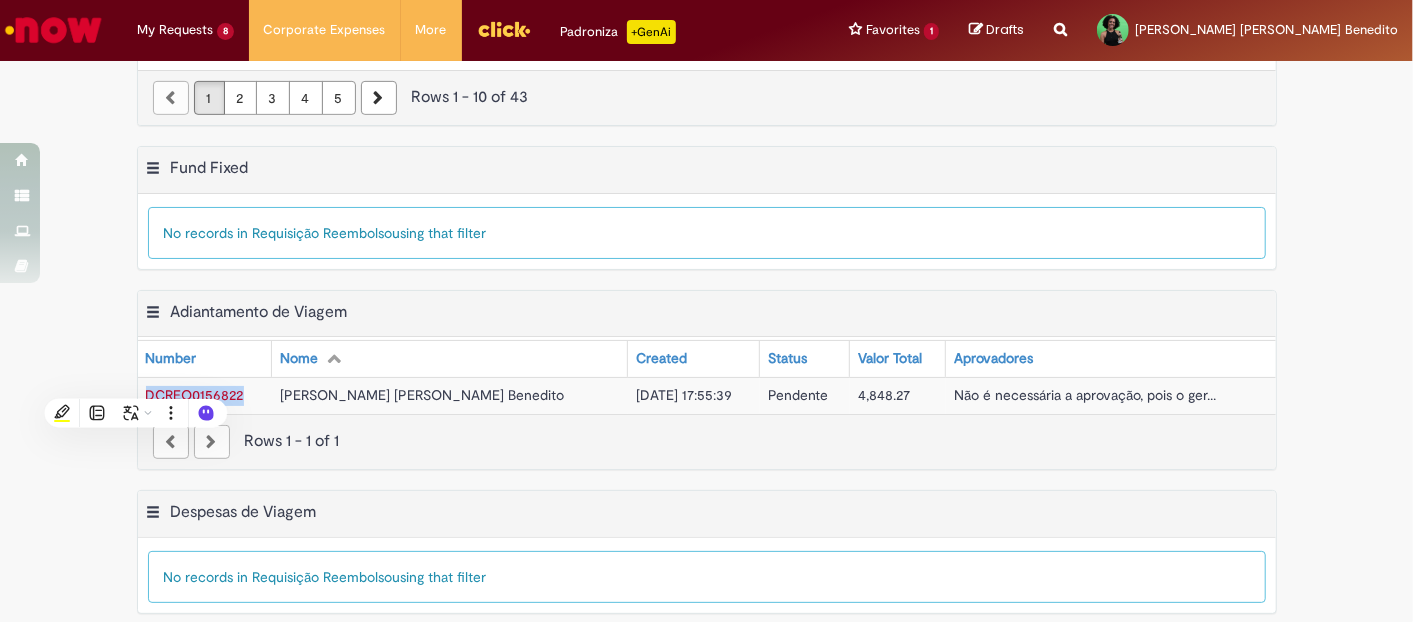copy on "DCREQ0156822" 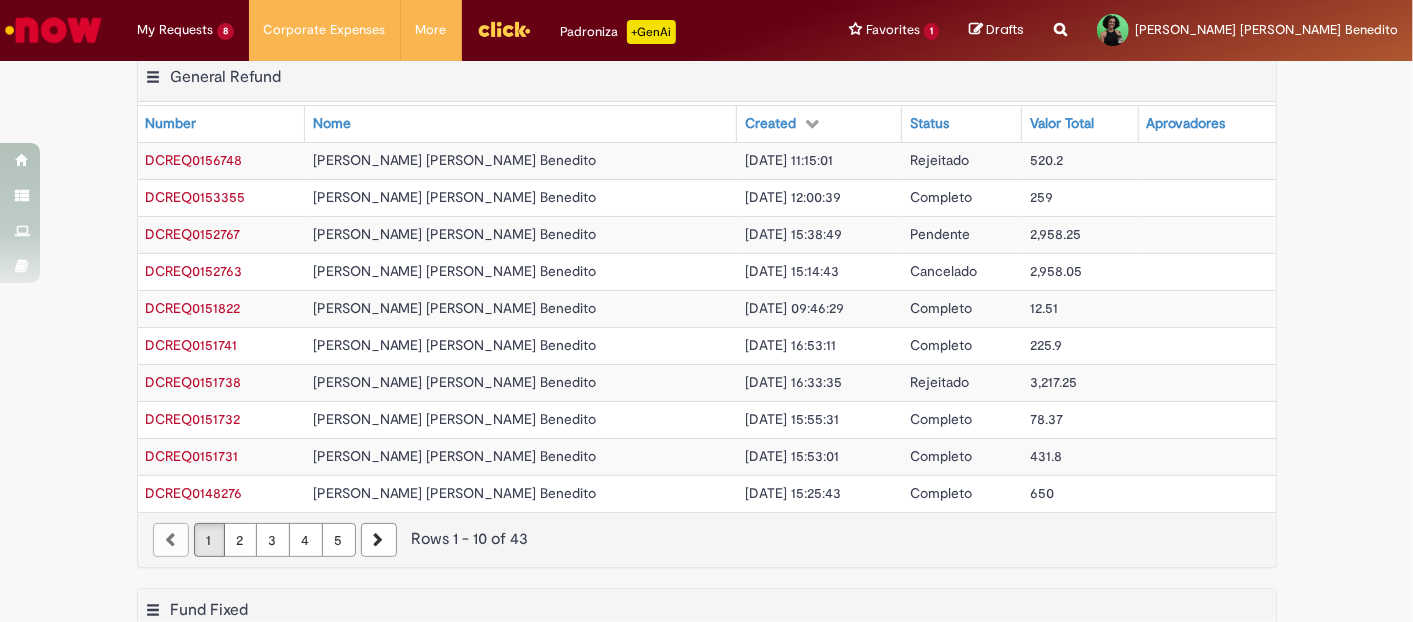 scroll, scrollTop: 0, scrollLeft: 0, axis: both 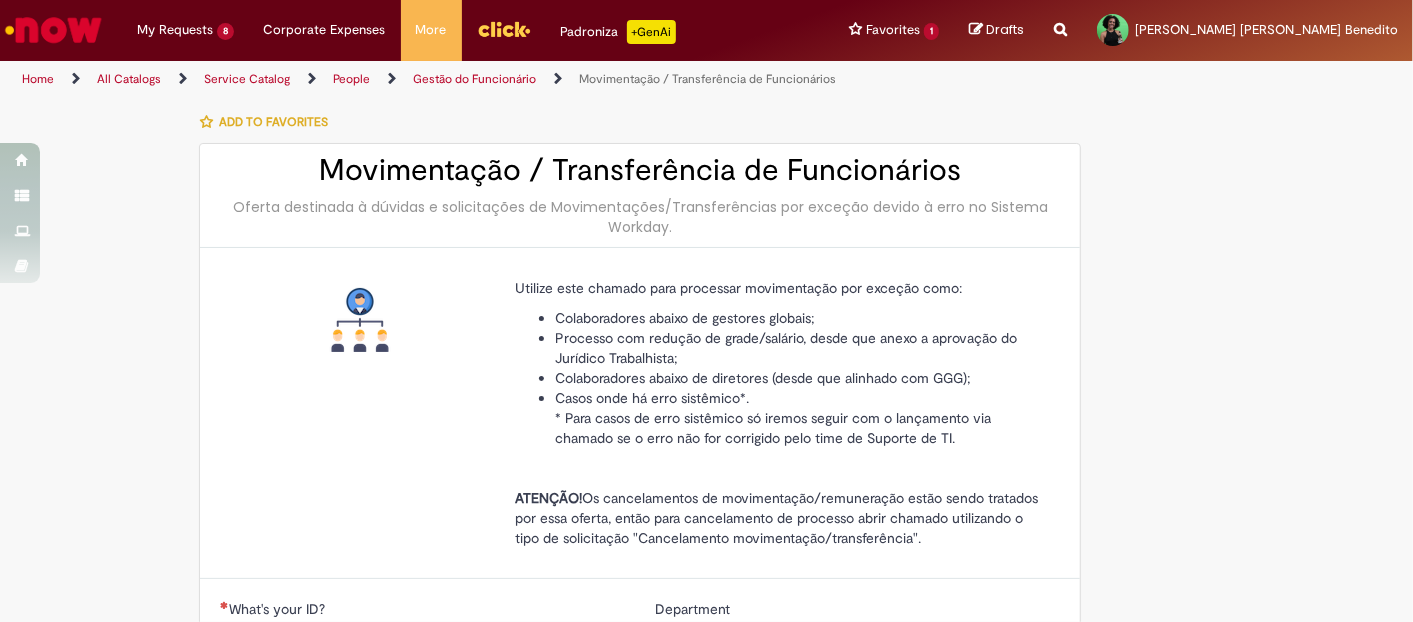 type on "********" 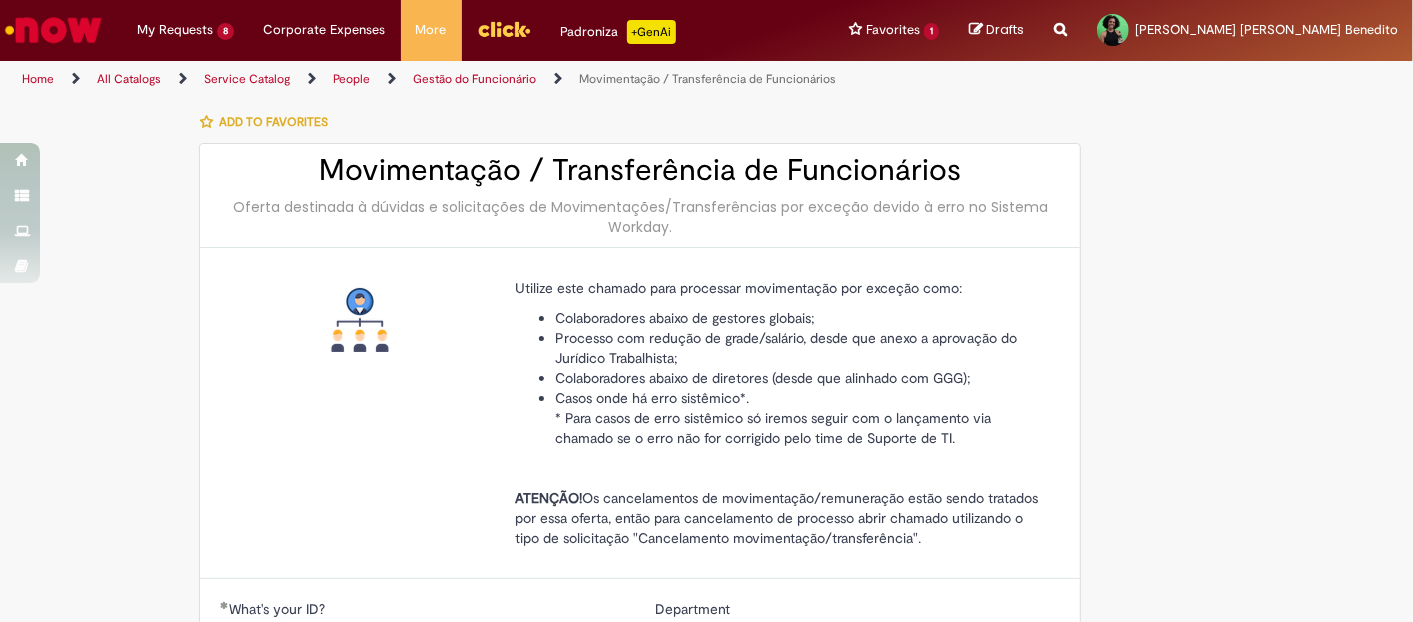 type on "**********" 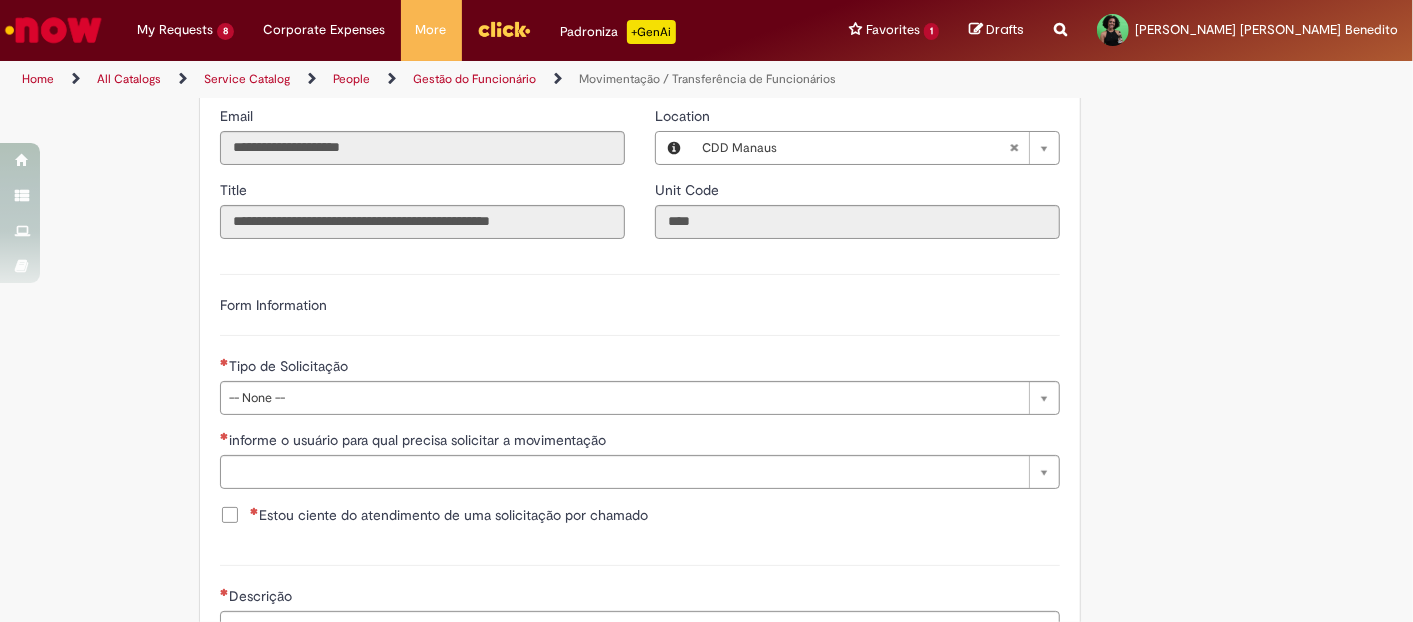 scroll, scrollTop: 666, scrollLeft: 0, axis: vertical 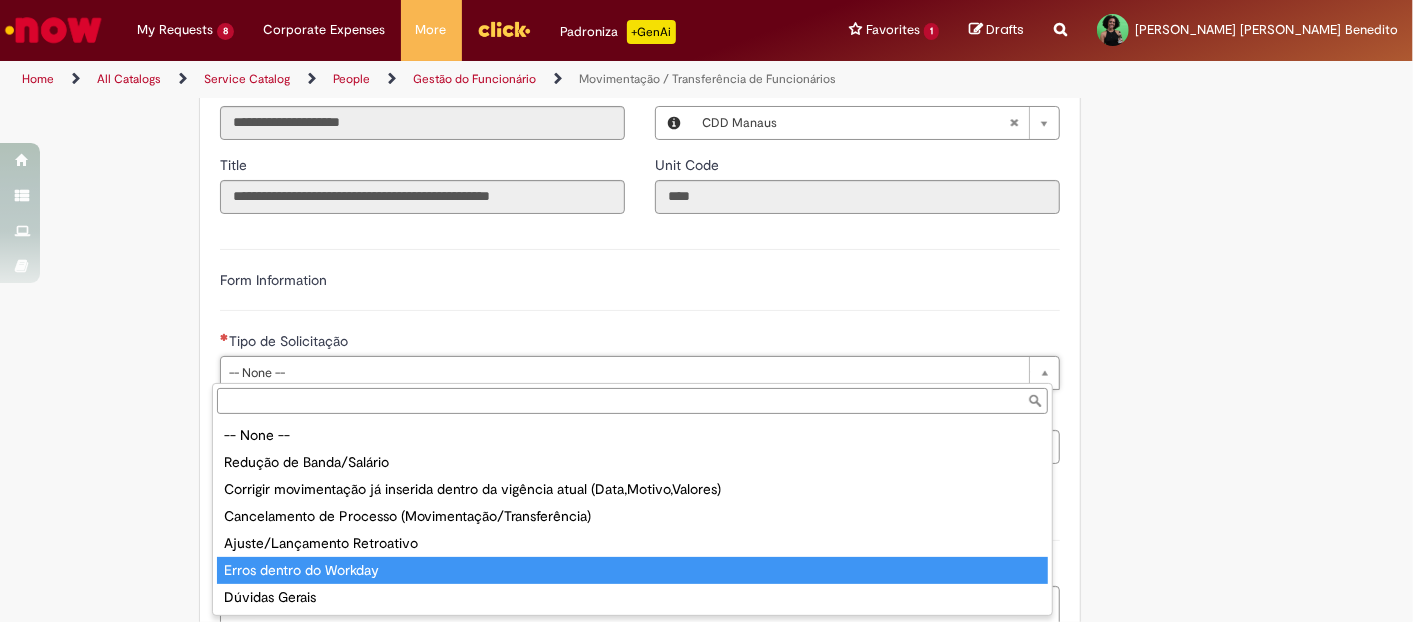 type on "**********" 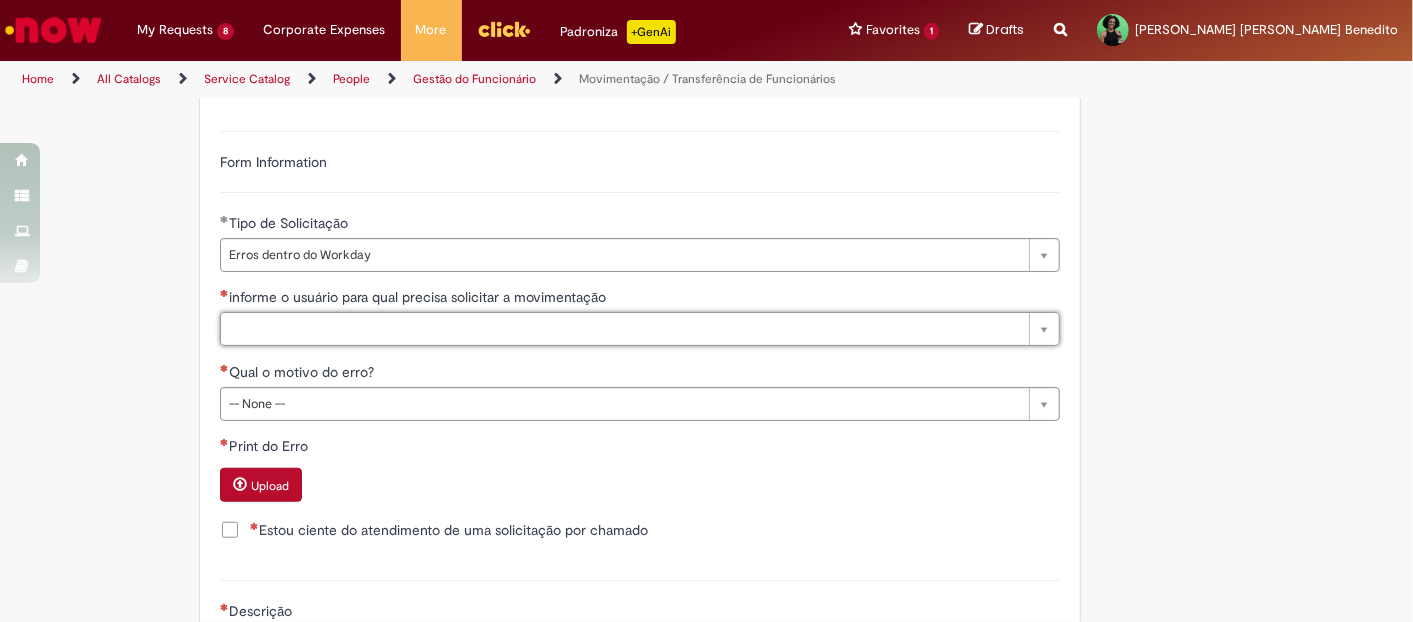 scroll, scrollTop: 888, scrollLeft: 0, axis: vertical 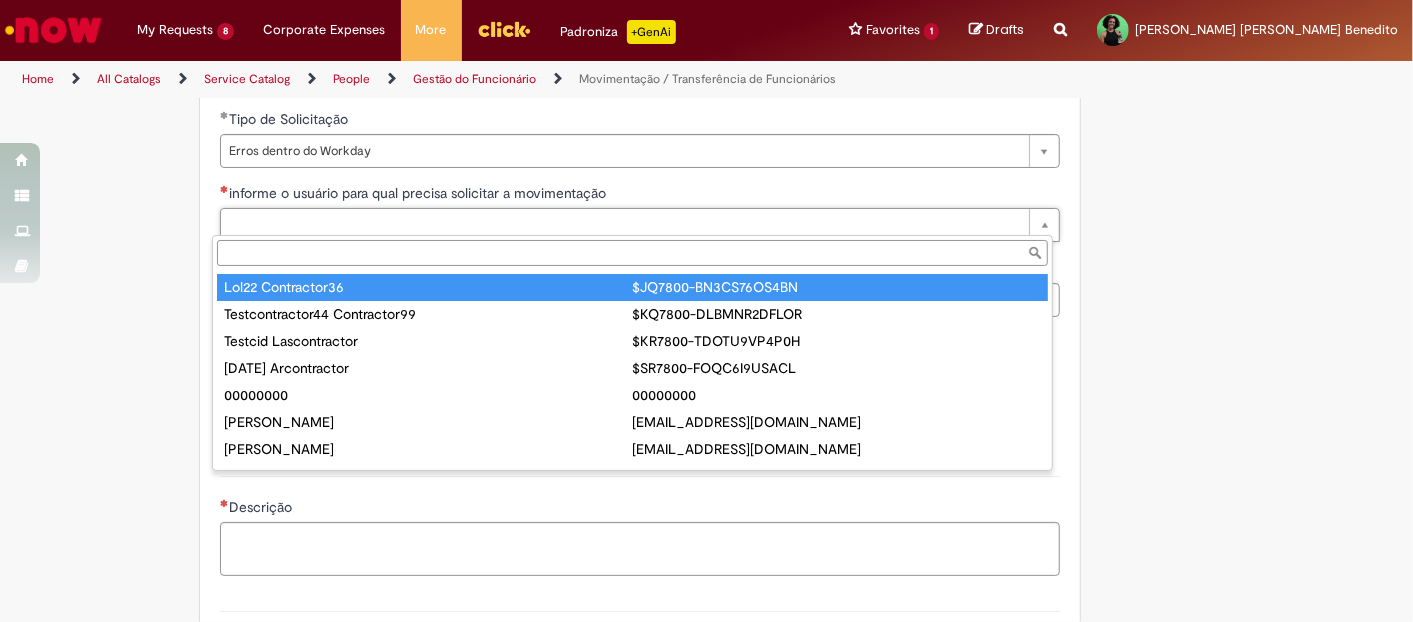 paste on "********" 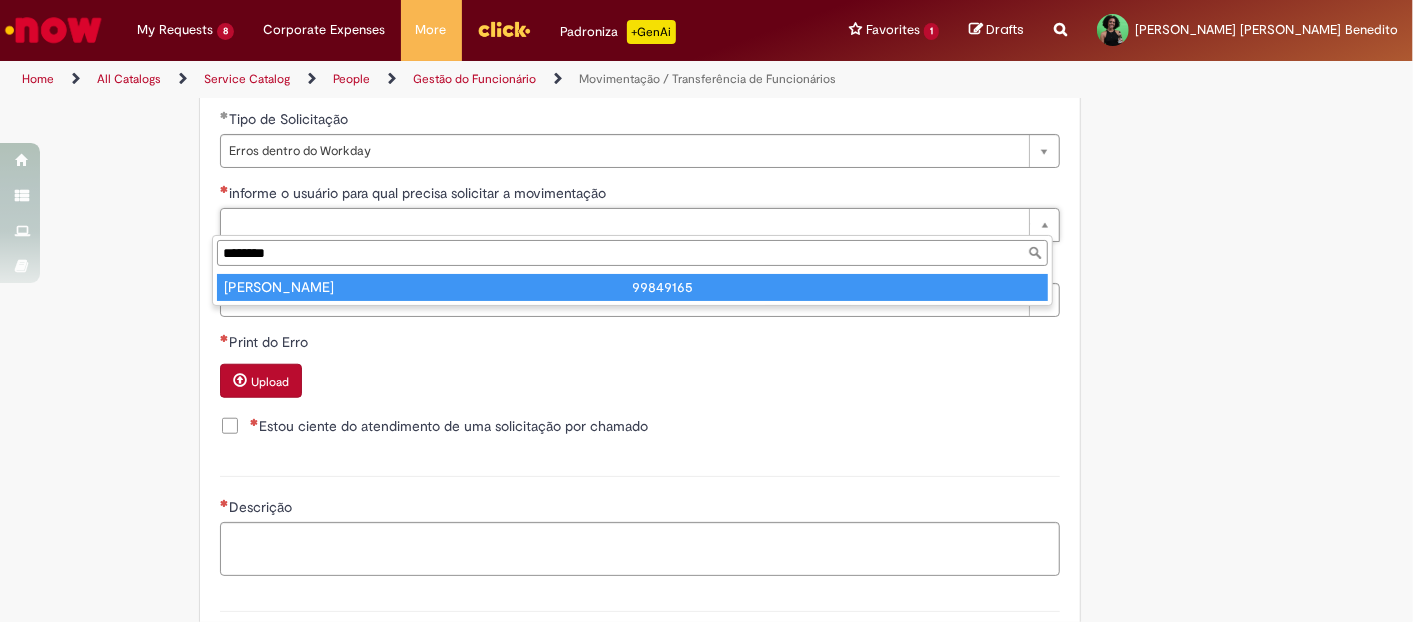 type on "********" 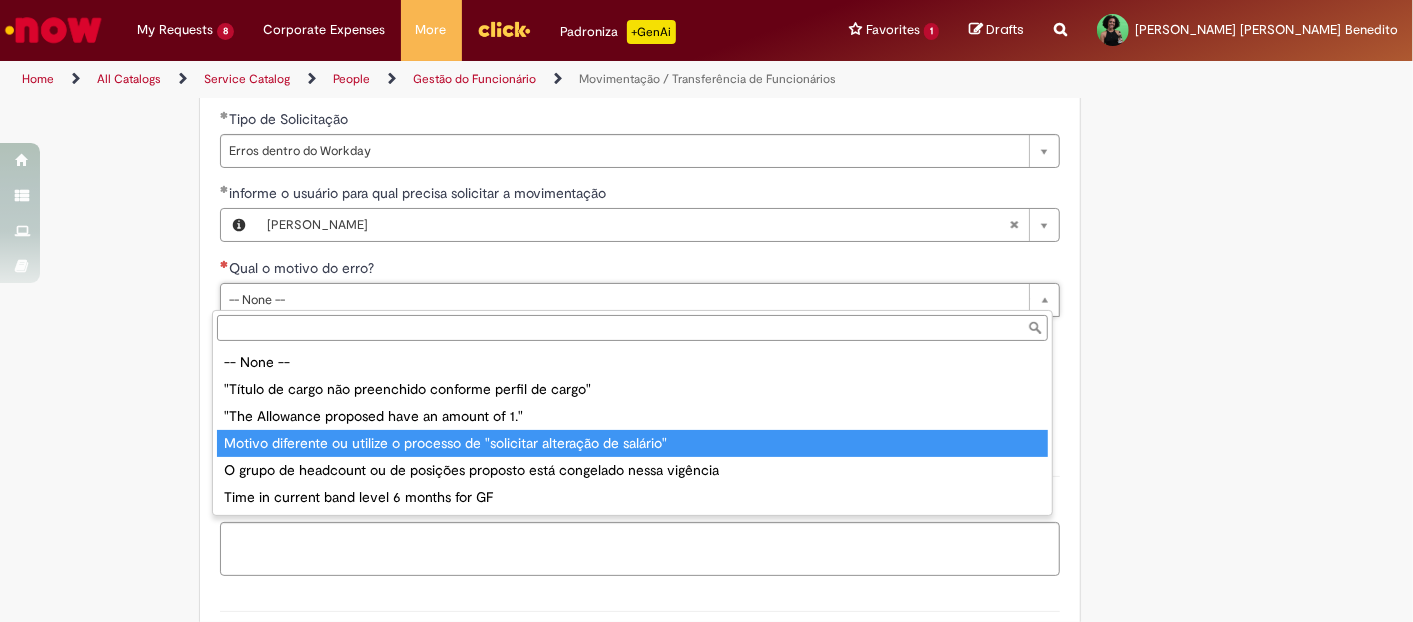 type on "**********" 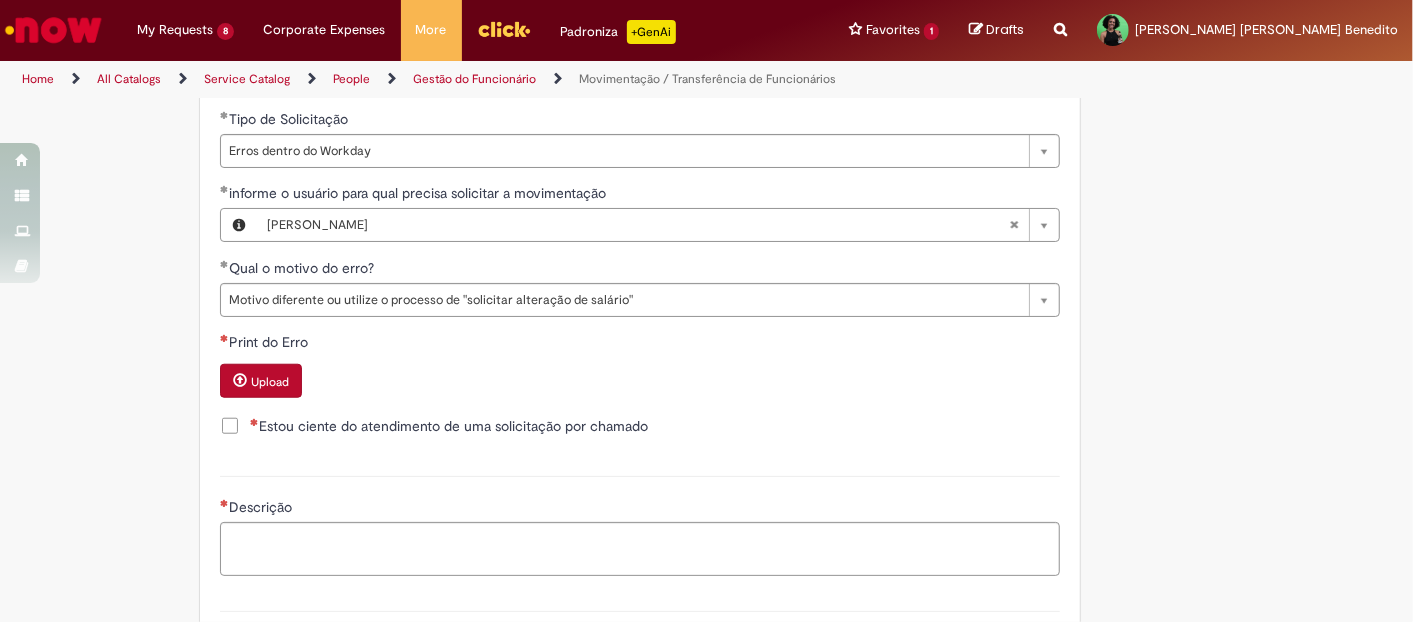 click on "Upload" at bounding box center [270, 382] 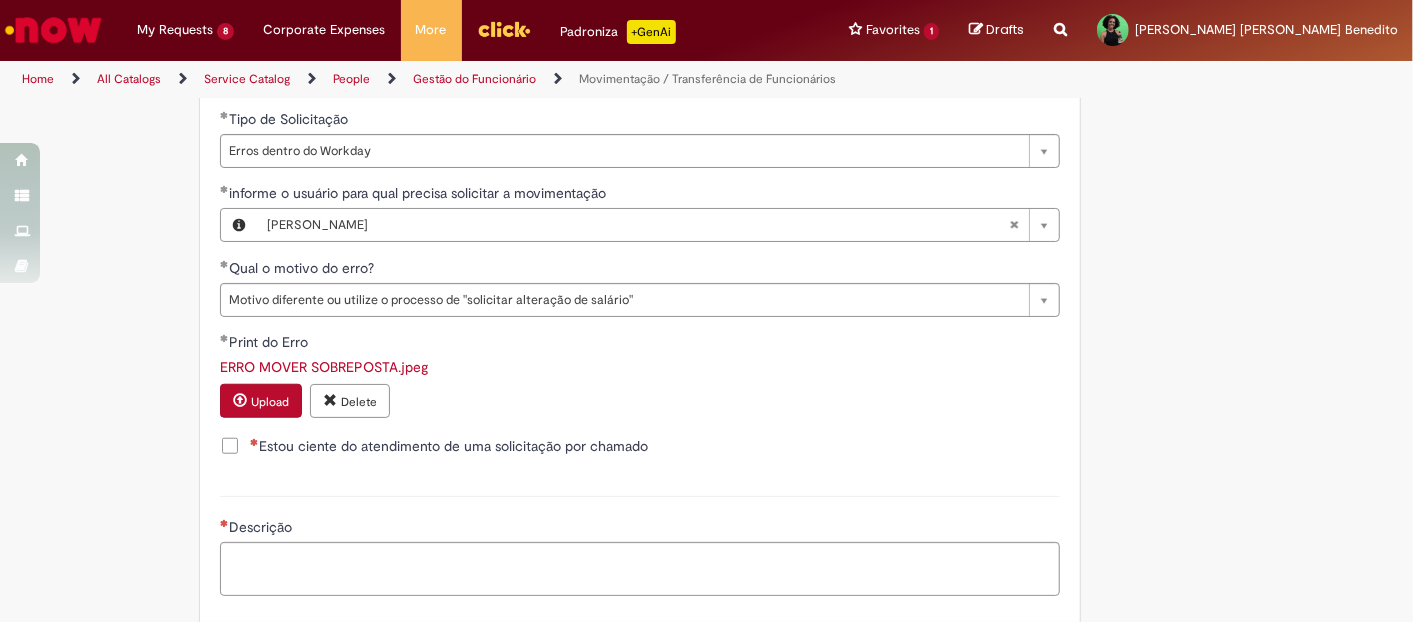 click on "Estou ciente do atendimento de uma solicitação por chamado" at bounding box center [449, 446] 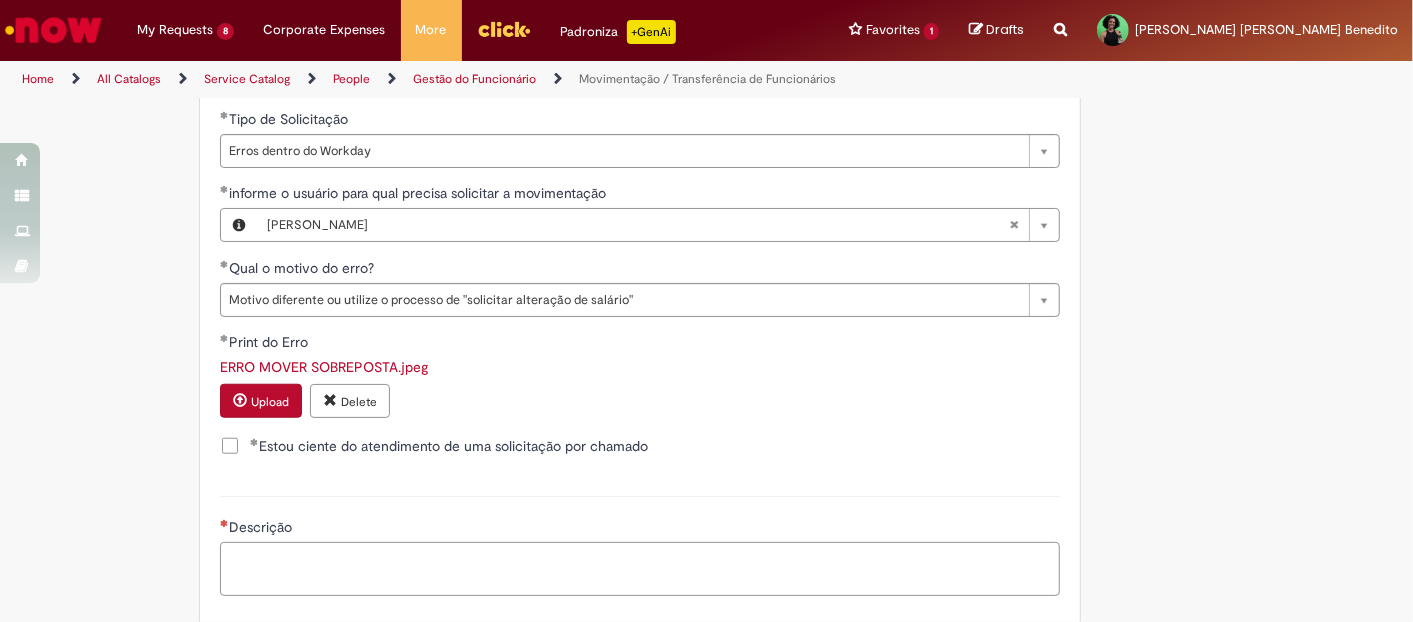click on "Descrição" at bounding box center [640, 568] 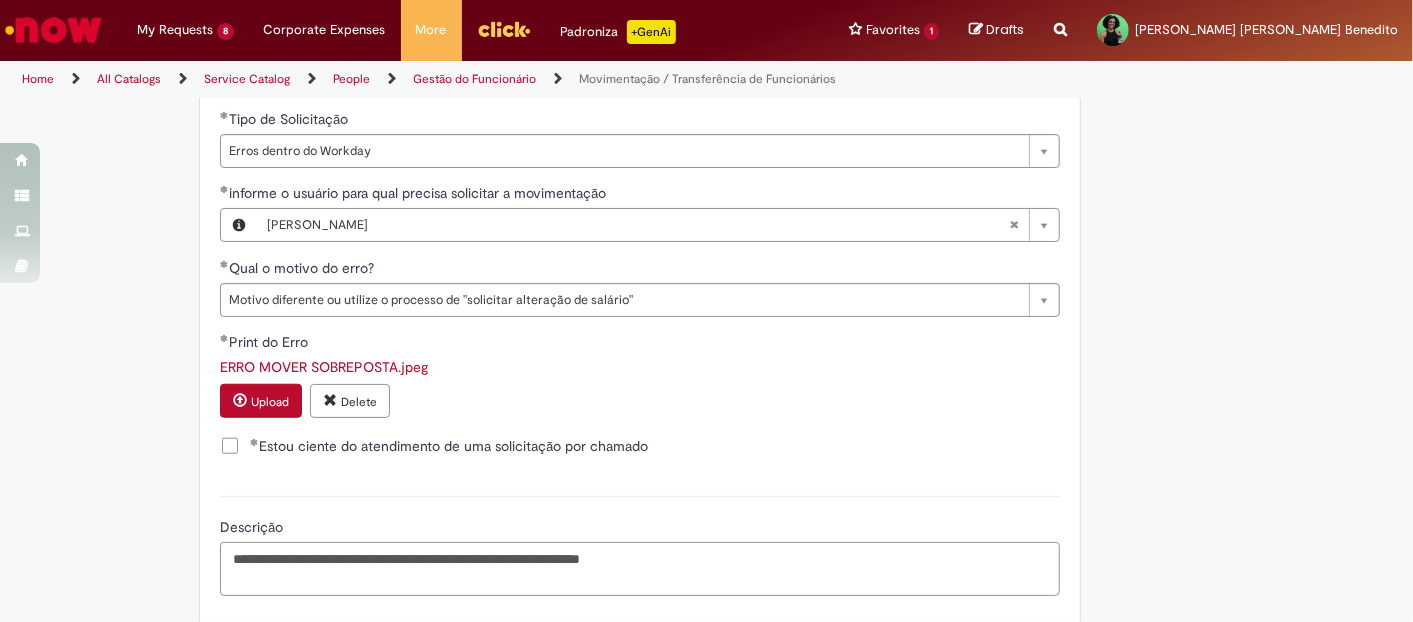 paste on "*********" 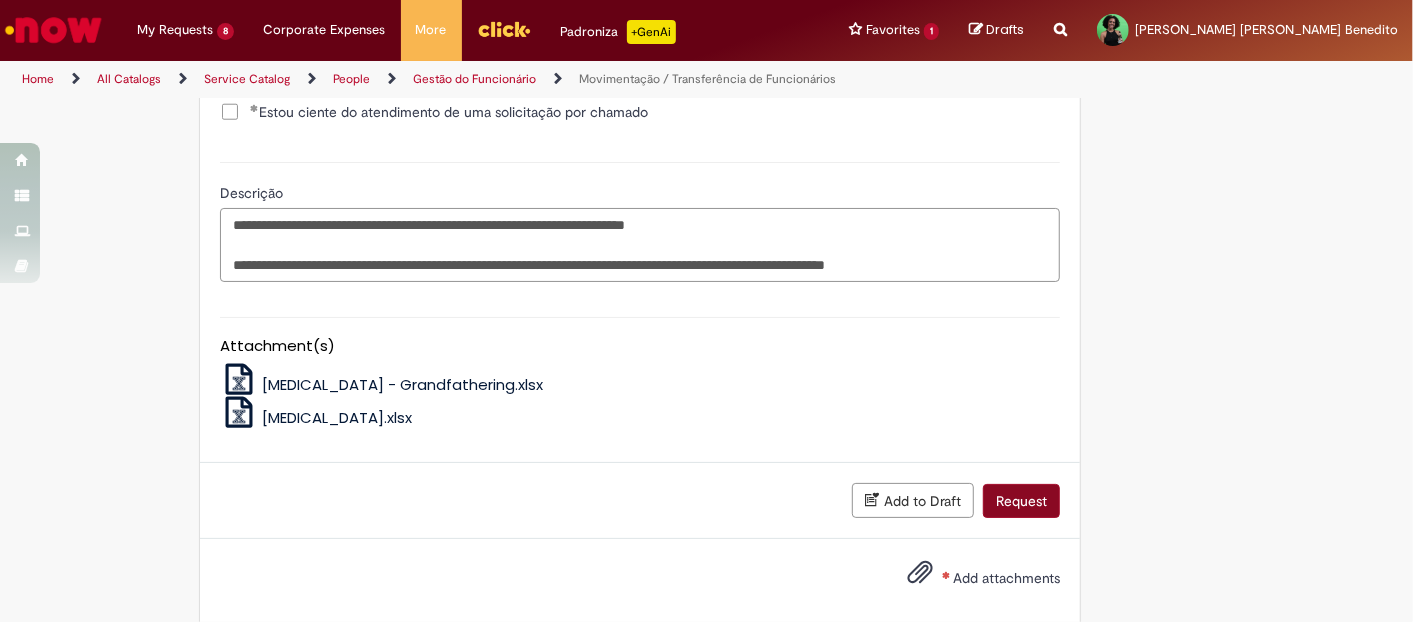 type on "**********" 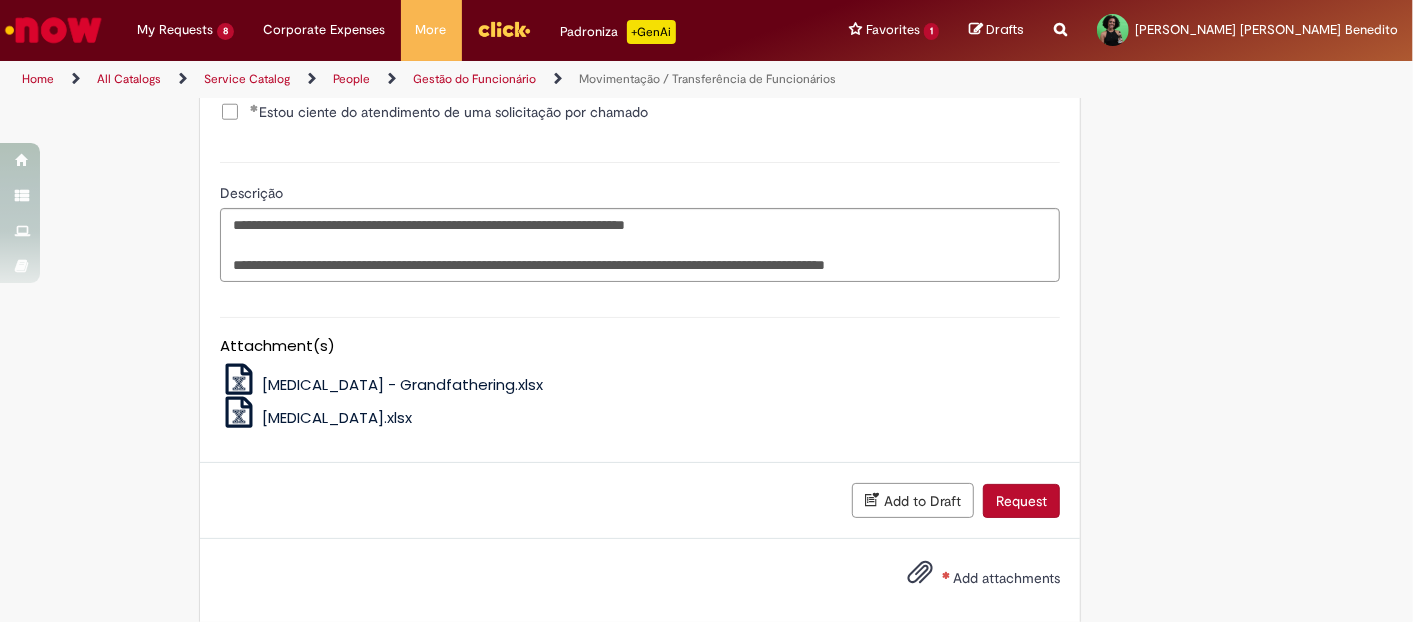 click on "Request" at bounding box center (1021, 501) 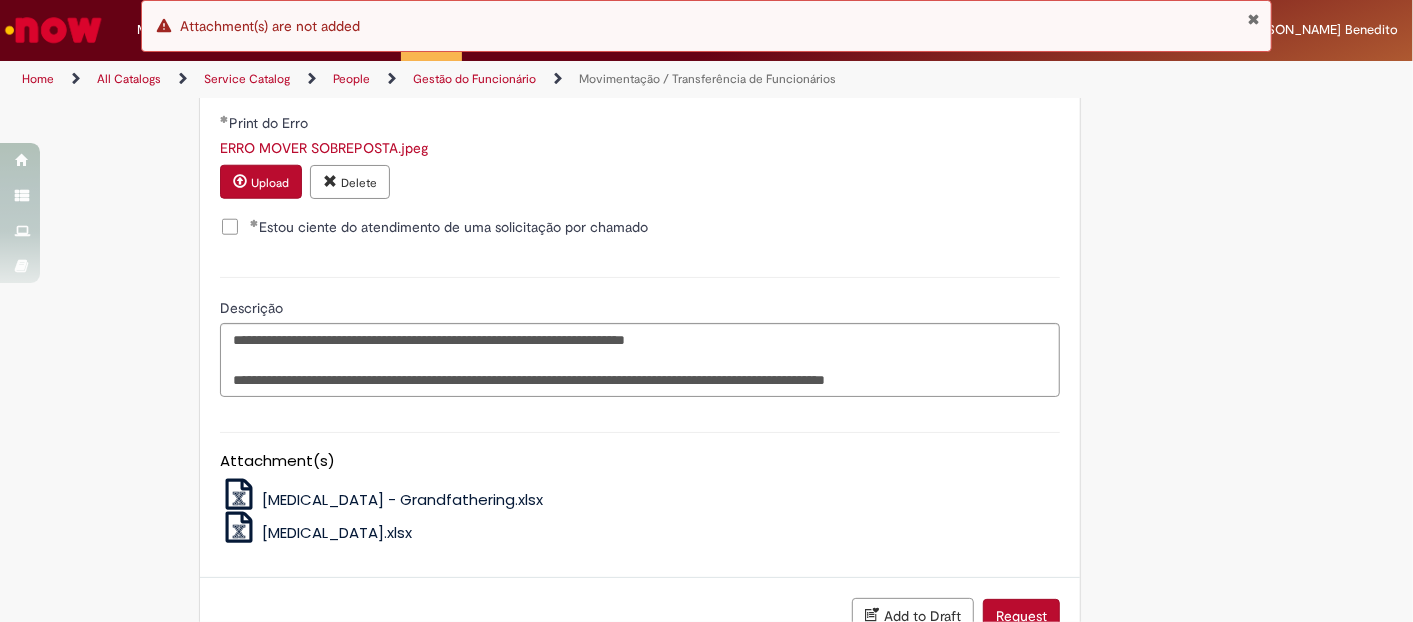 scroll, scrollTop: 1244, scrollLeft: 0, axis: vertical 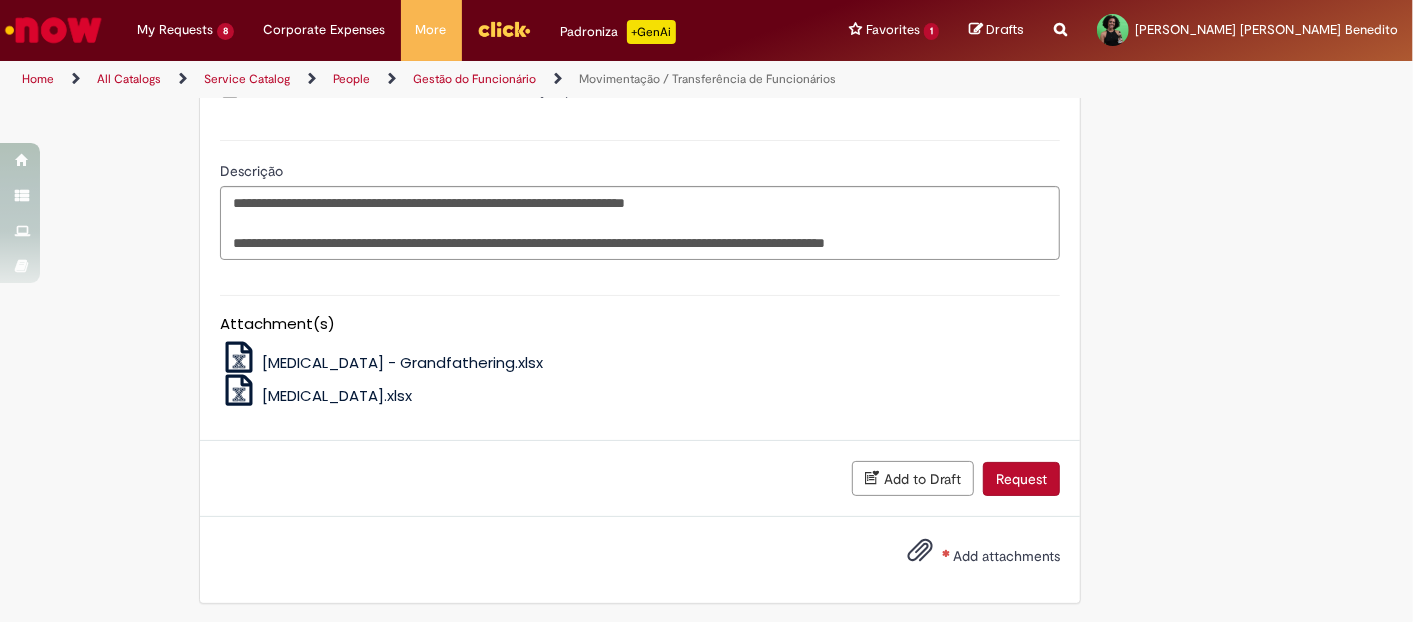 click on "Add attachments" at bounding box center (1006, 556) 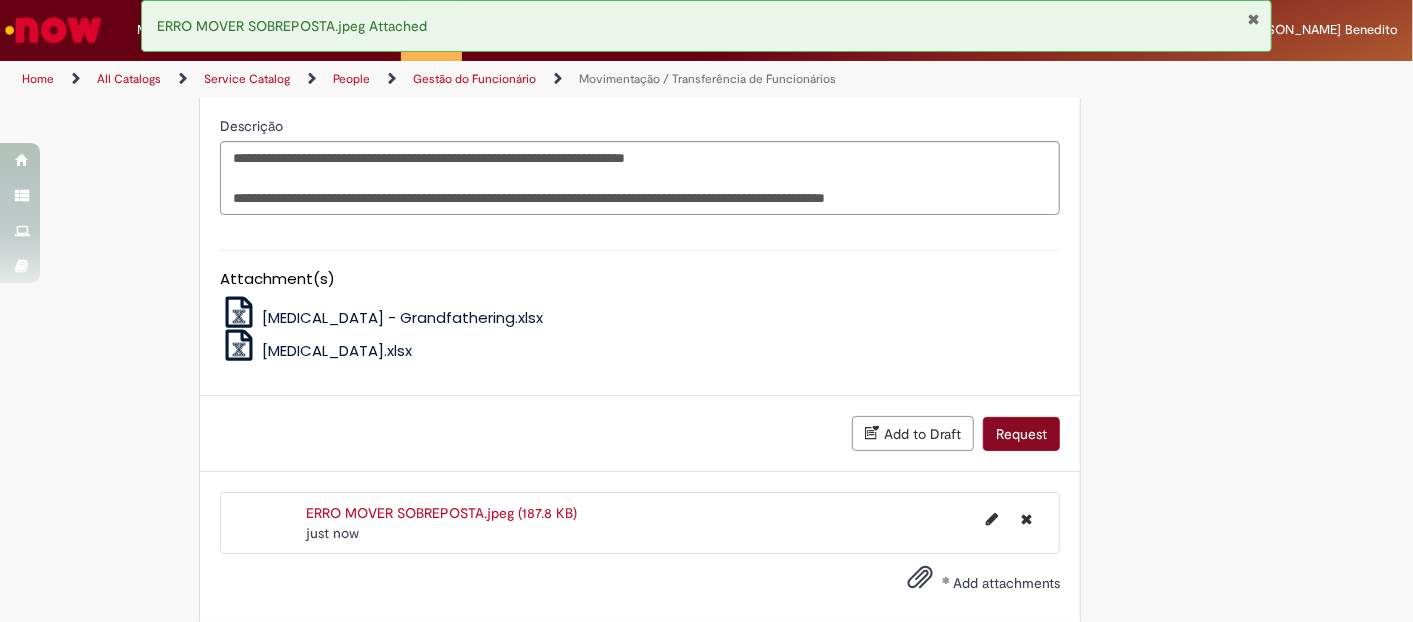scroll, scrollTop: 1316, scrollLeft: 0, axis: vertical 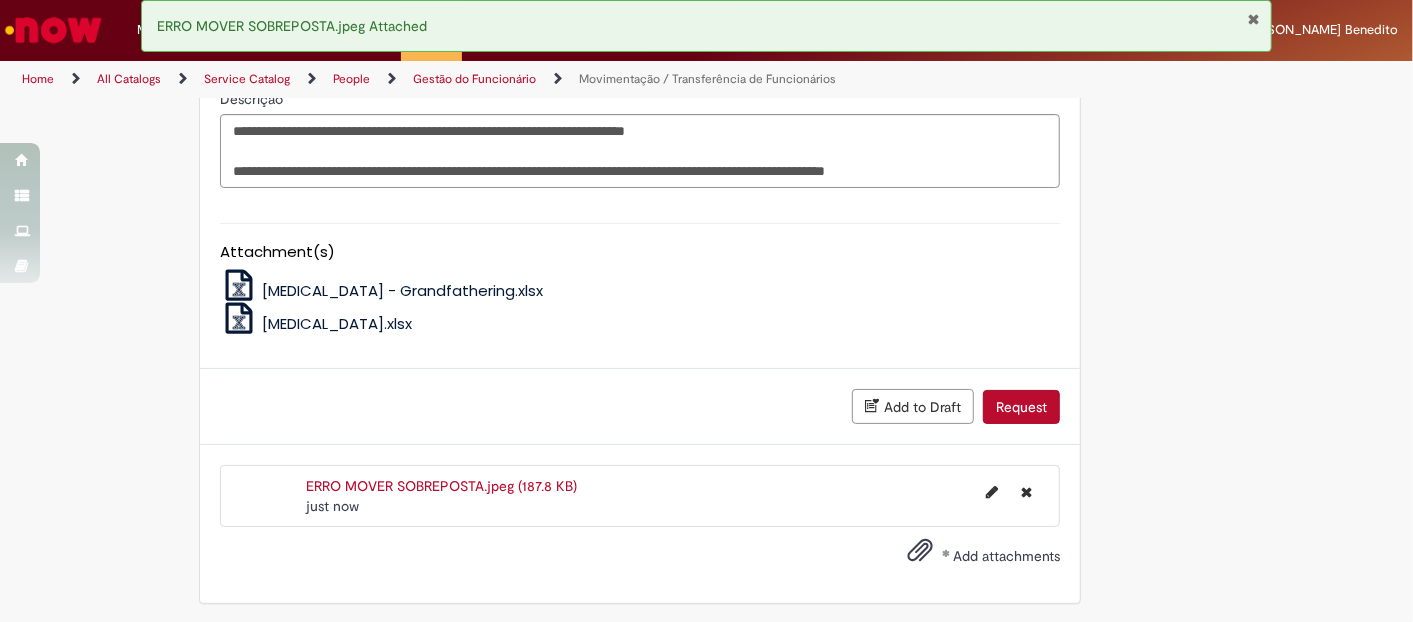 click on "Request" at bounding box center [1021, 407] 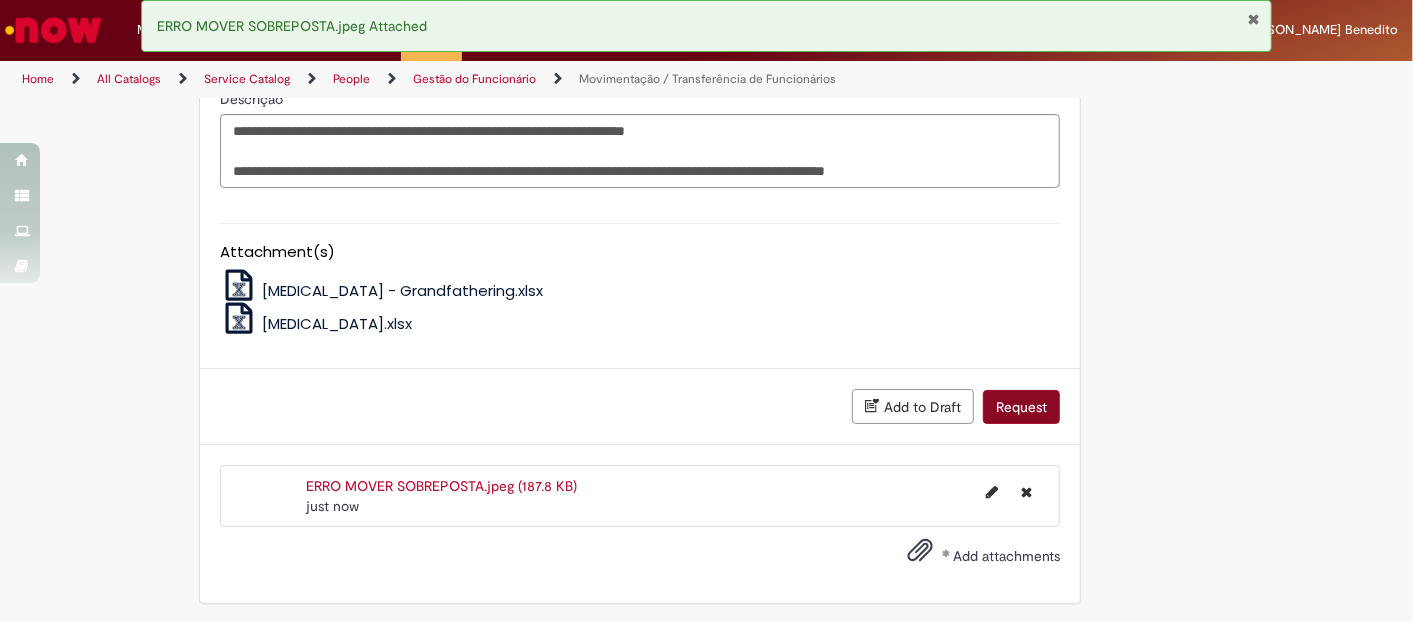 scroll, scrollTop: 1270, scrollLeft: 0, axis: vertical 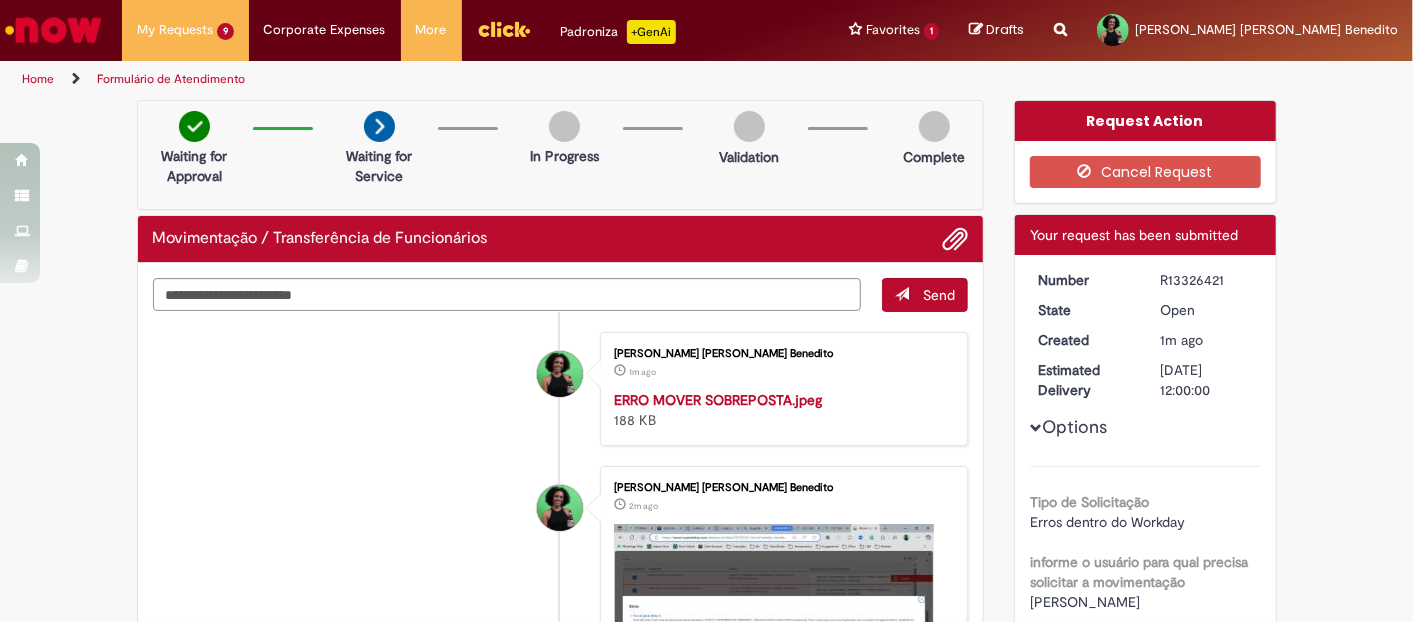 click on "Home" at bounding box center (38, 79) 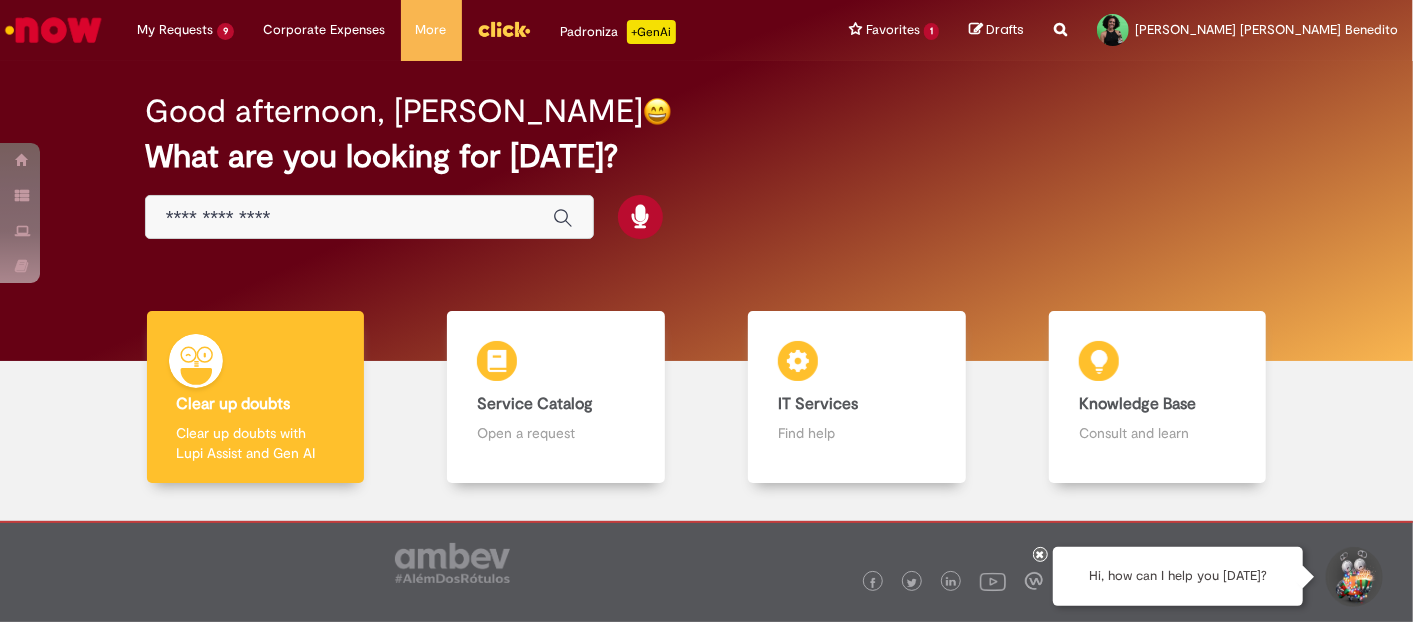 click at bounding box center [349, 218] 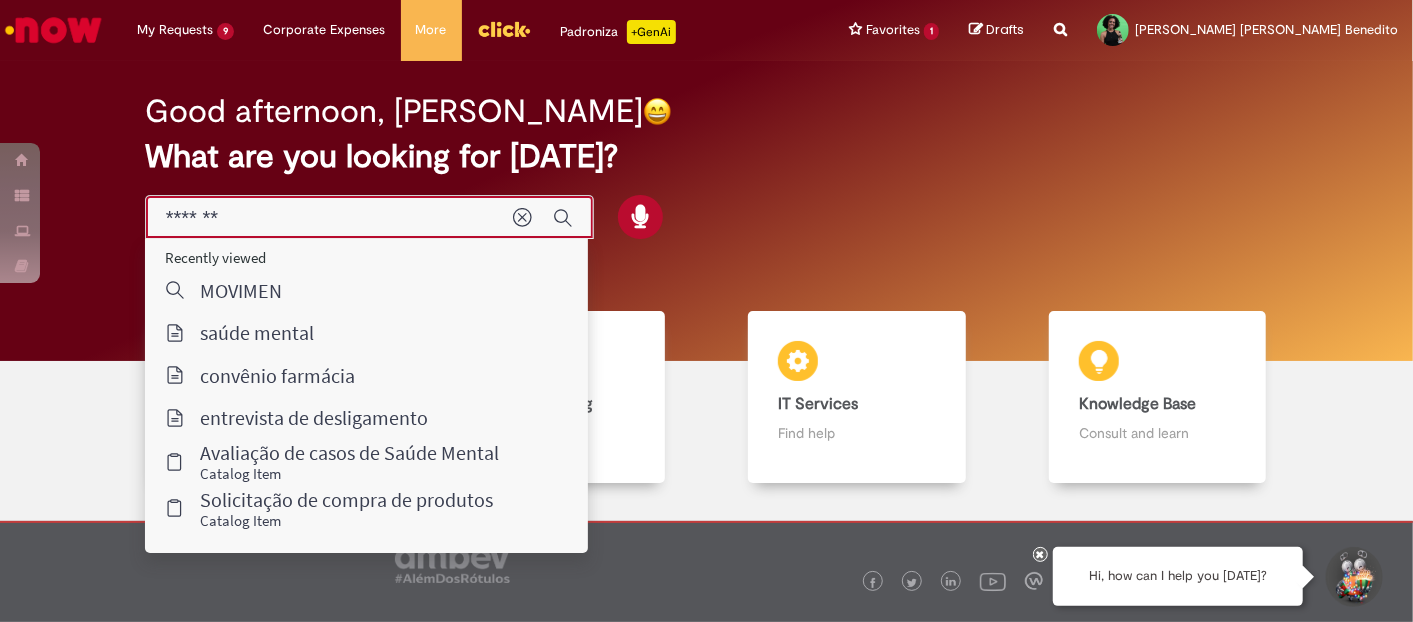 type on "********" 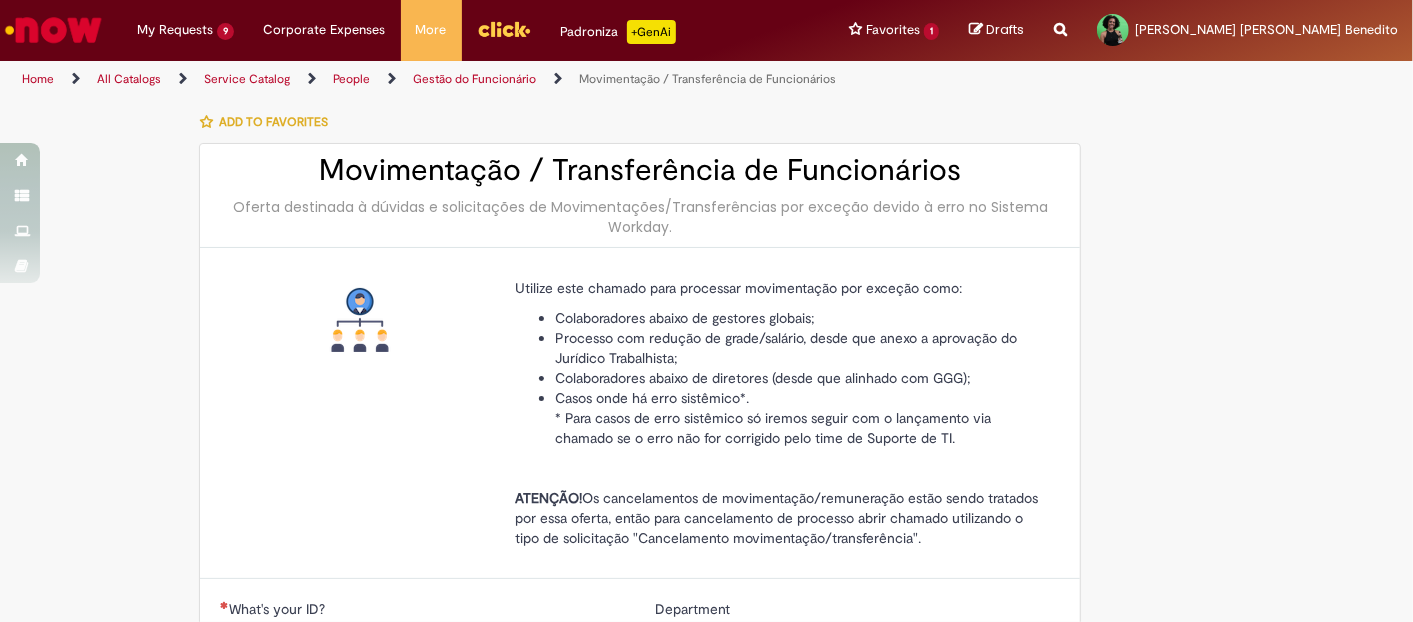type on "********" 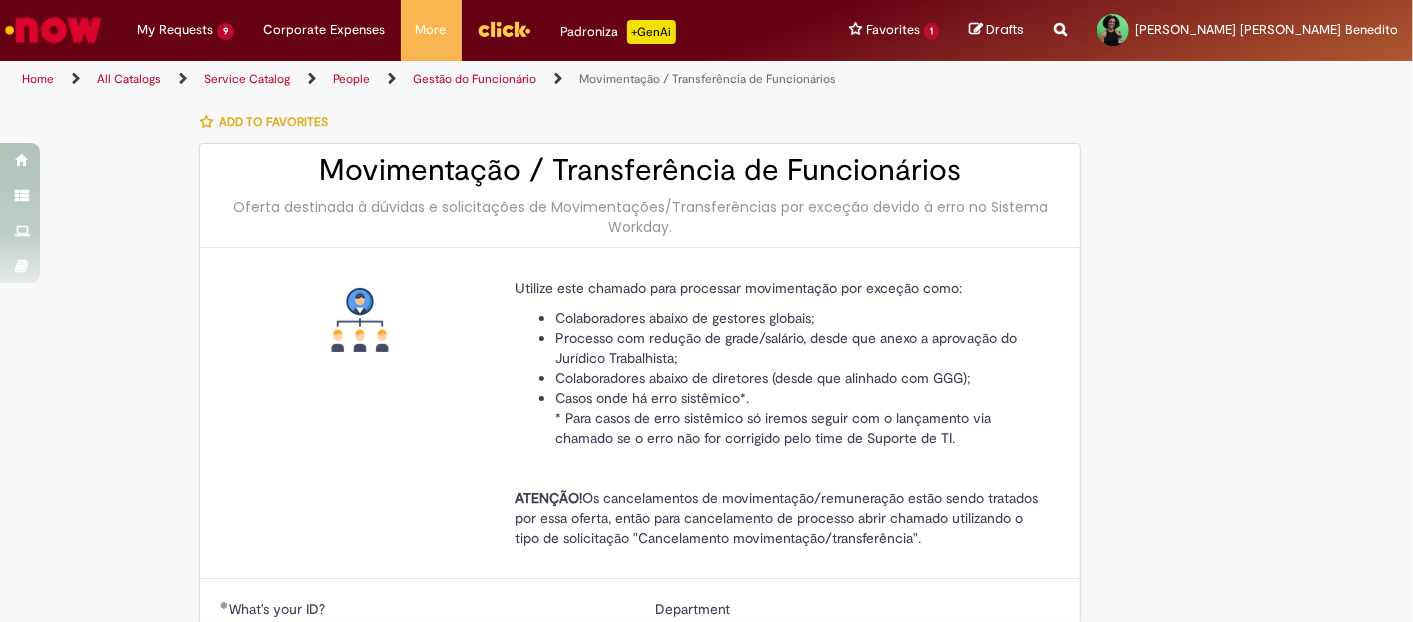 type on "**********" 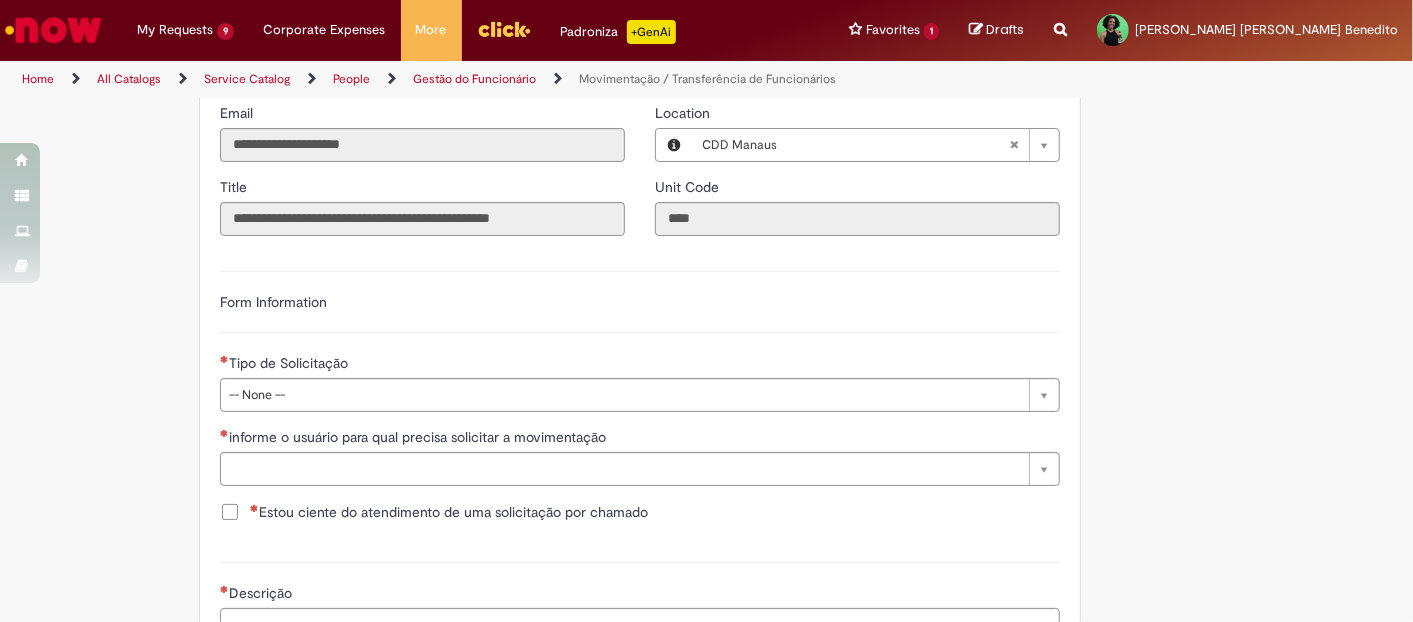 scroll, scrollTop: 666, scrollLeft: 0, axis: vertical 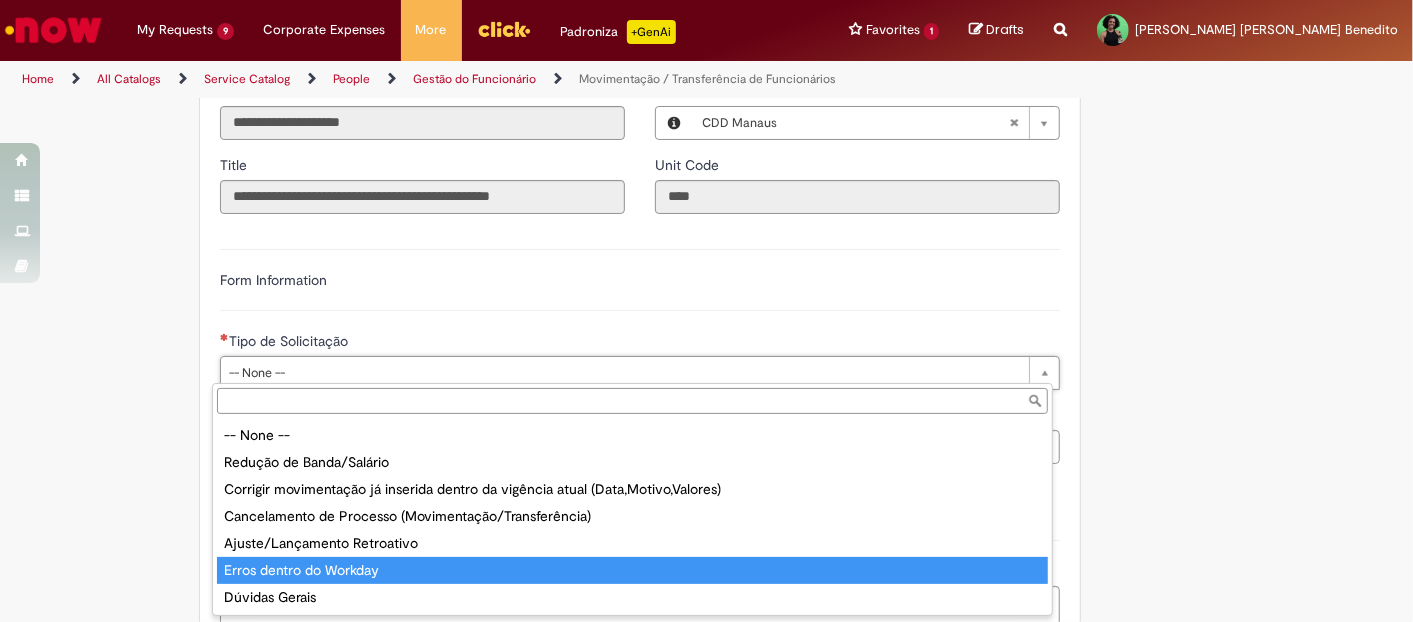 type on "**********" 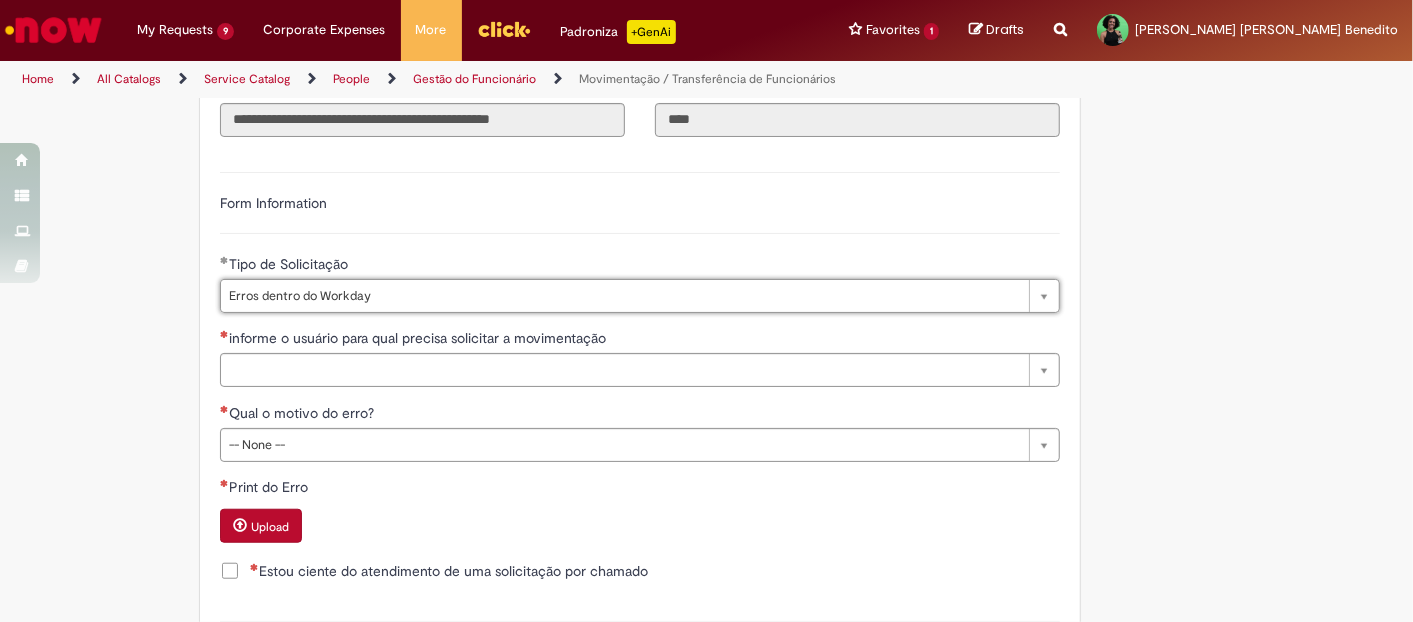 scroll, scrollTop: 777, scrollLeft: 0, axis: vertical 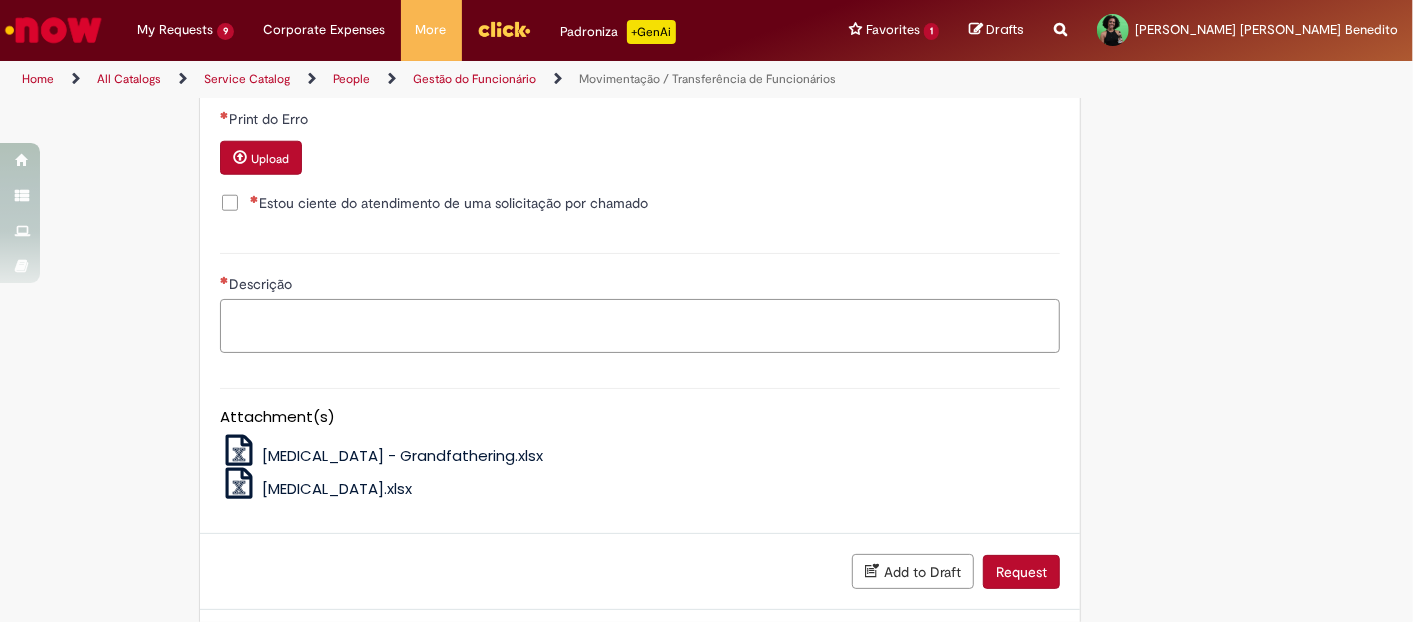 click on "Descrição" at bounding box center [640, 325] 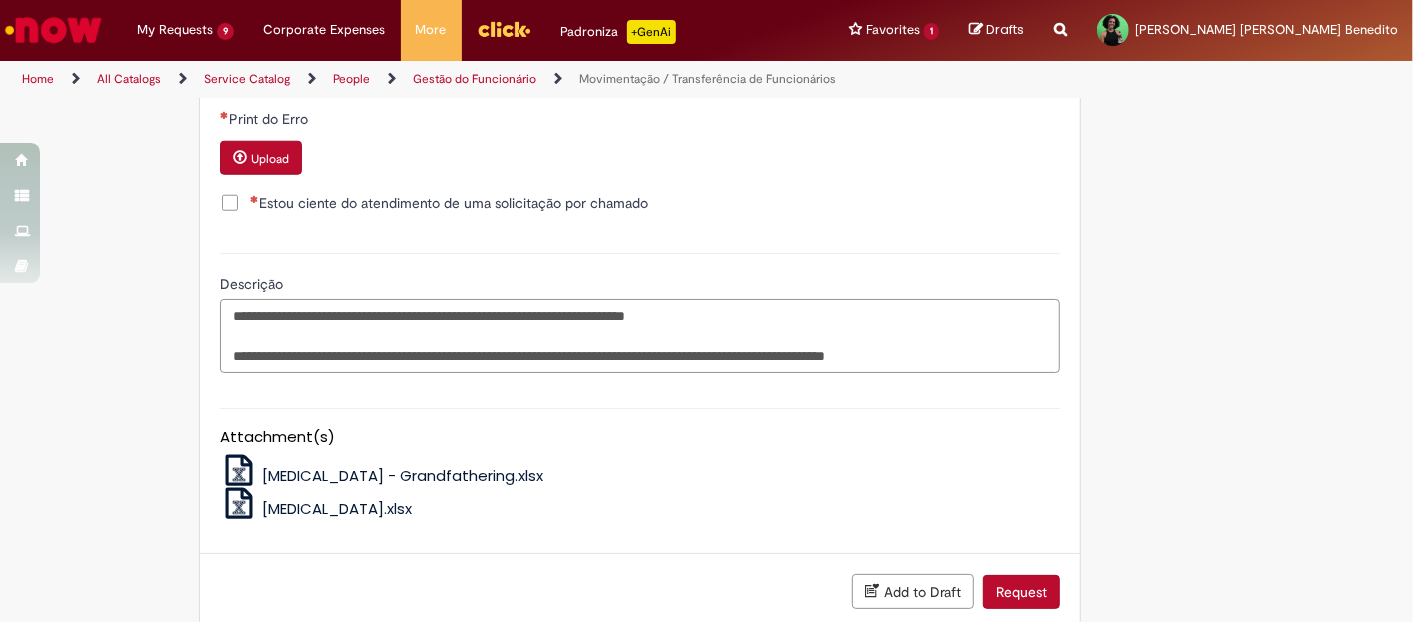 drag, startPoint x: 662, startPoint y: 311, endPoint x: 721, endPoint y: 306, distance: 59.211487 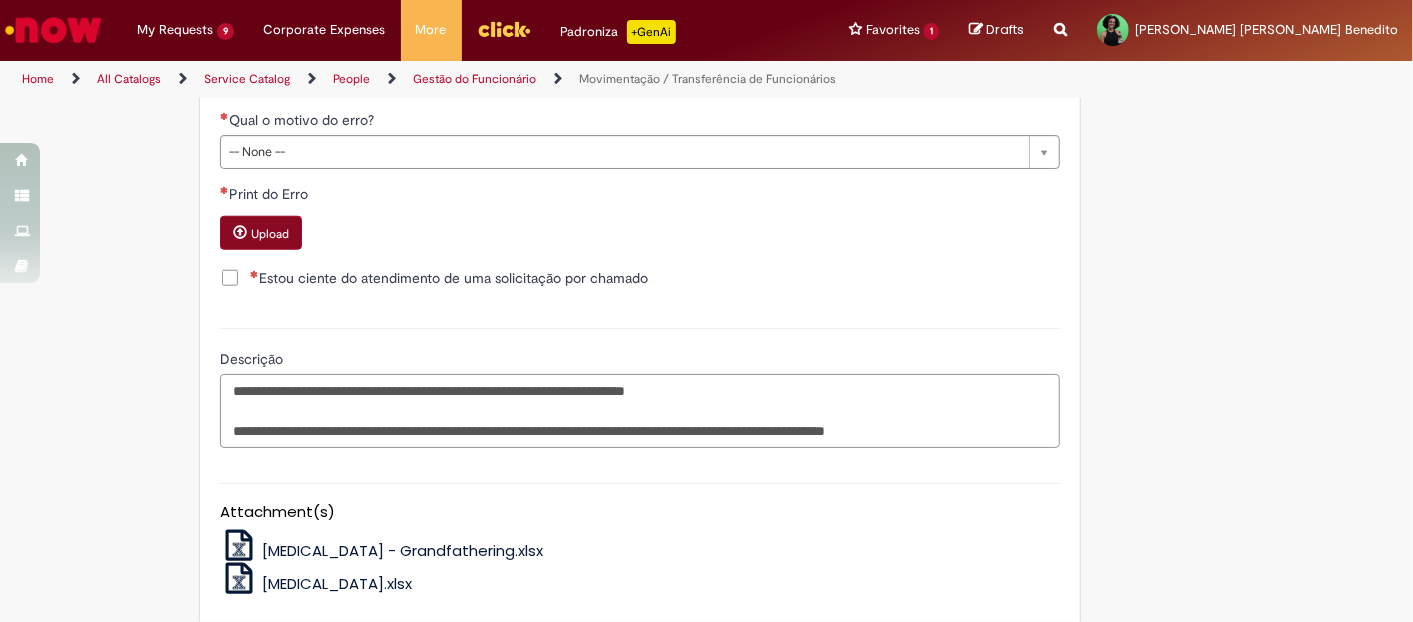 scroll, scrollTop: 1000, scrollLeft: 0, axis: vertical 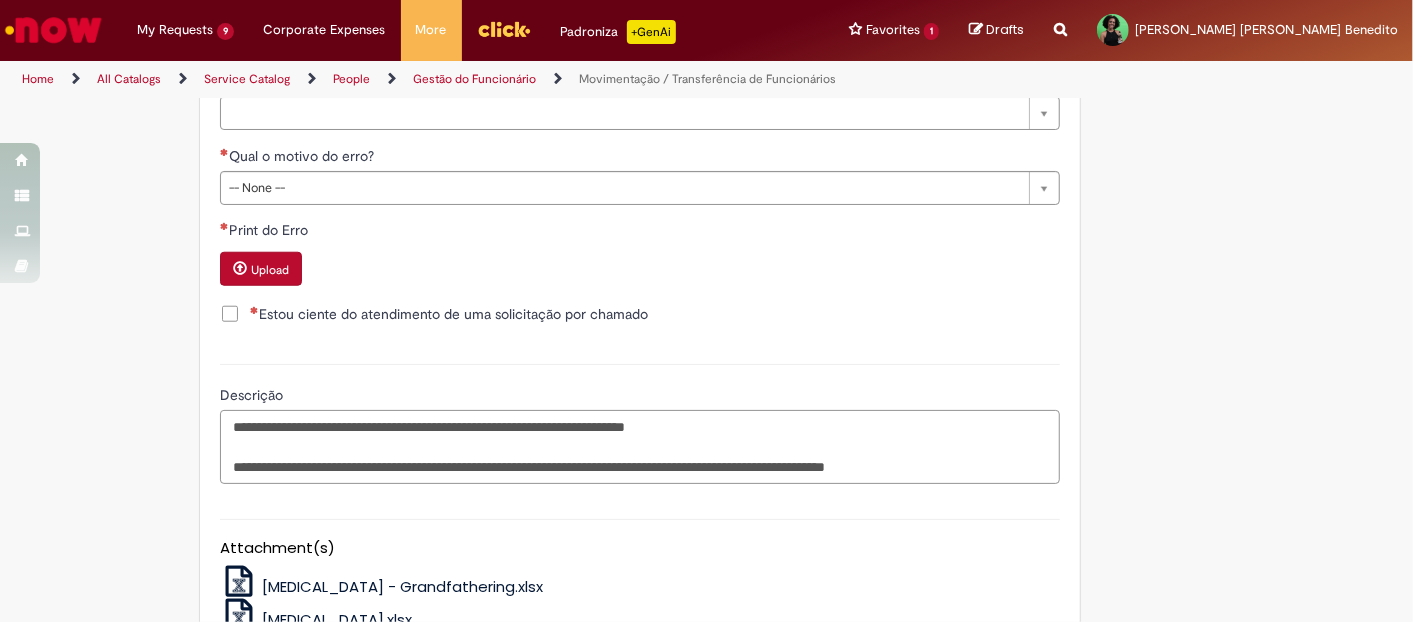 type on "**********" 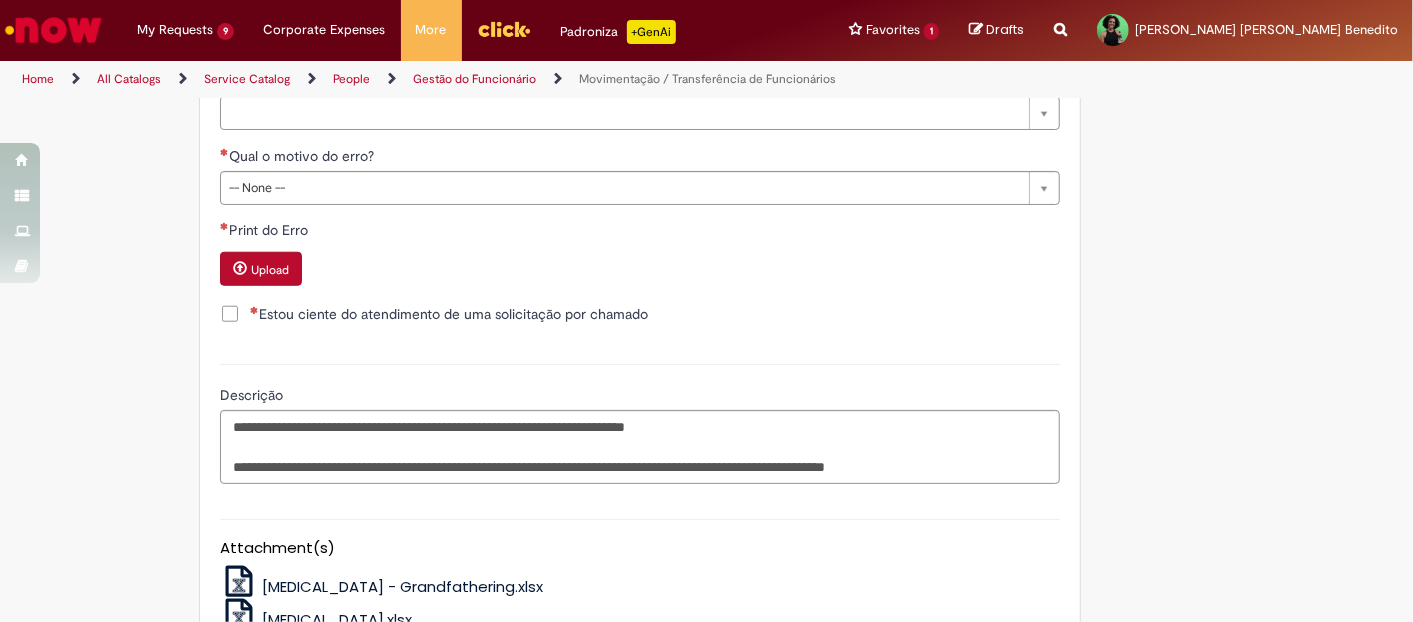 click on "Estou ciente do atendimento de uma solicitação por chamado" at bounding box center [449, 314] 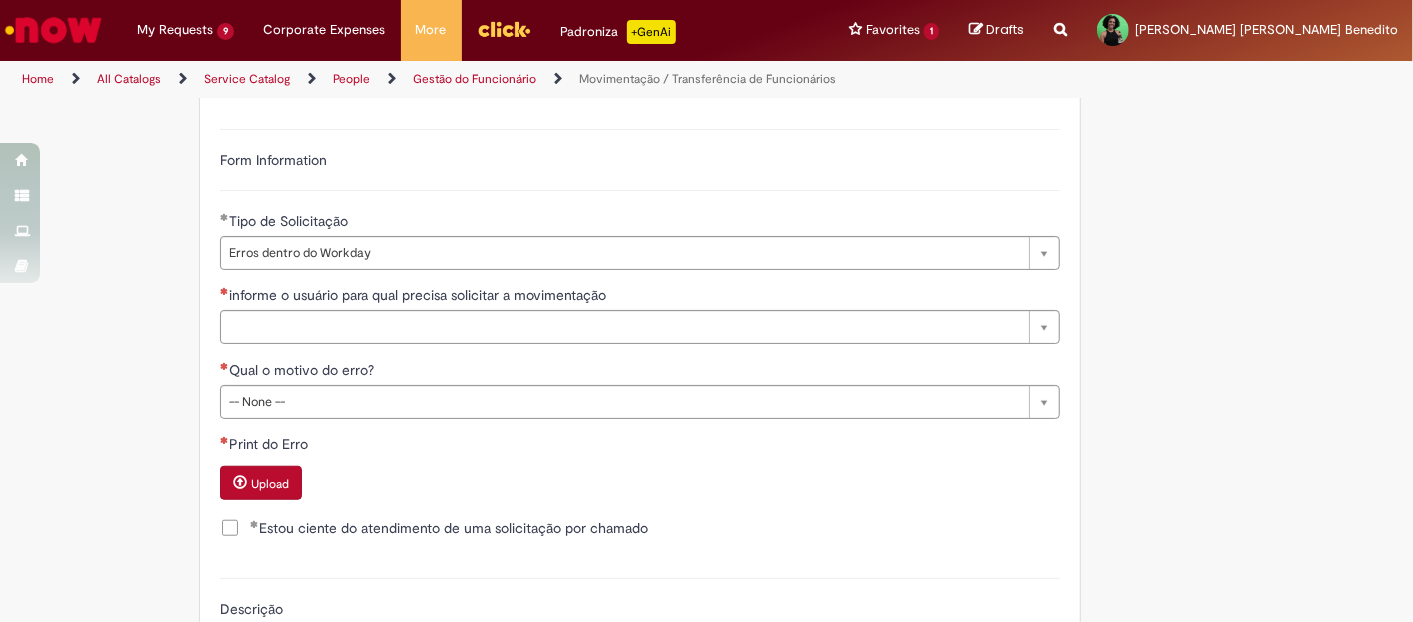 scroll, scrollTop: 777, scrollLeft: 0, axis: vertical 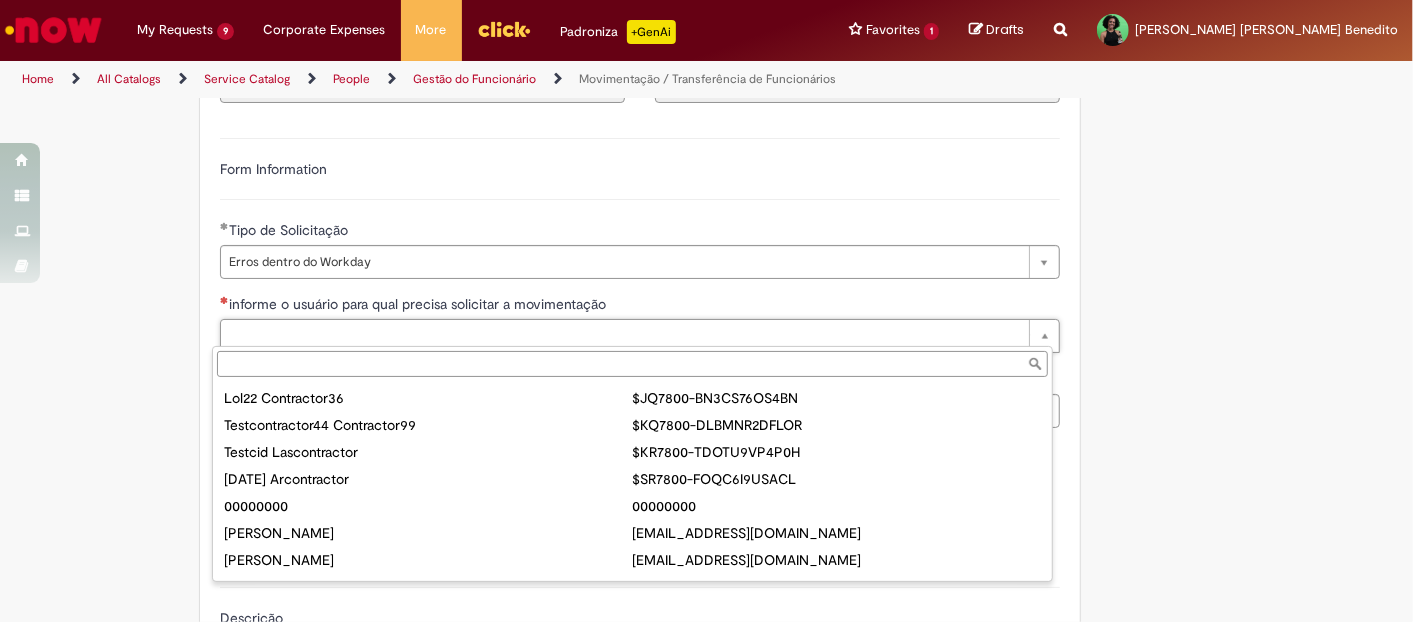 paste on "********" 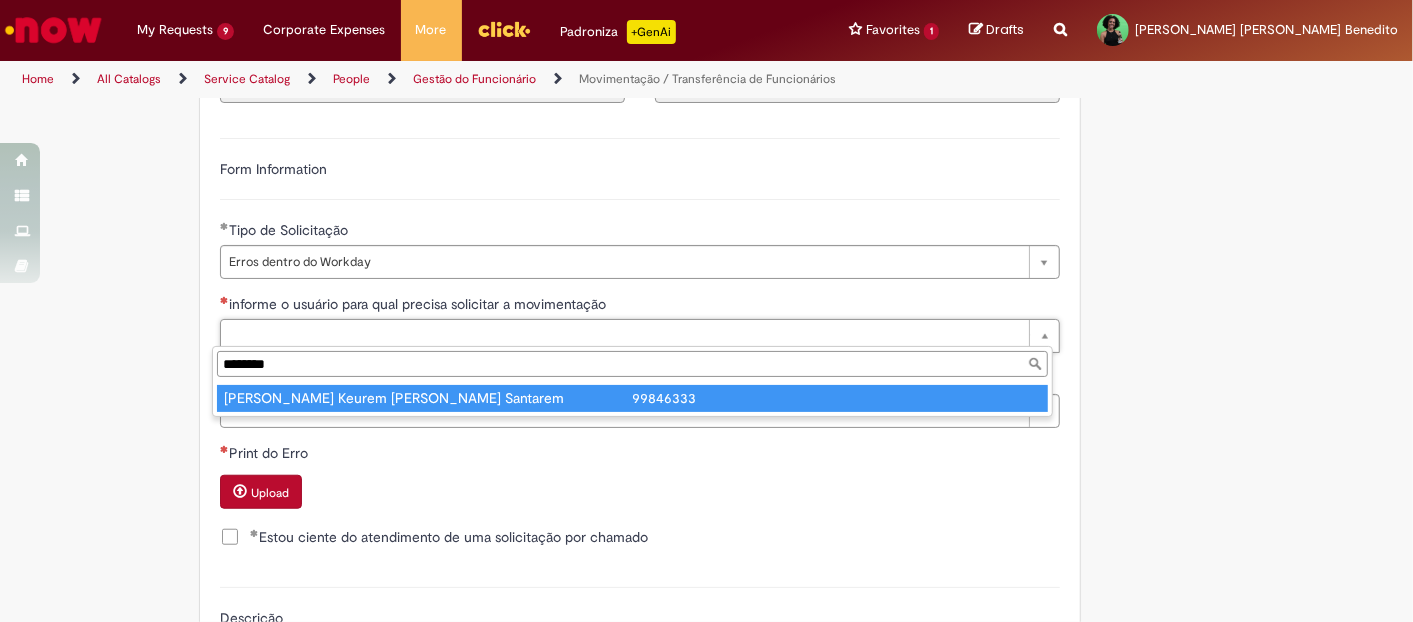 type on "********" 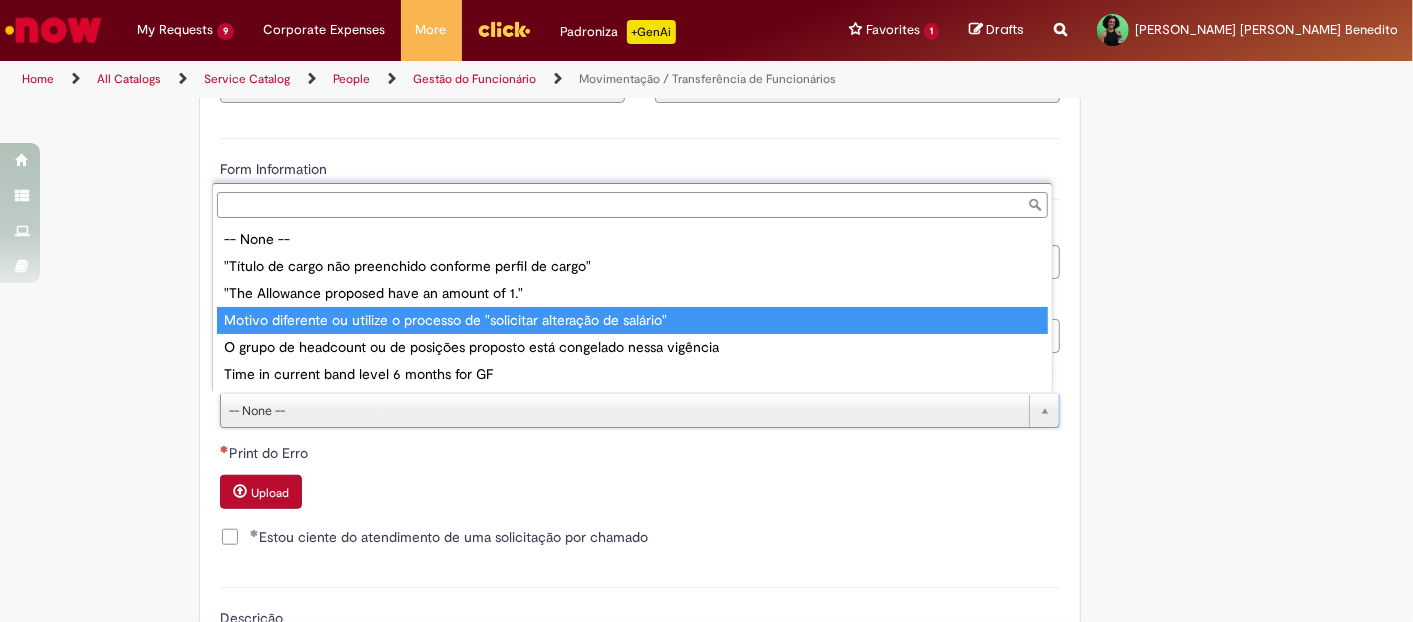 type on "**********" 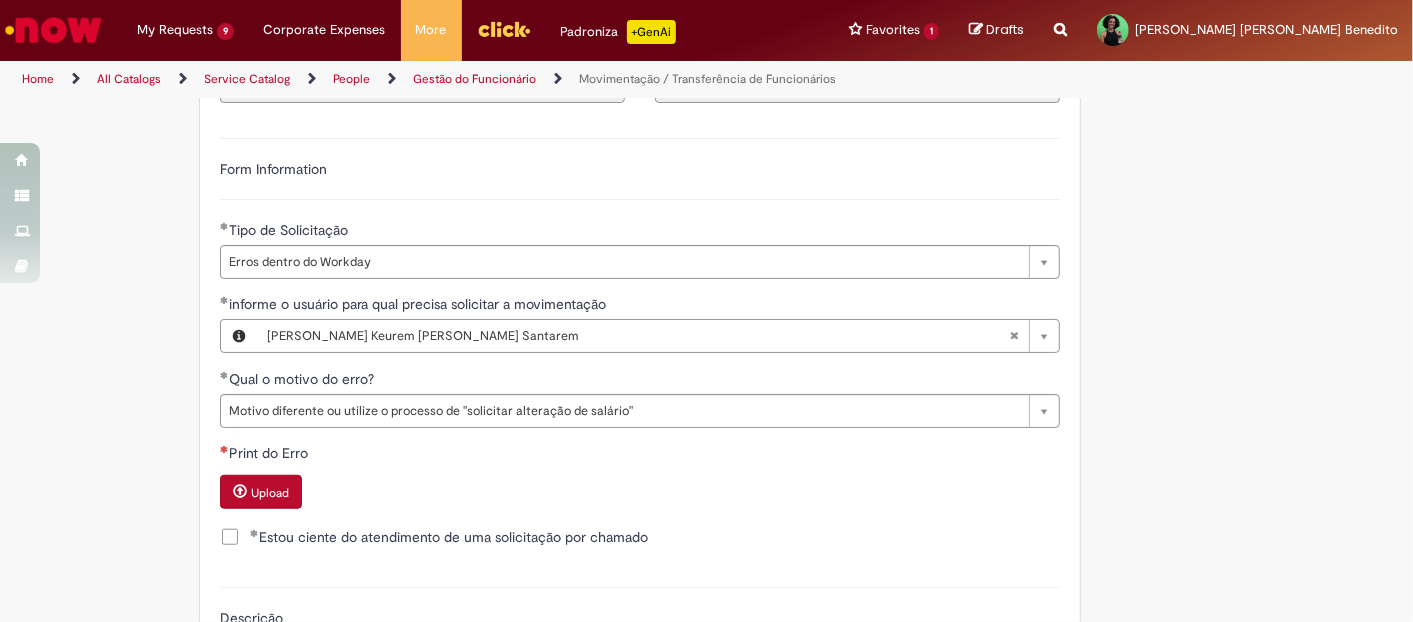 click on "Upload" at bounding box center (270, 493) 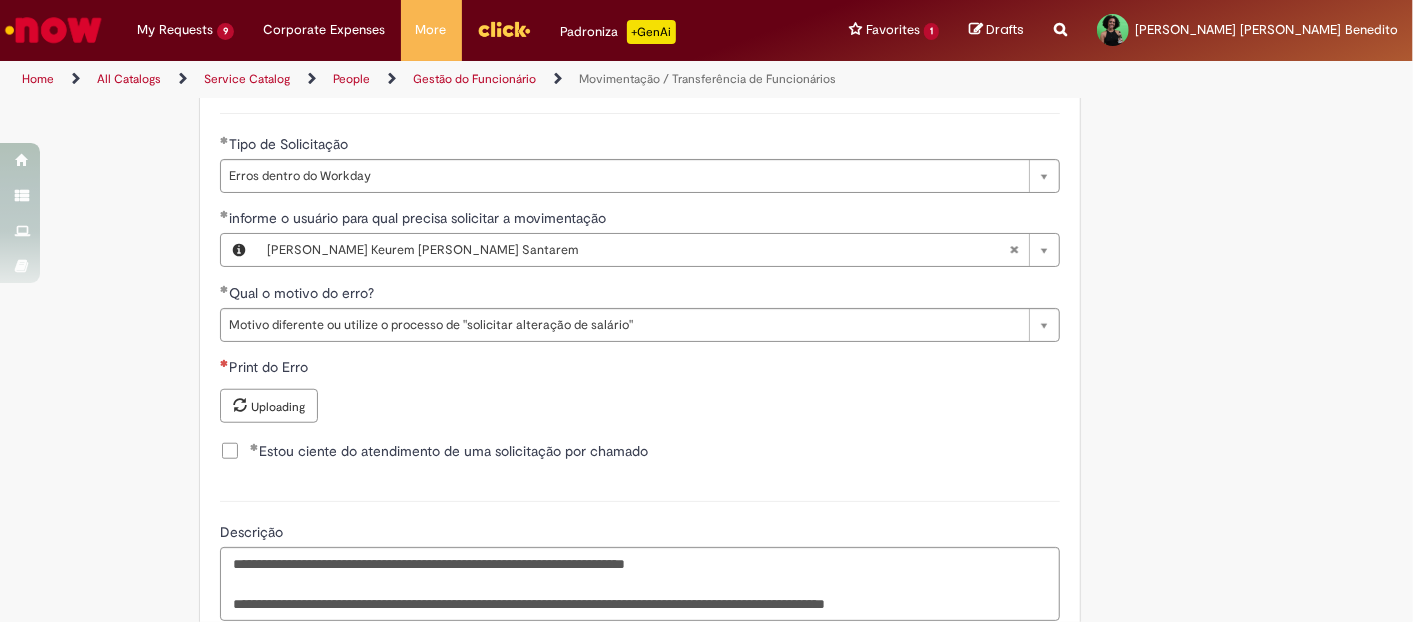 scroll, scrollTop: 1111, scrollLeft: 0, axis: vertical 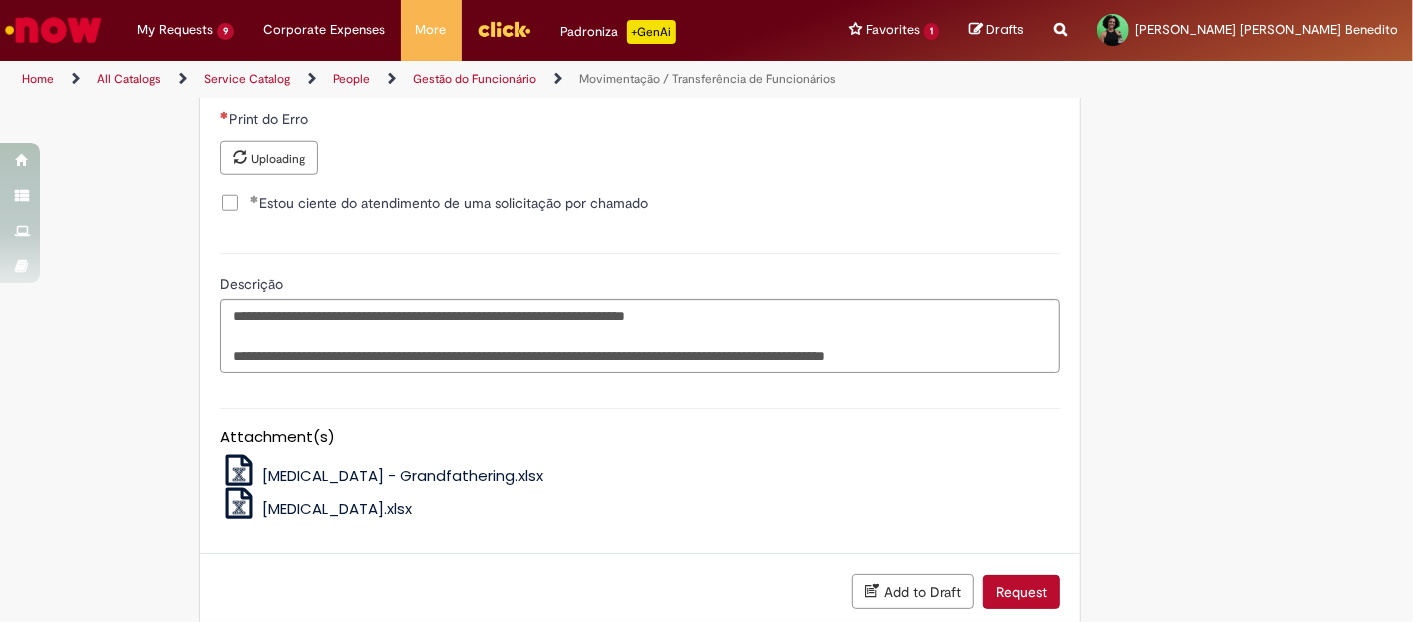 type 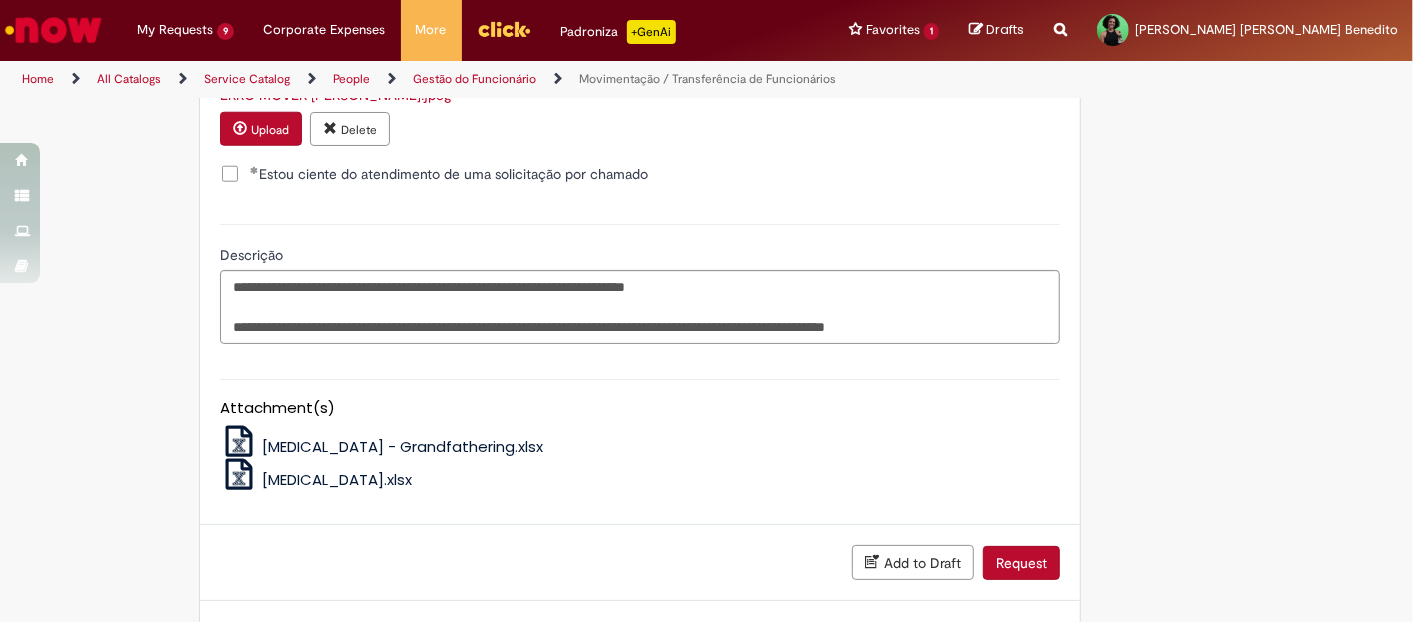 scroll, scrollTop: 1222, scrollLeft: 0, axis: vertical 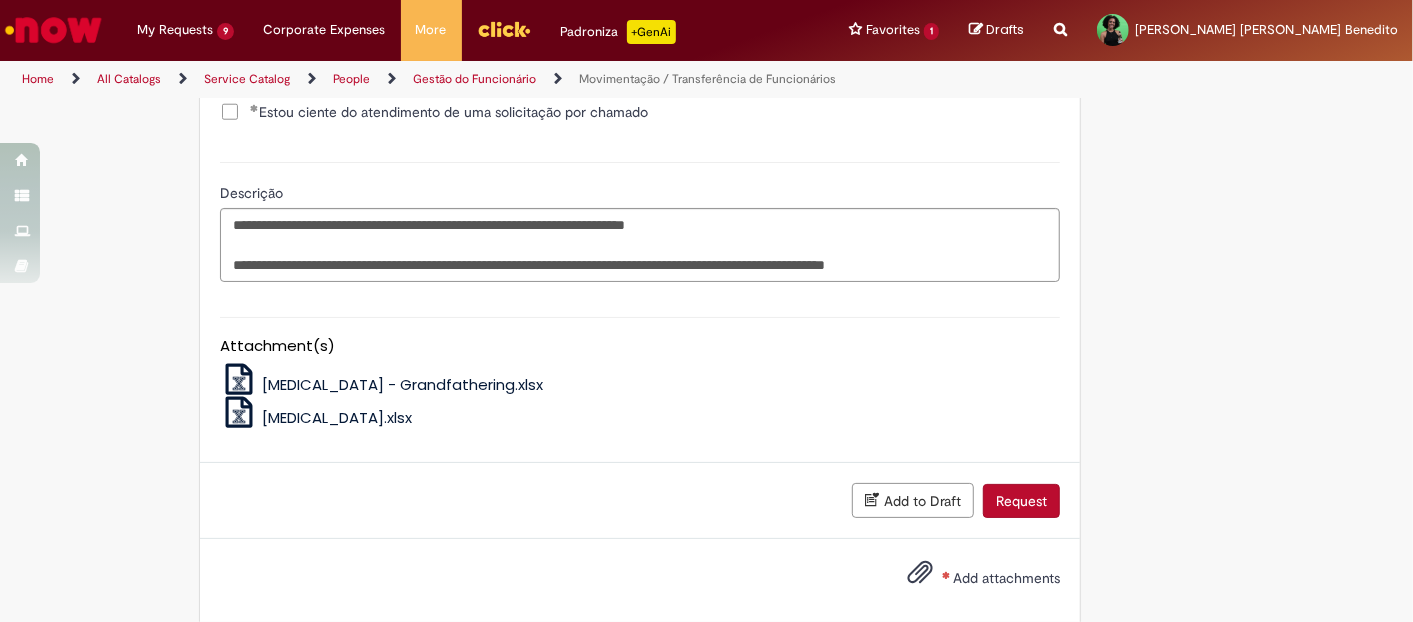 click on "Add attachments" at bounding box center [1006, 578] 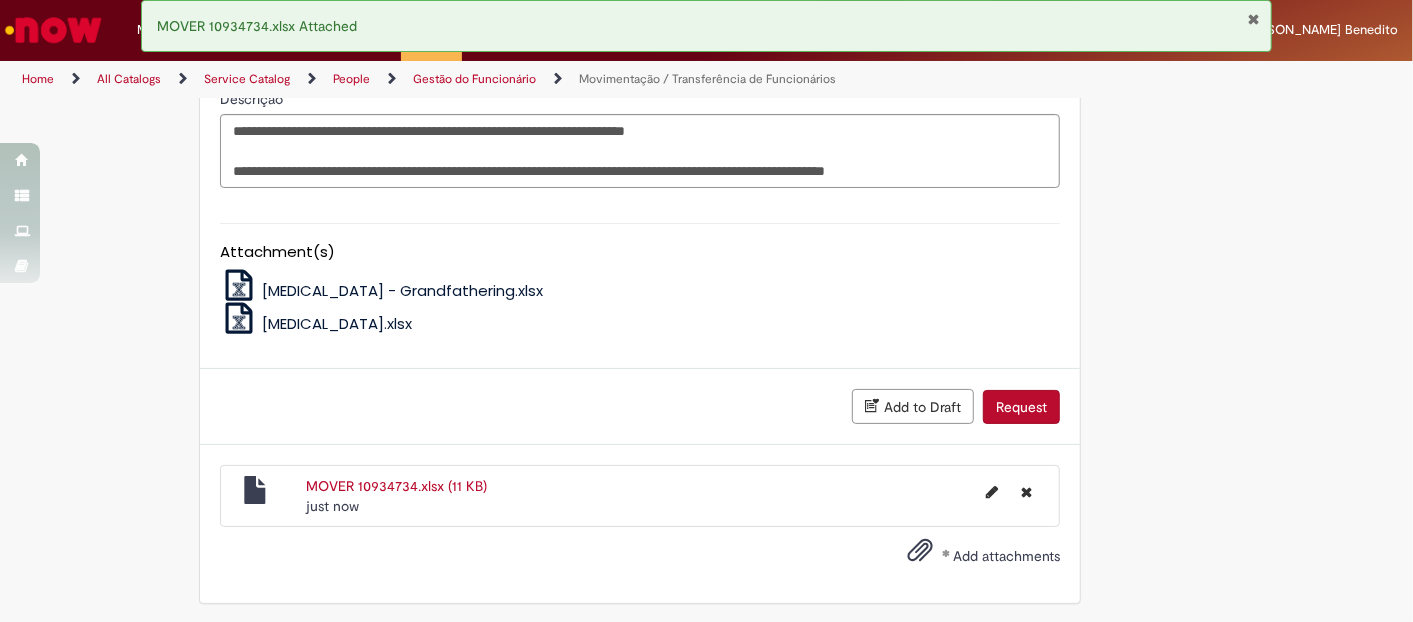 scroll, scrollTop: 1205, scrollLeft: 0, axis: vertical 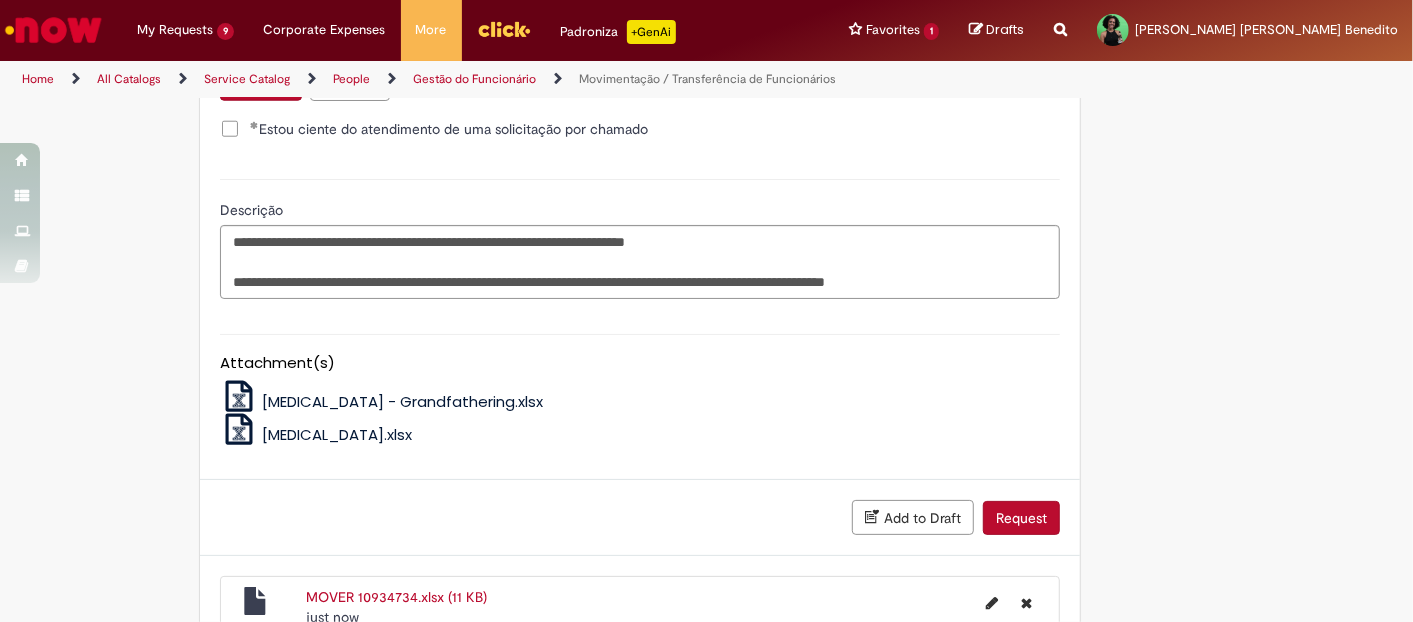 click on "Request" at bounding box center [1021, 518] 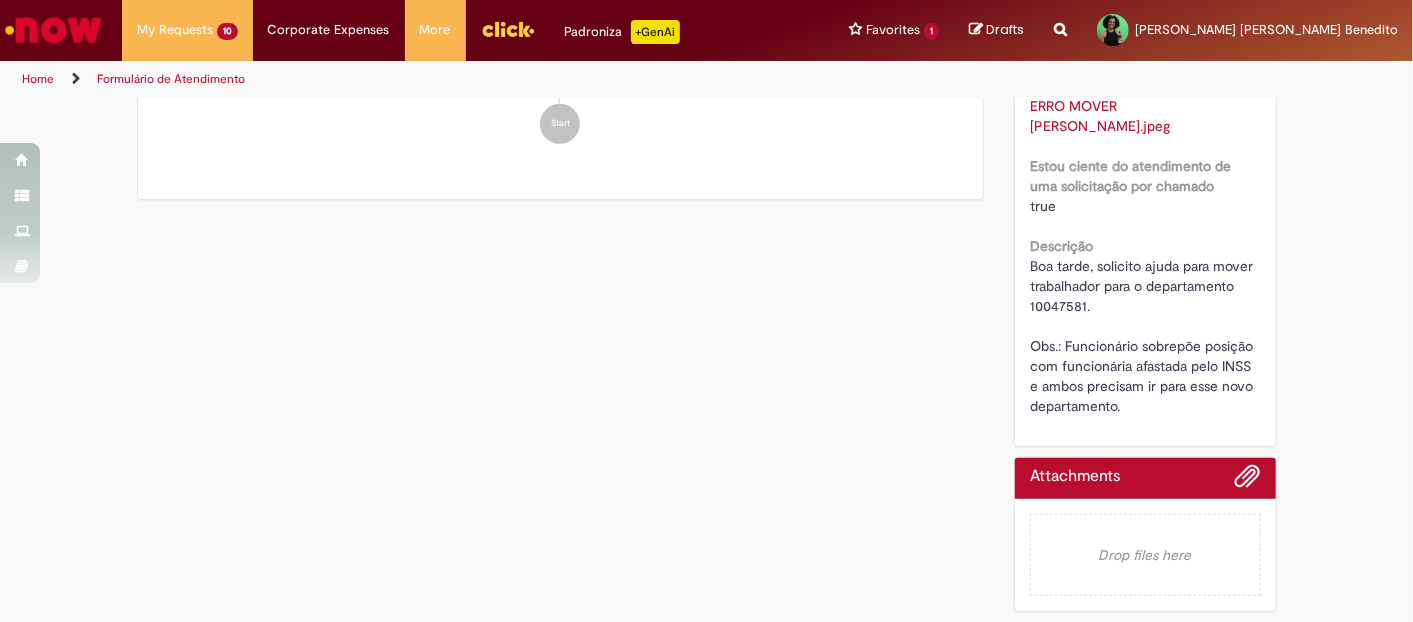scroll, scrollTop: 0, scrollLeft: 0, axis: both 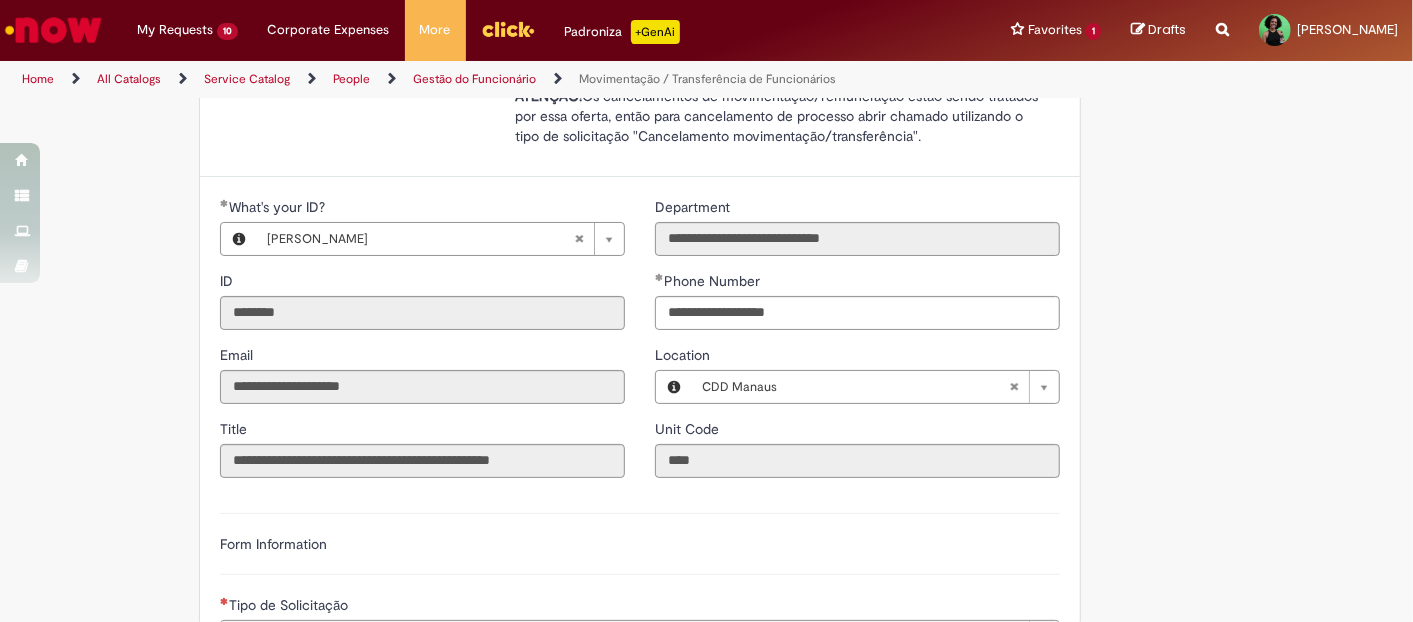 type on "**********" 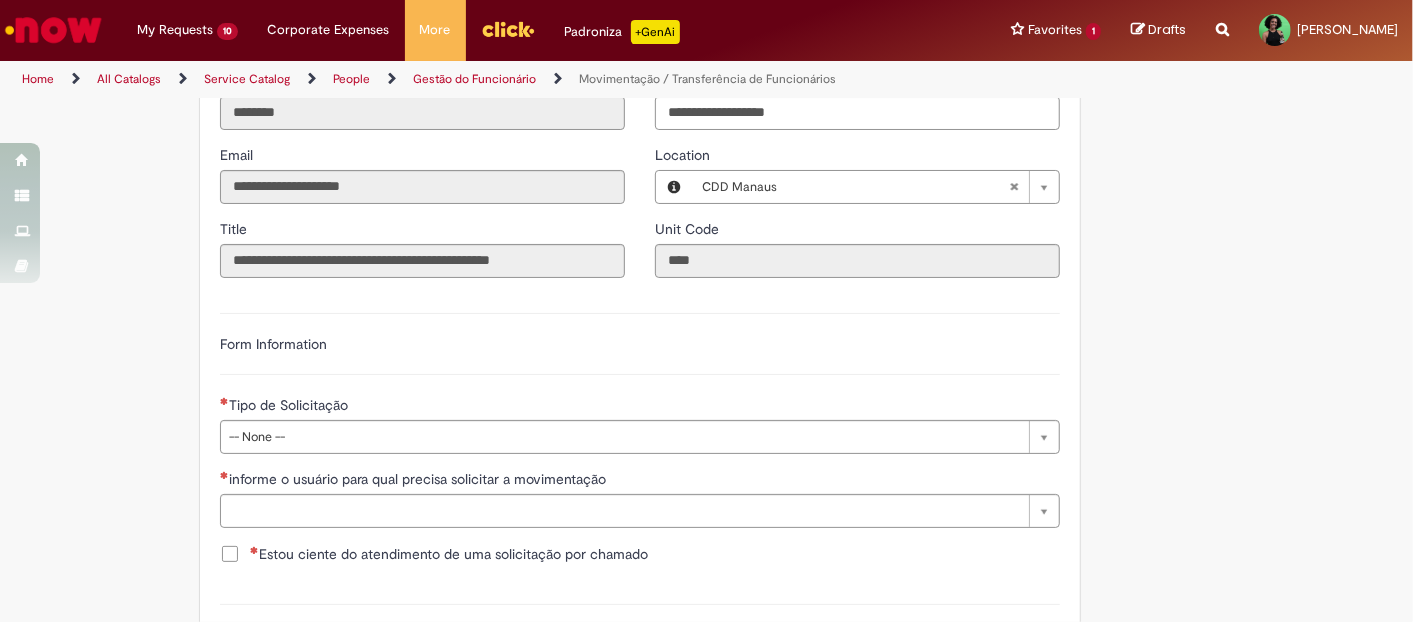 scroll, scrollTop: 624, scrollLeft: 0, axis: vertical 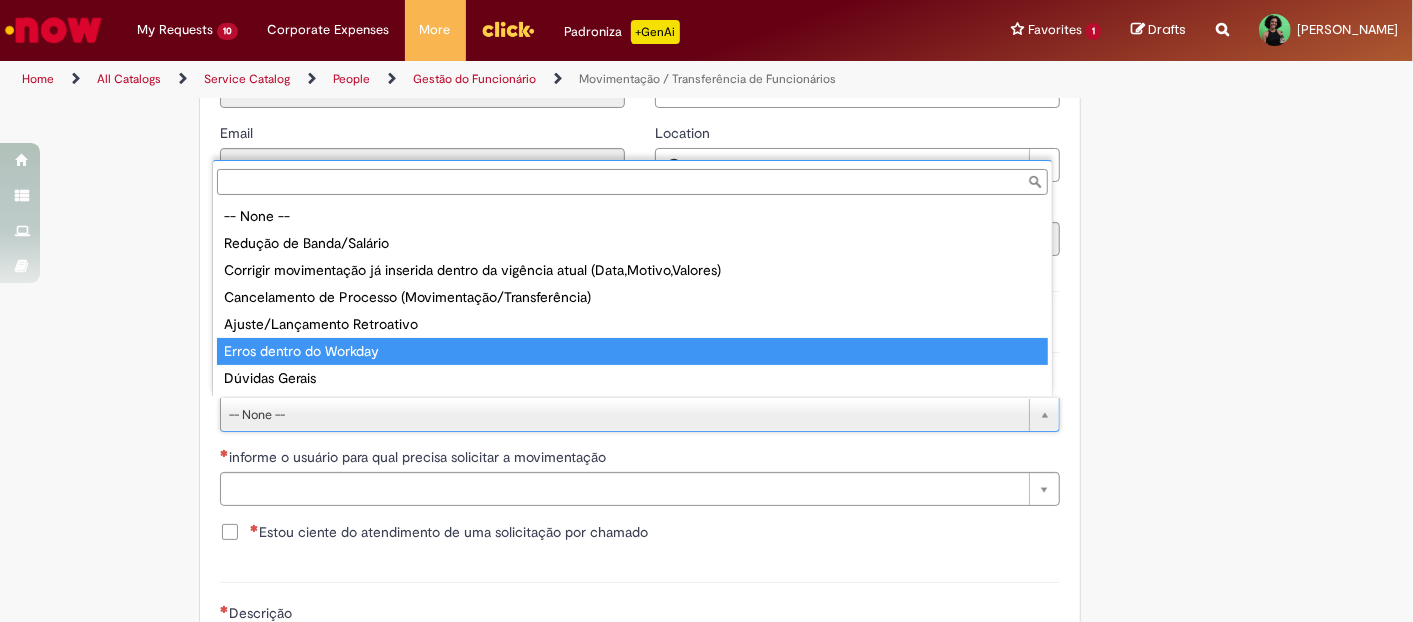 type on "**********" 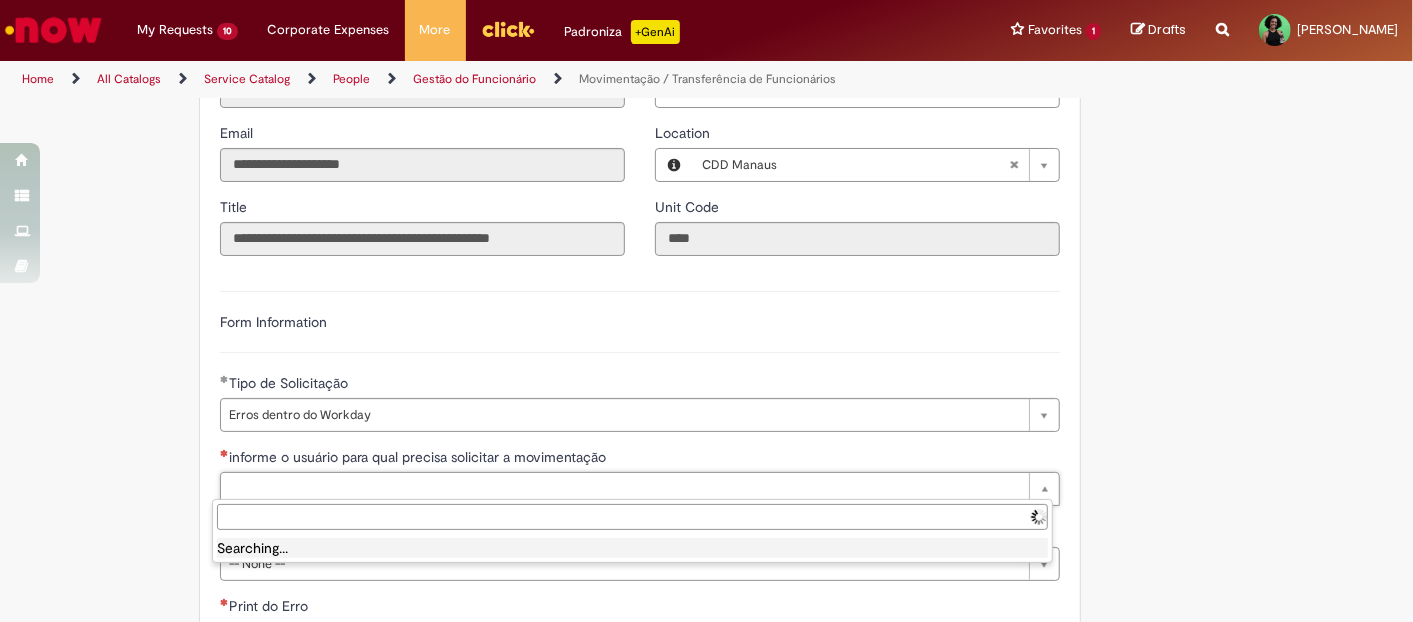 scroll, scrollTop: 16, scrollLeft: 0, axis: vertical 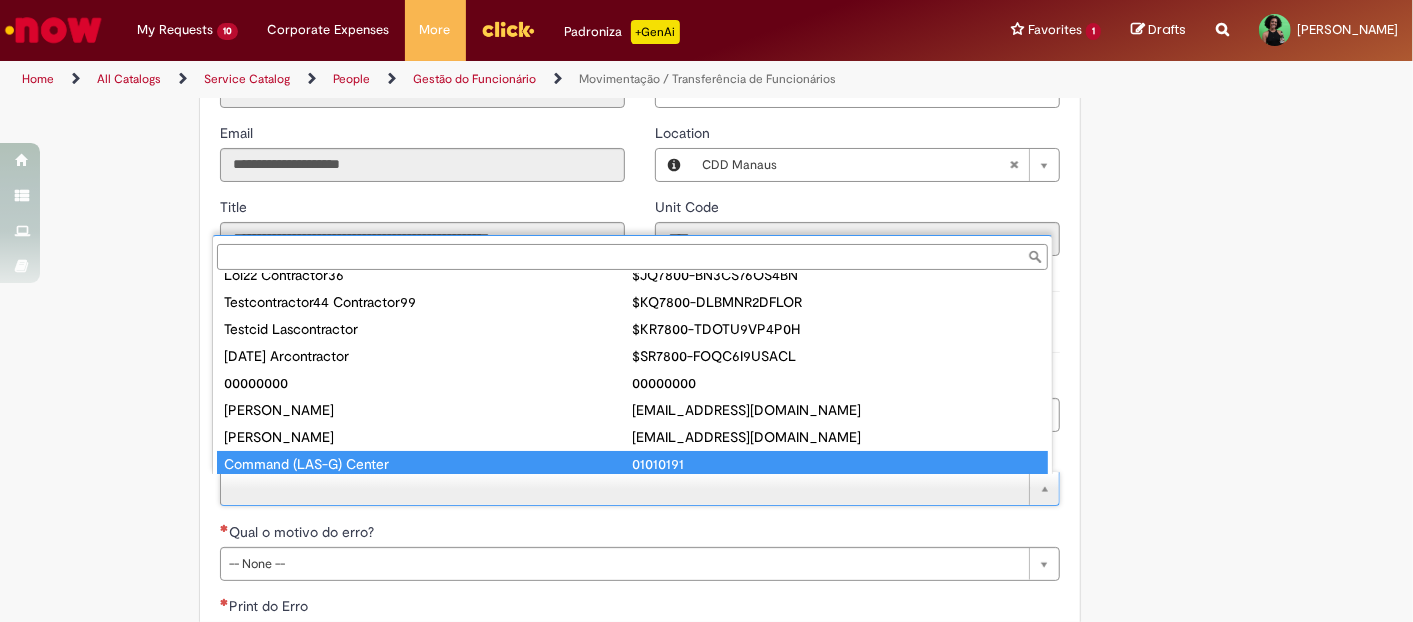 paste on "********" 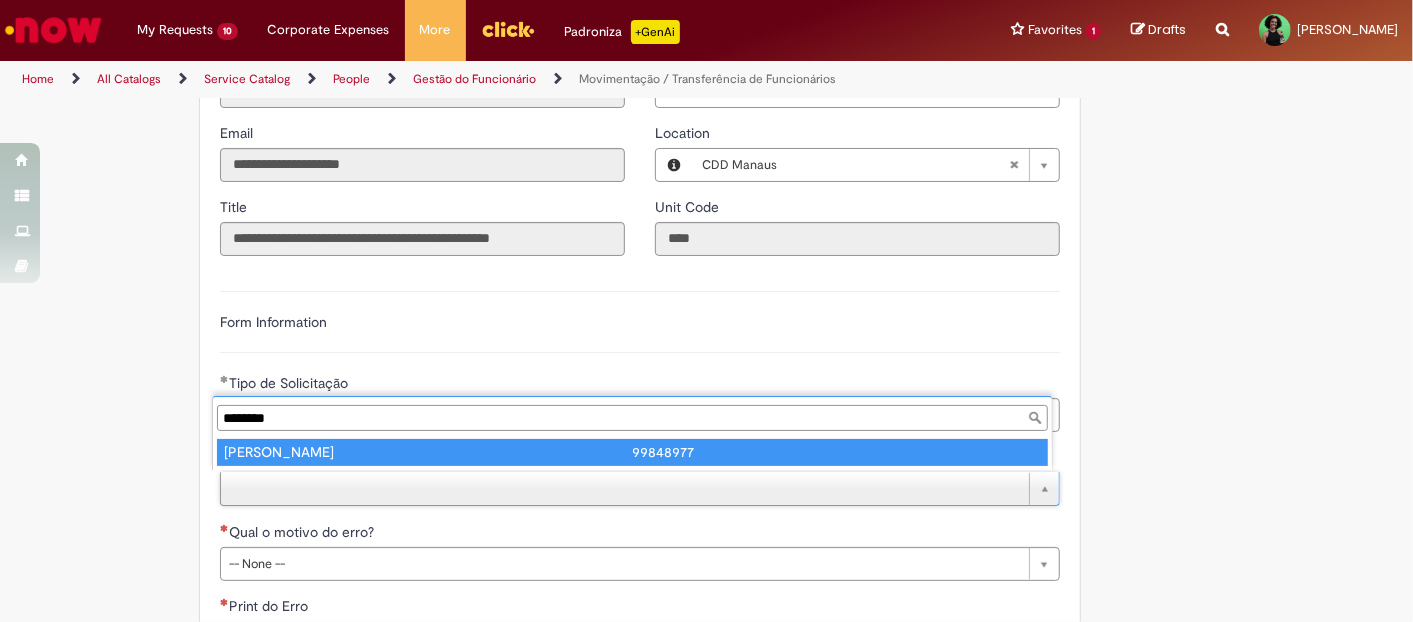 scroll, scrollTop: 0, scrollLeft: 0, axis: both 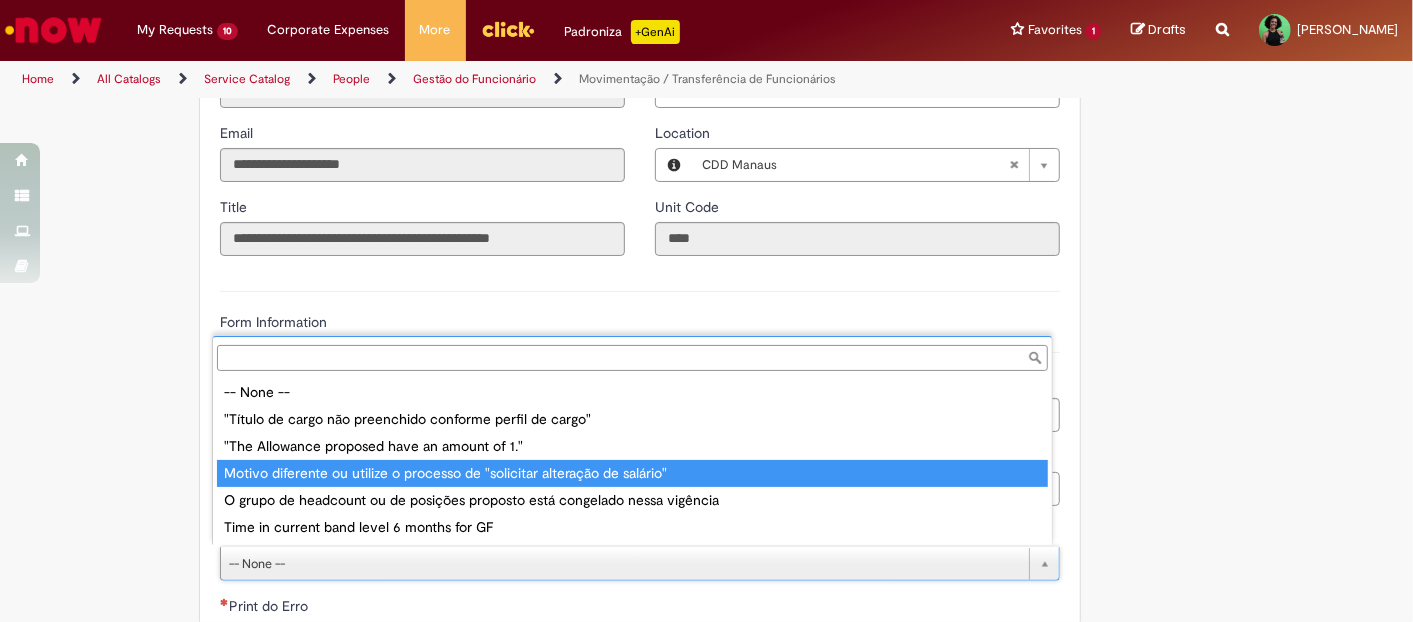 type on "**********" 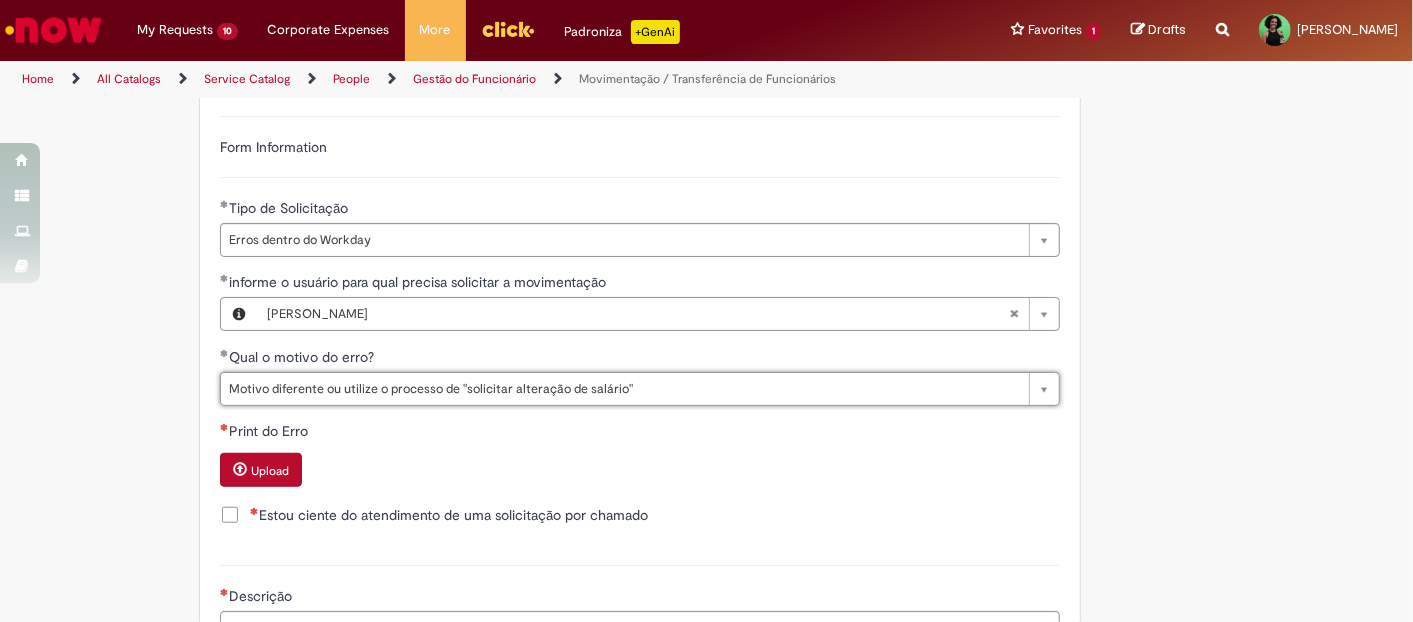 scroll, scrollTop: 846, scrollLeft: 0, axis: vertical 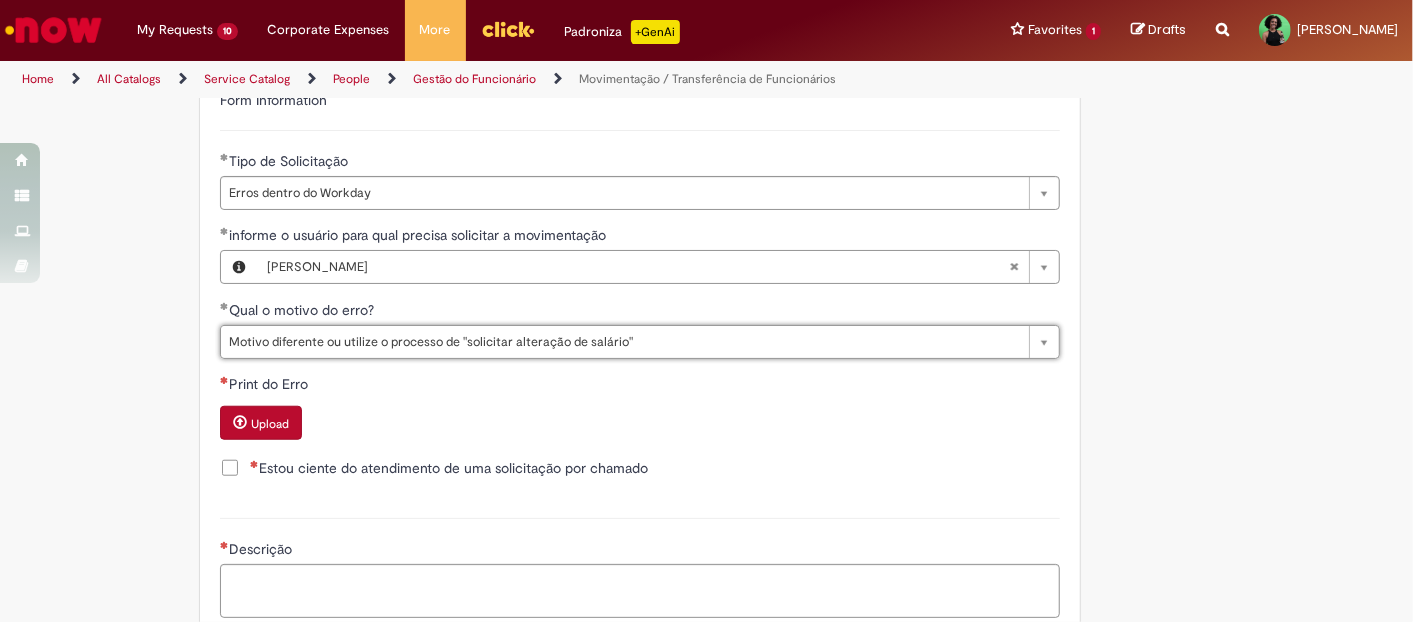 click on "Upload" at bounding box center [261, 423] 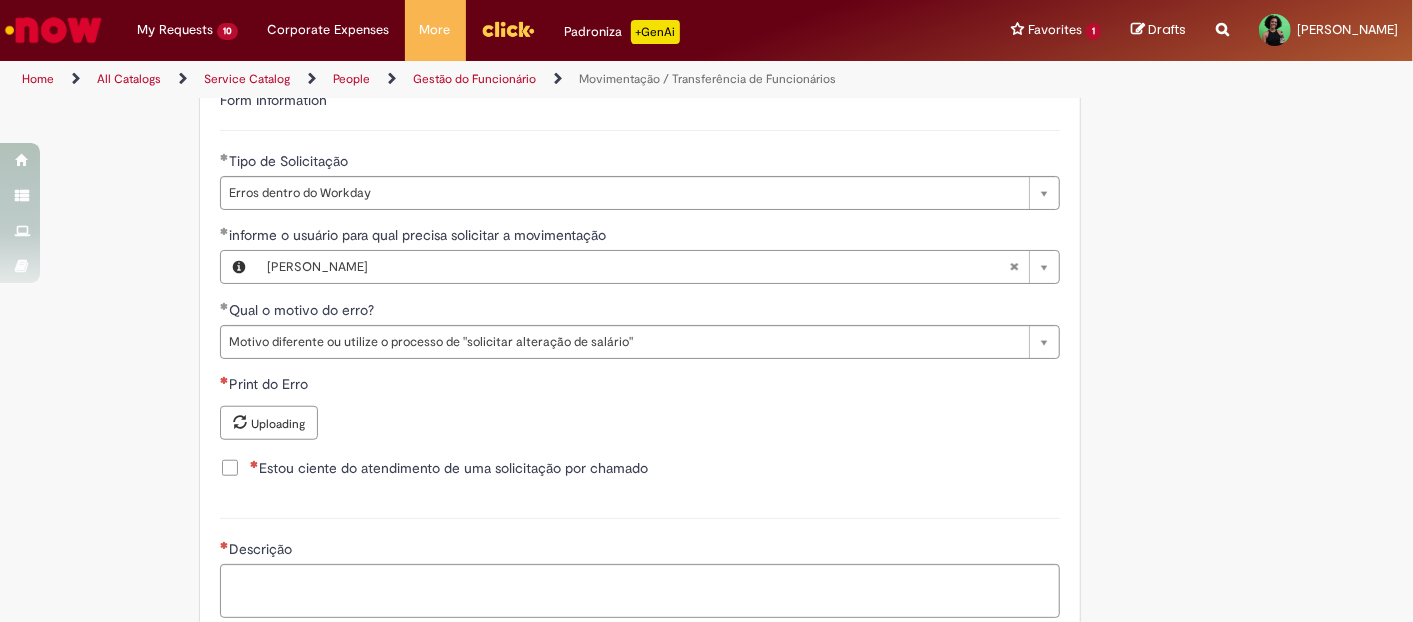 click on "Estou ciente do atendimento de uma solicitação por chamado" at bounding box center (449, 468) 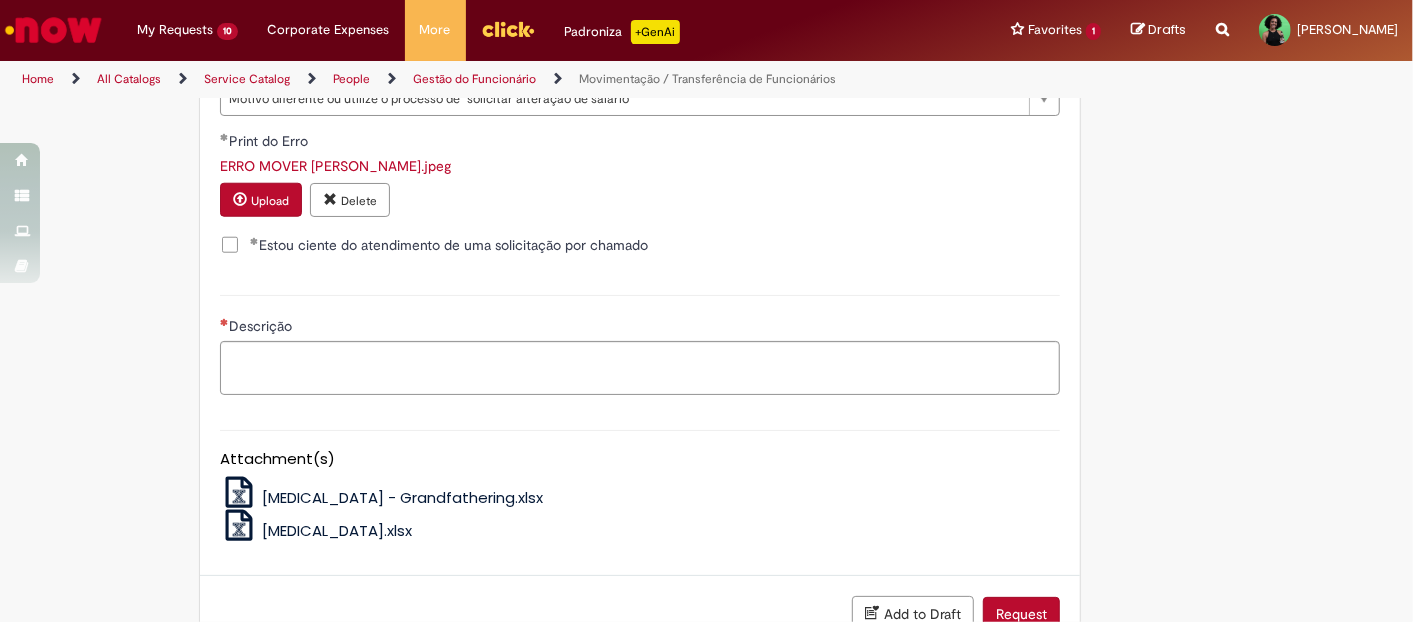 scroll, scrollTop: 1180, scrollLeft: 0, axis: vertical 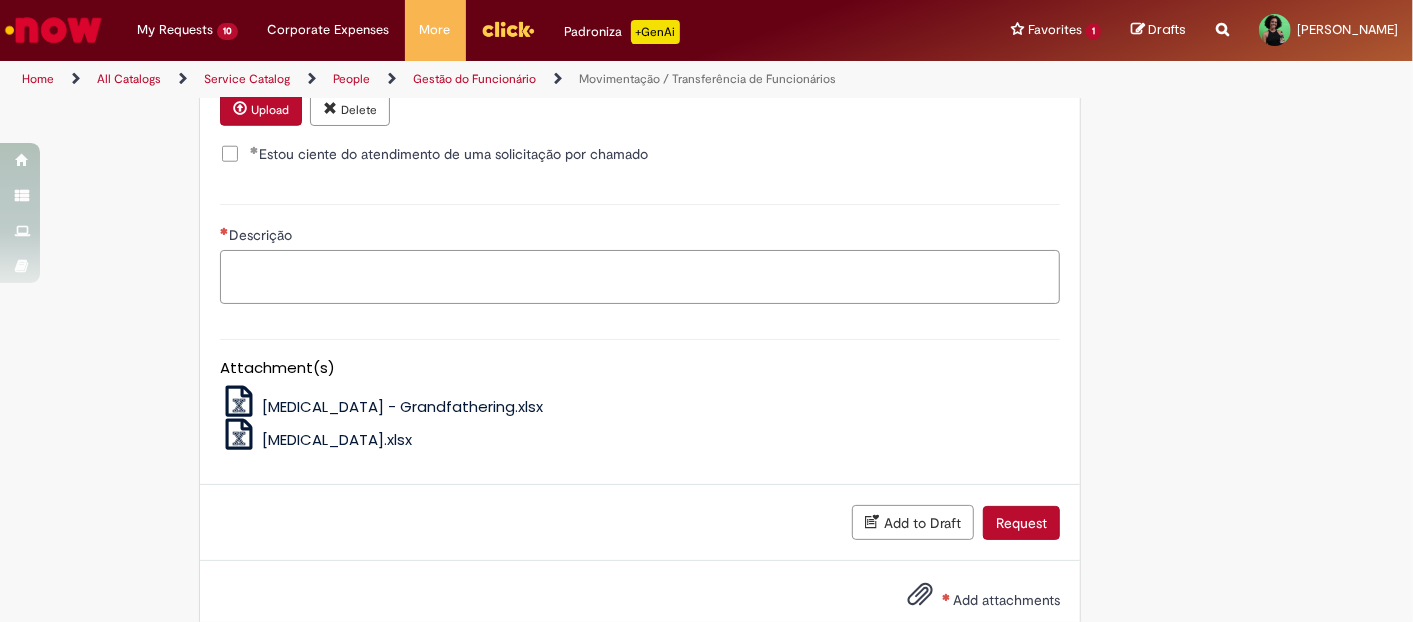 click on "Descrição" at bounding box center [640, 276] 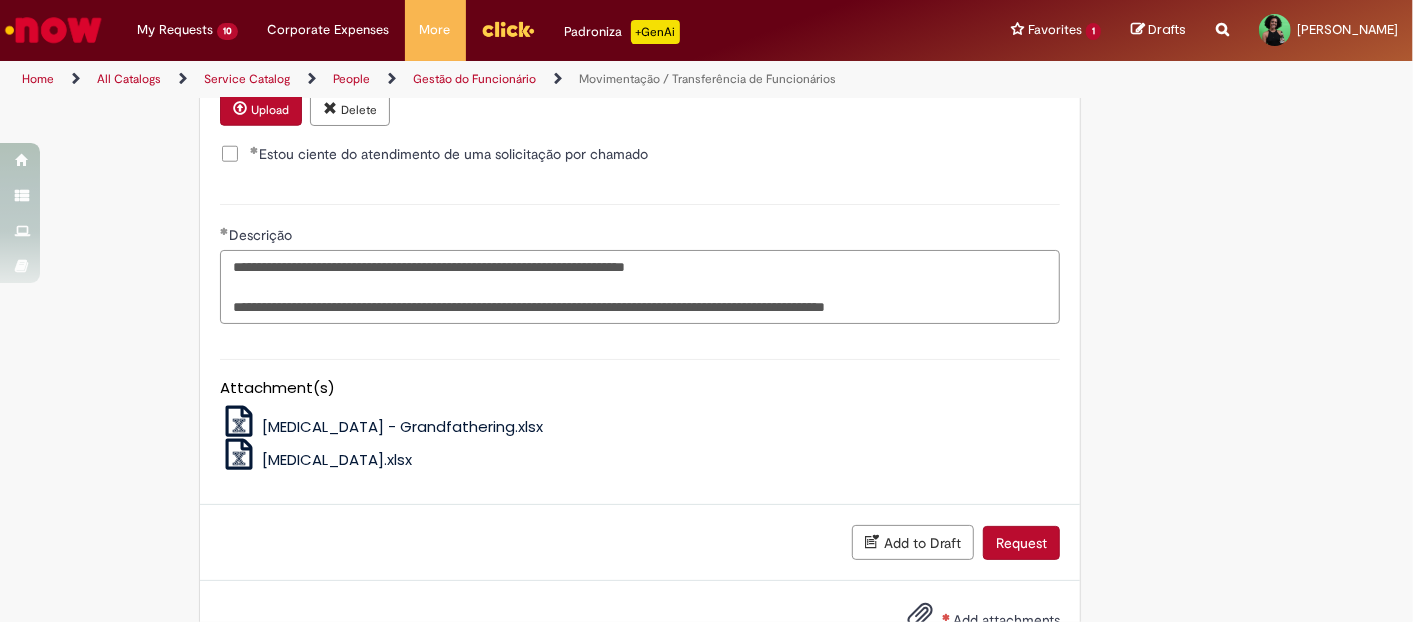 click on "**********" at bounding box center [640, 286] 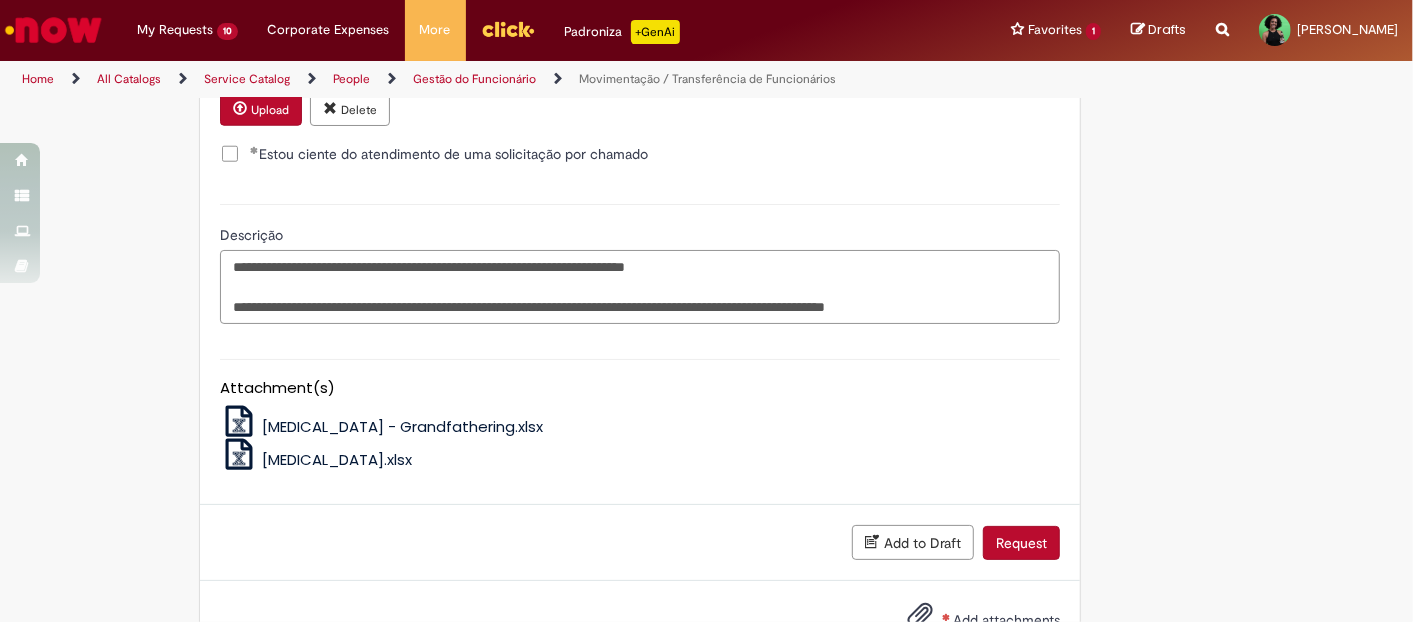 paste 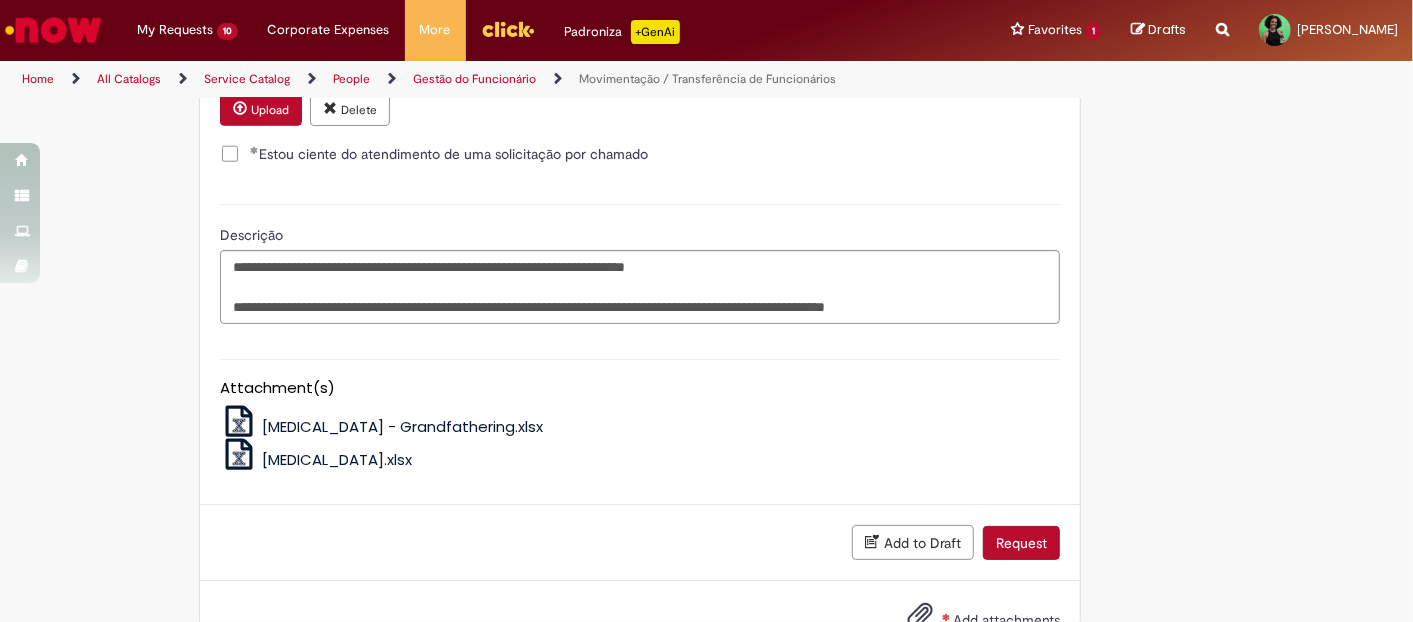 click on "Add attachments" at bounding box center (969, 621) 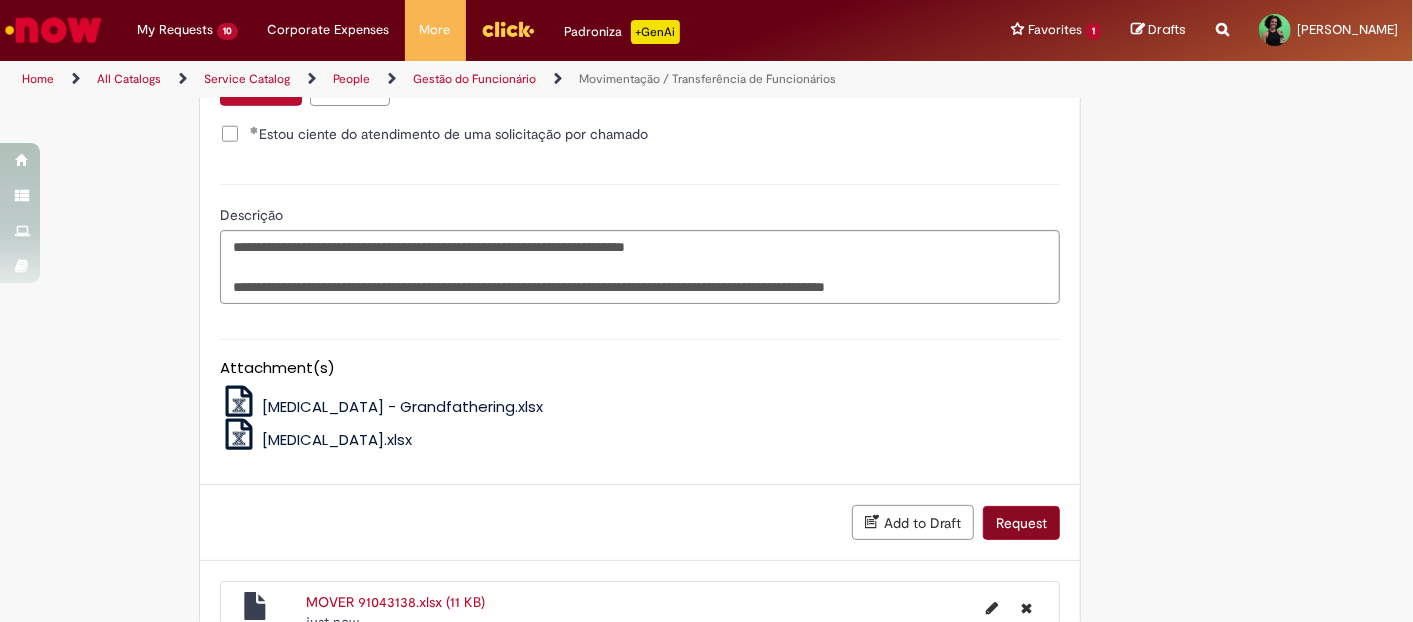 scroll, scrollTop: 1316, scrollLeft: 0, axis: vertical 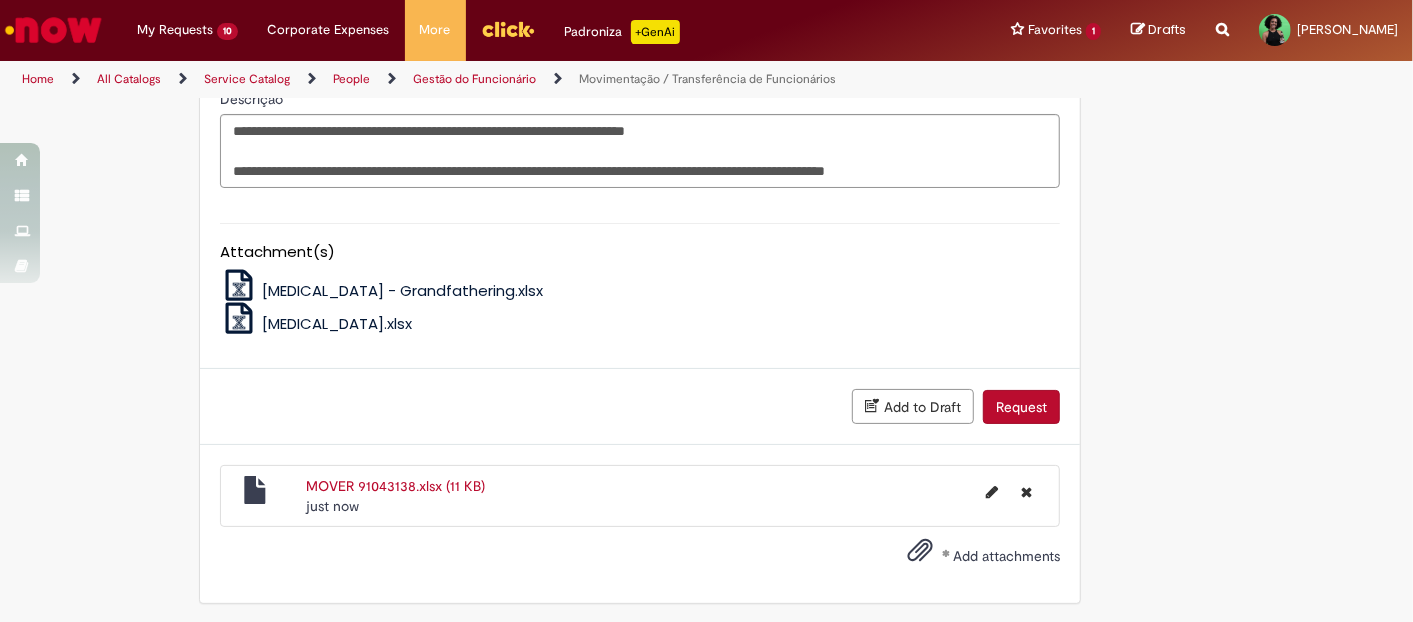 click on "Request" at bounding box center (1021, 407) 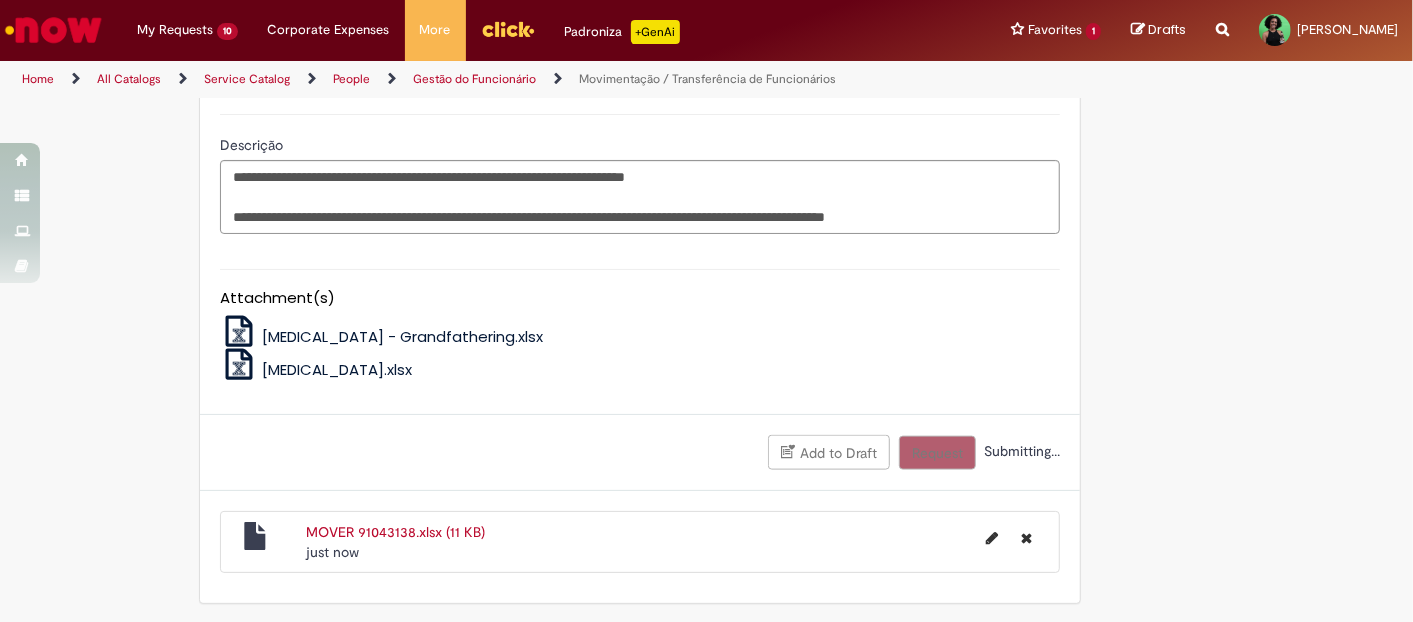 scroll, scrollTop: 1199, scrollLeft: 0, axis: vertical 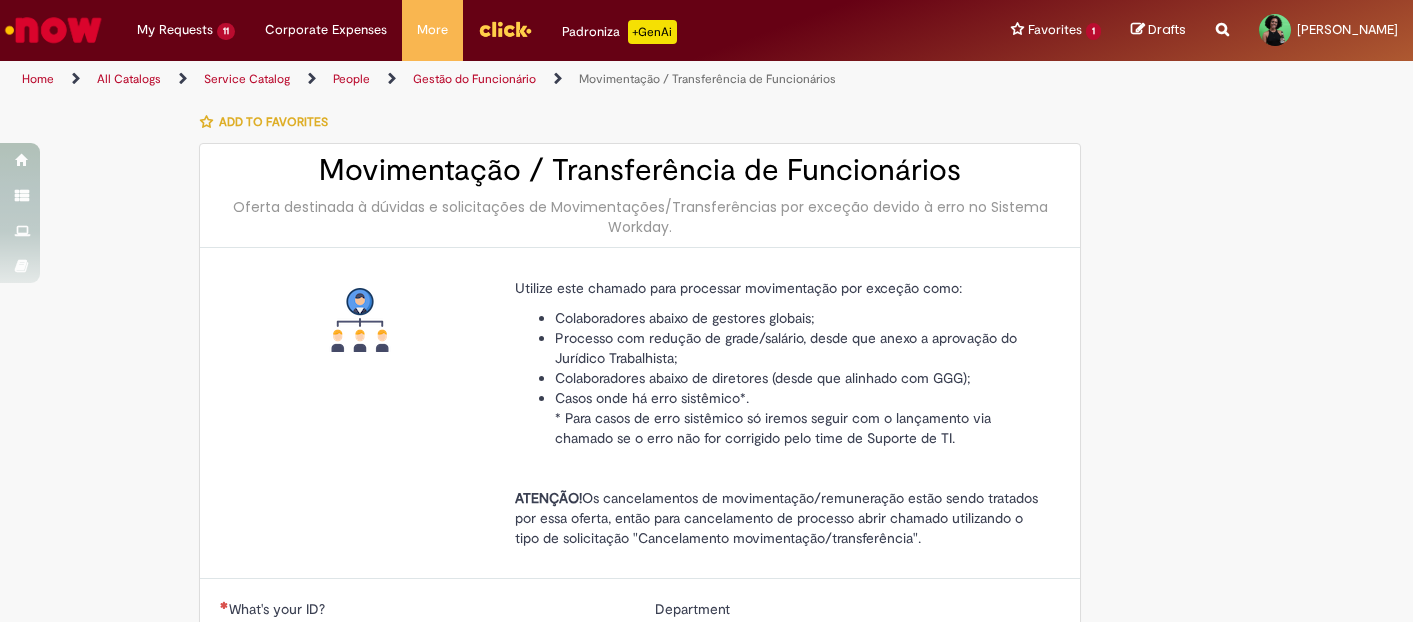 type on "********" 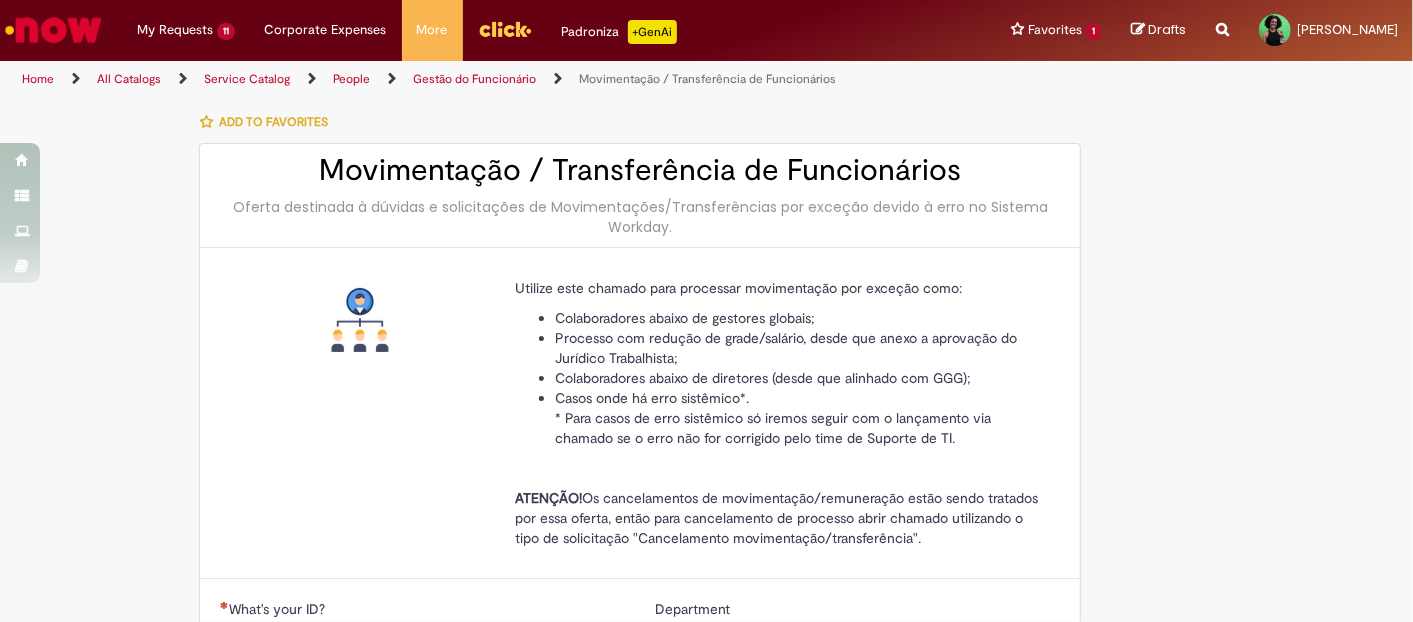 type on "**********" 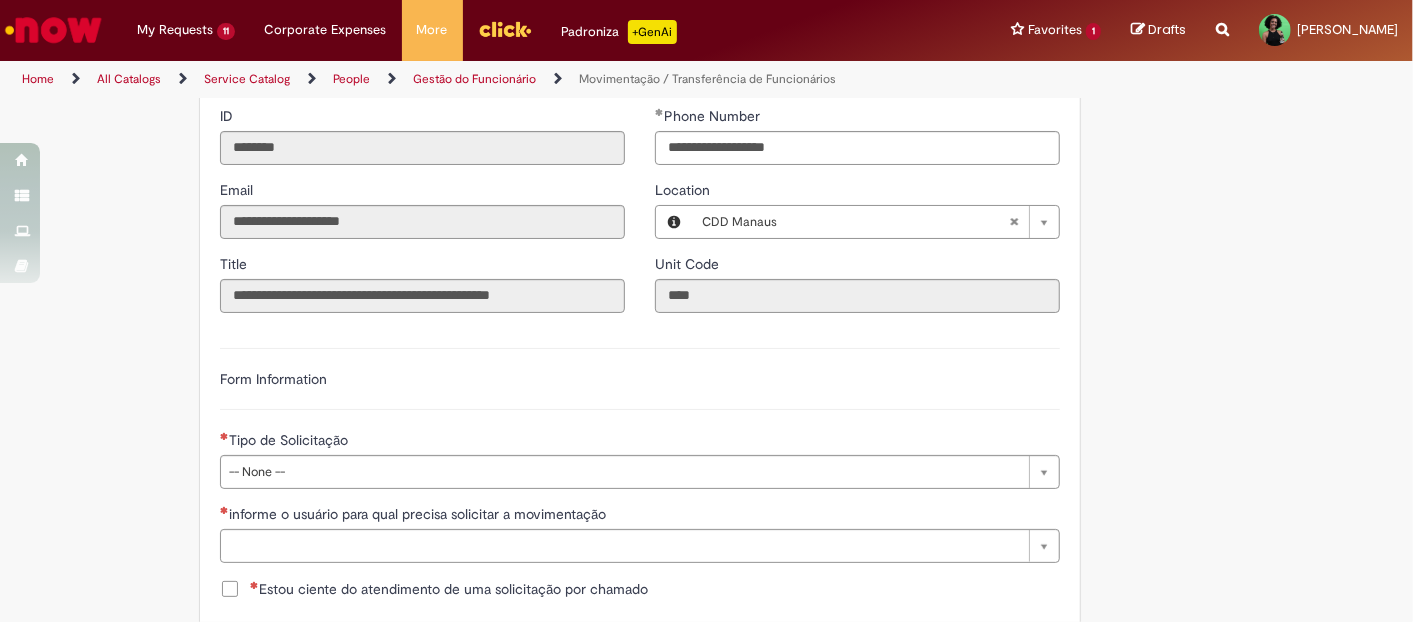 scroll, scrollTop: 666, scrollLeft: 0, axis: vertical 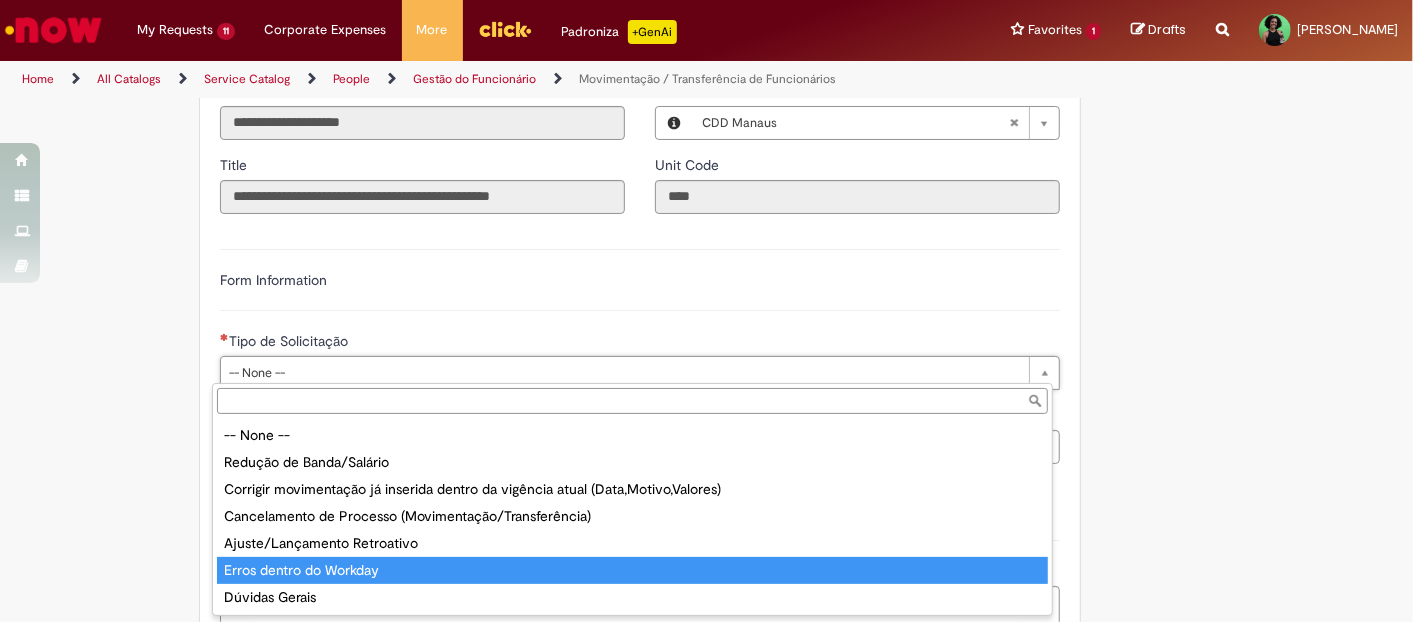 type on "**********" 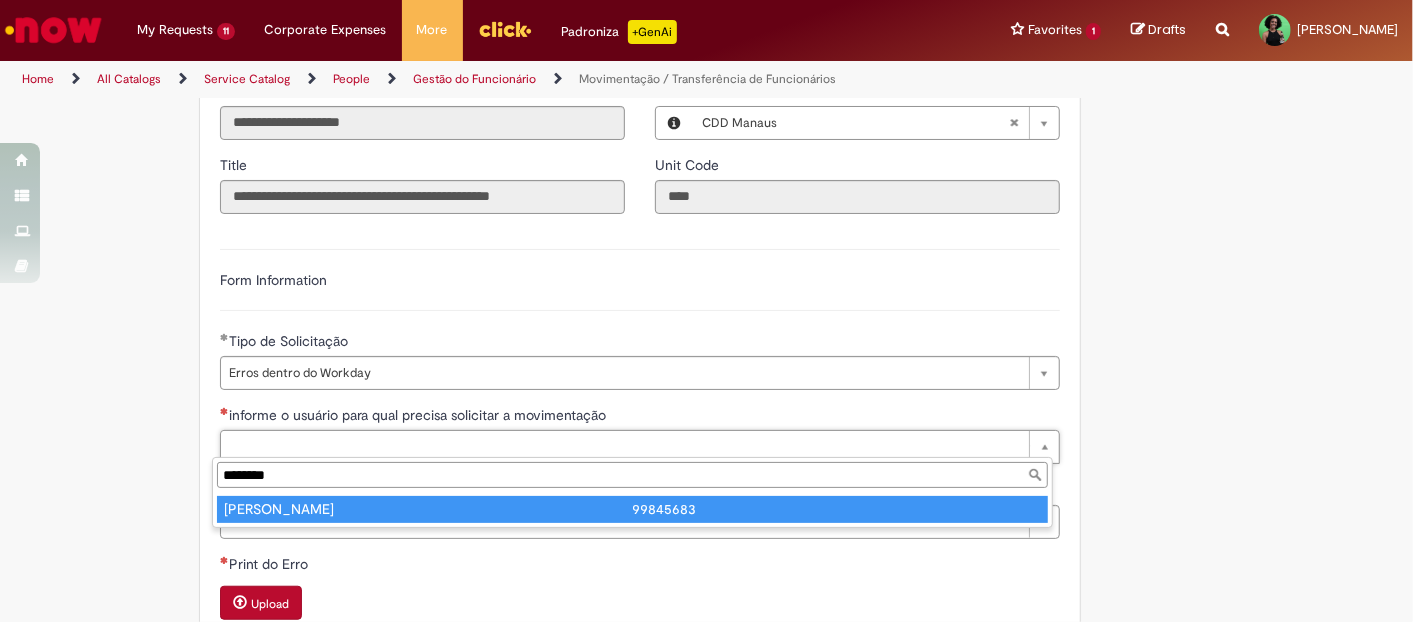 type on "********" 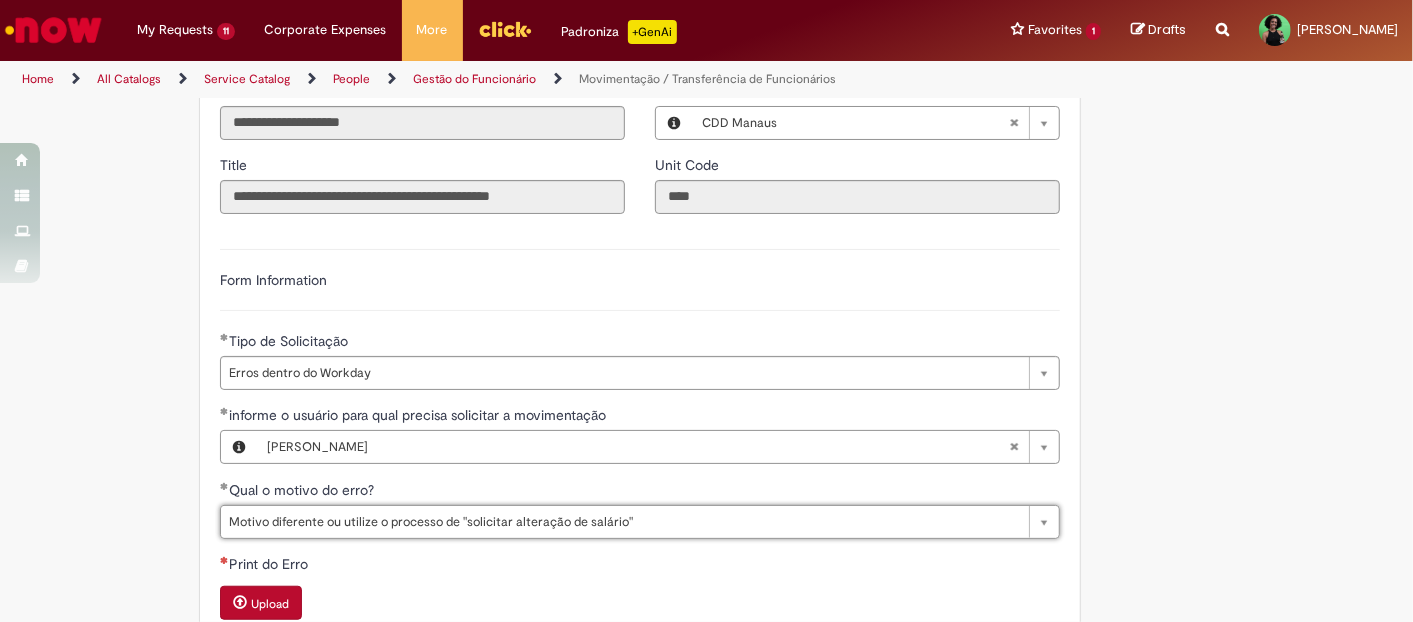 type on "**********" 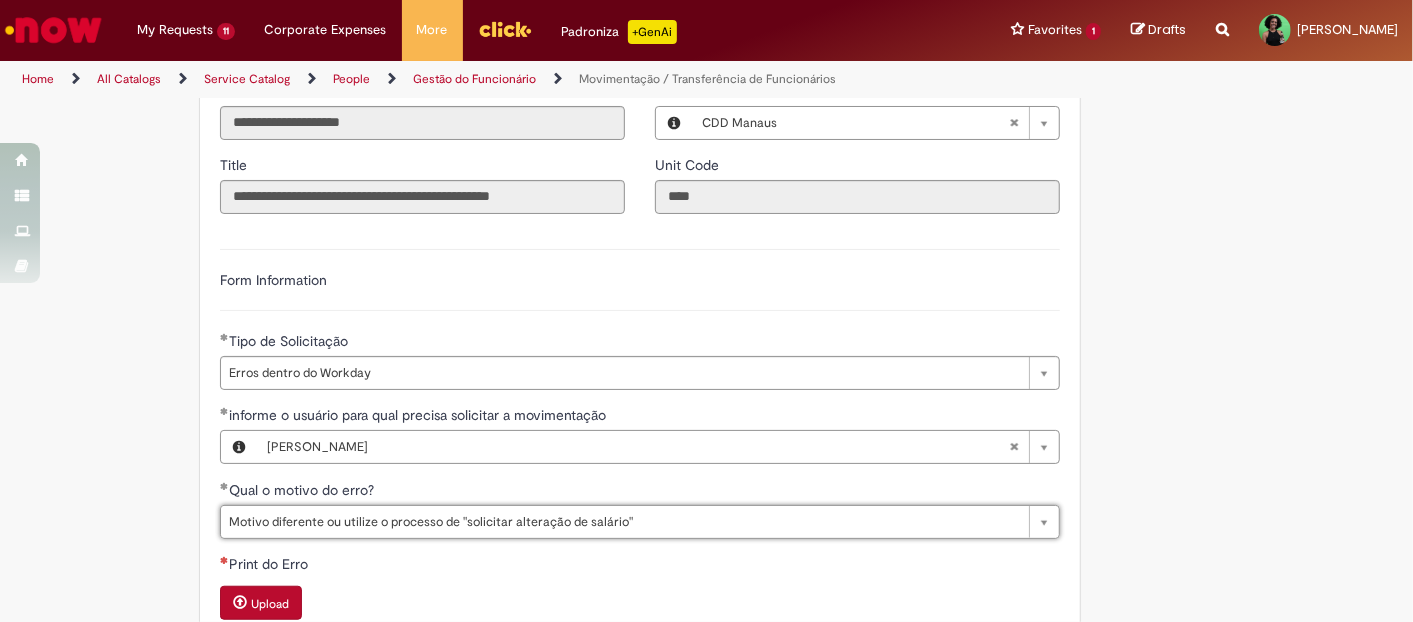 scroll, scrollTop: 777, scrollLeft: 0, axis: vertical 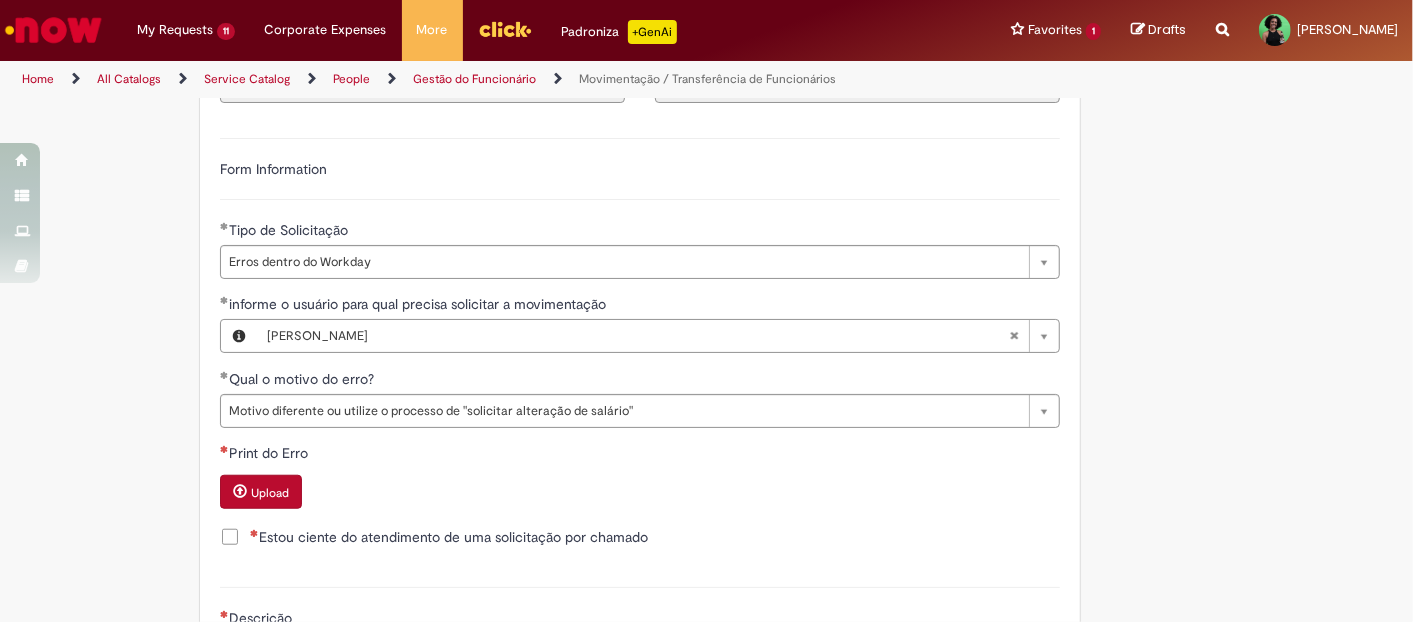 click on "Upload" at bounding box center [270, 493] 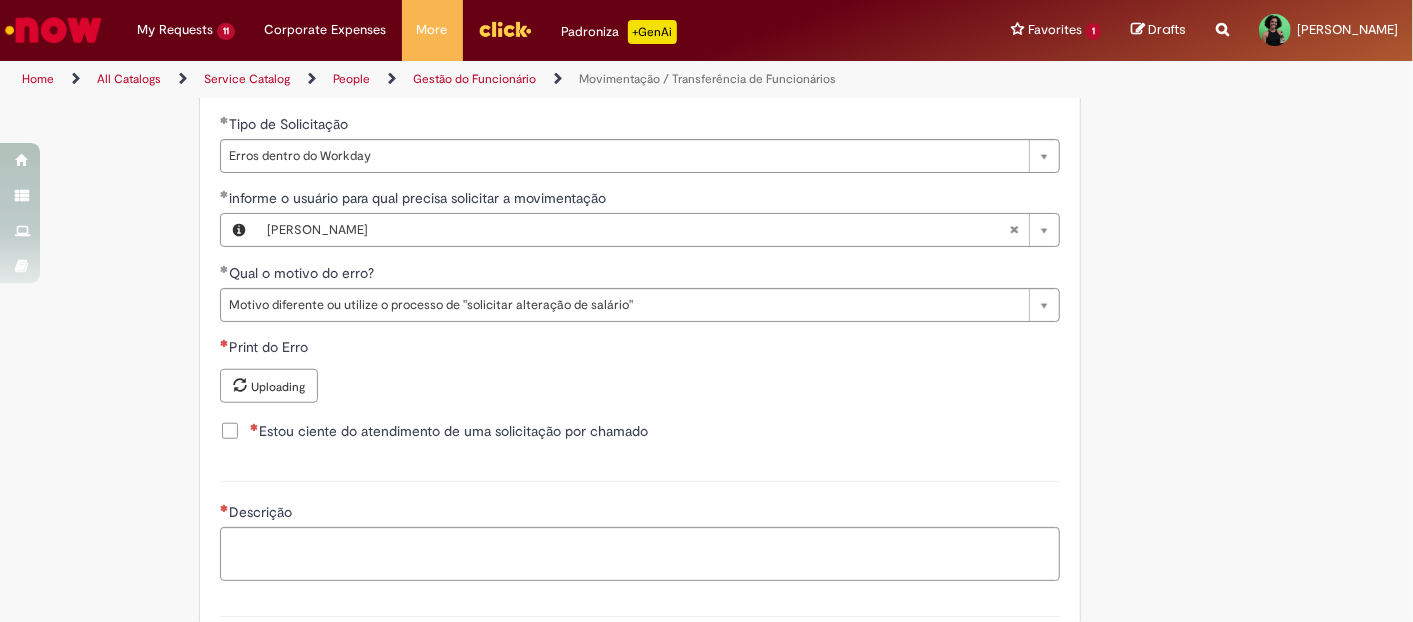 scroll, scrollTop: 1000, scrollLeft: 0, axis: vertical 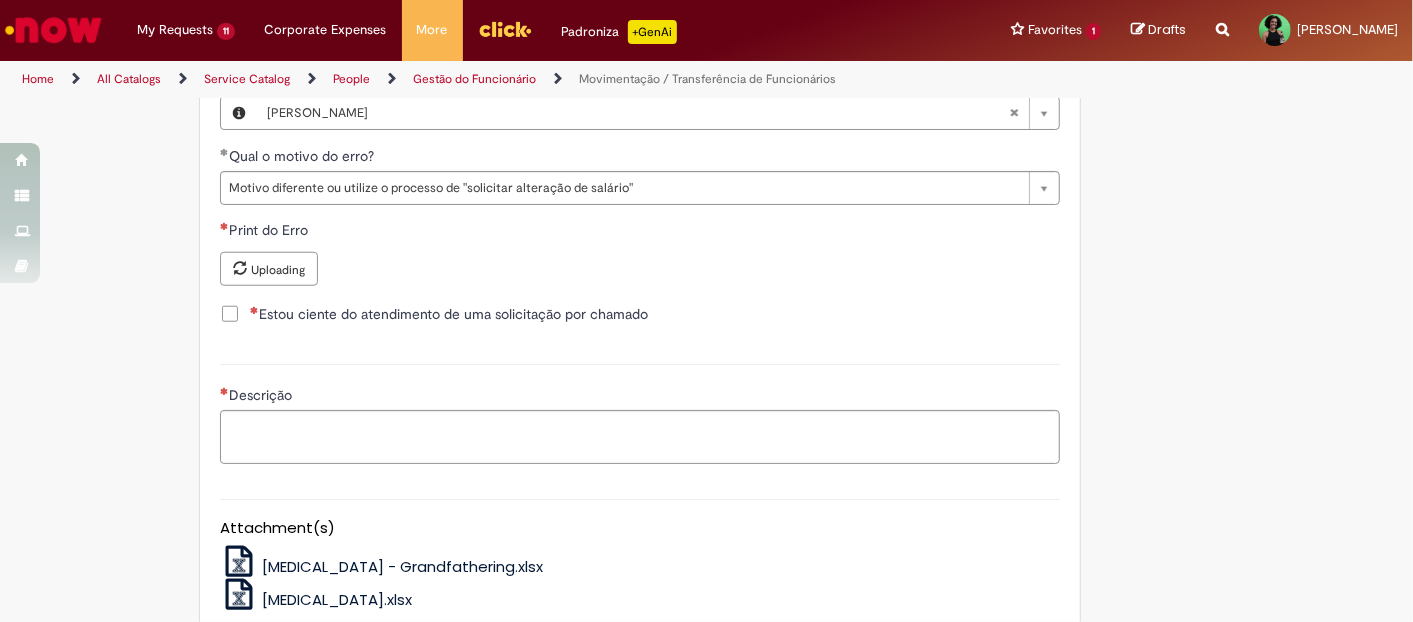 click on "Estou ciente do atendimento de uma solicitação por chamado" at bounding box center (449, 314) 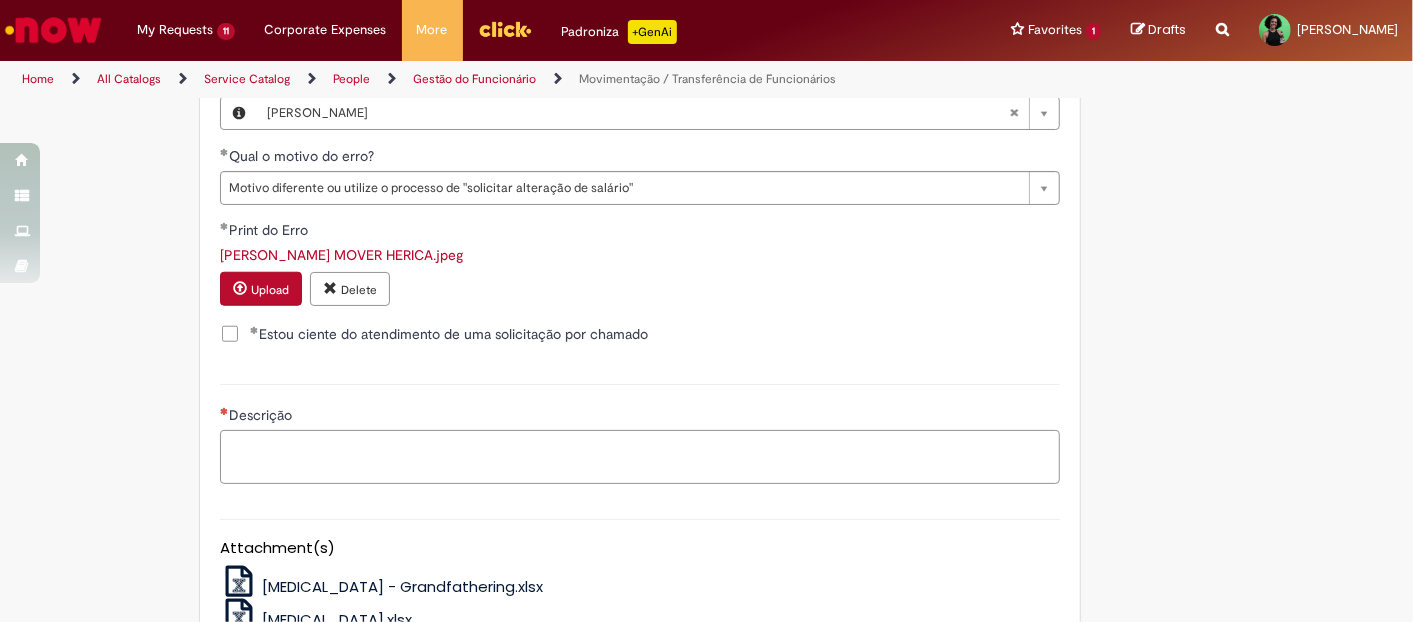 click on "Descrição" at bounding box center [640, 456] 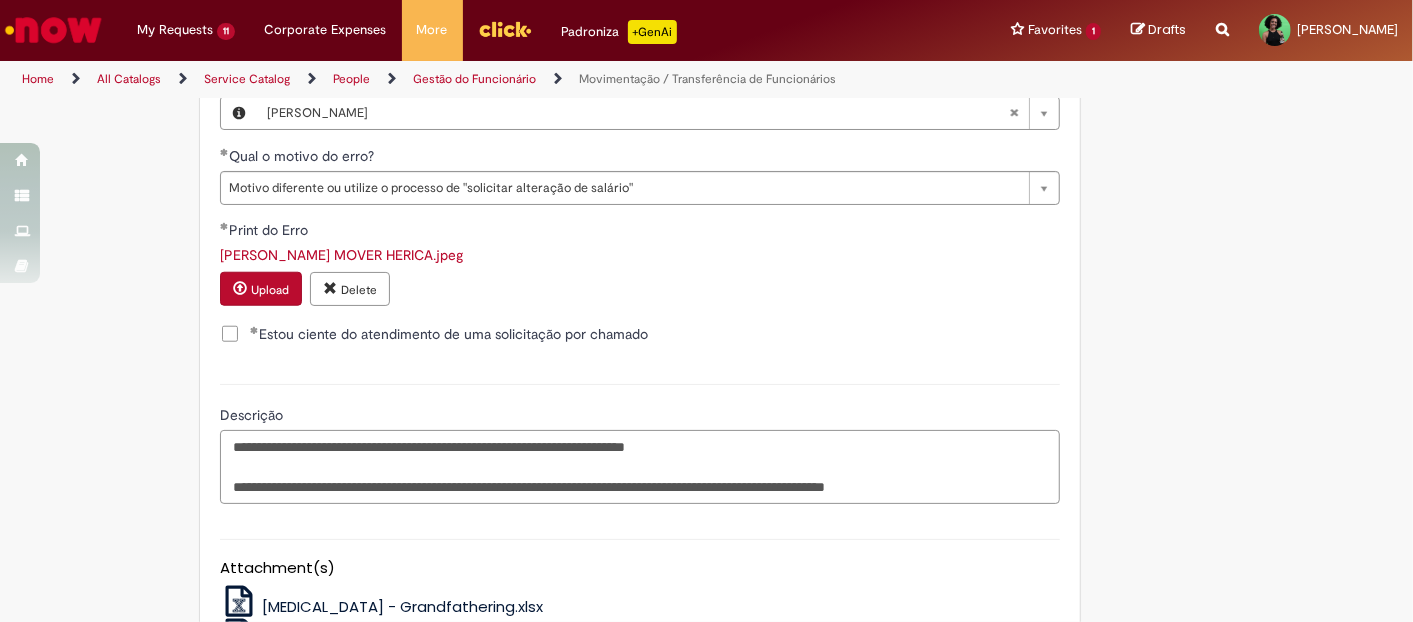 drag, startPoint x: 665, startPoint y: 449, endPoint x: 720, endPoint y: 442, distance: 55.443665 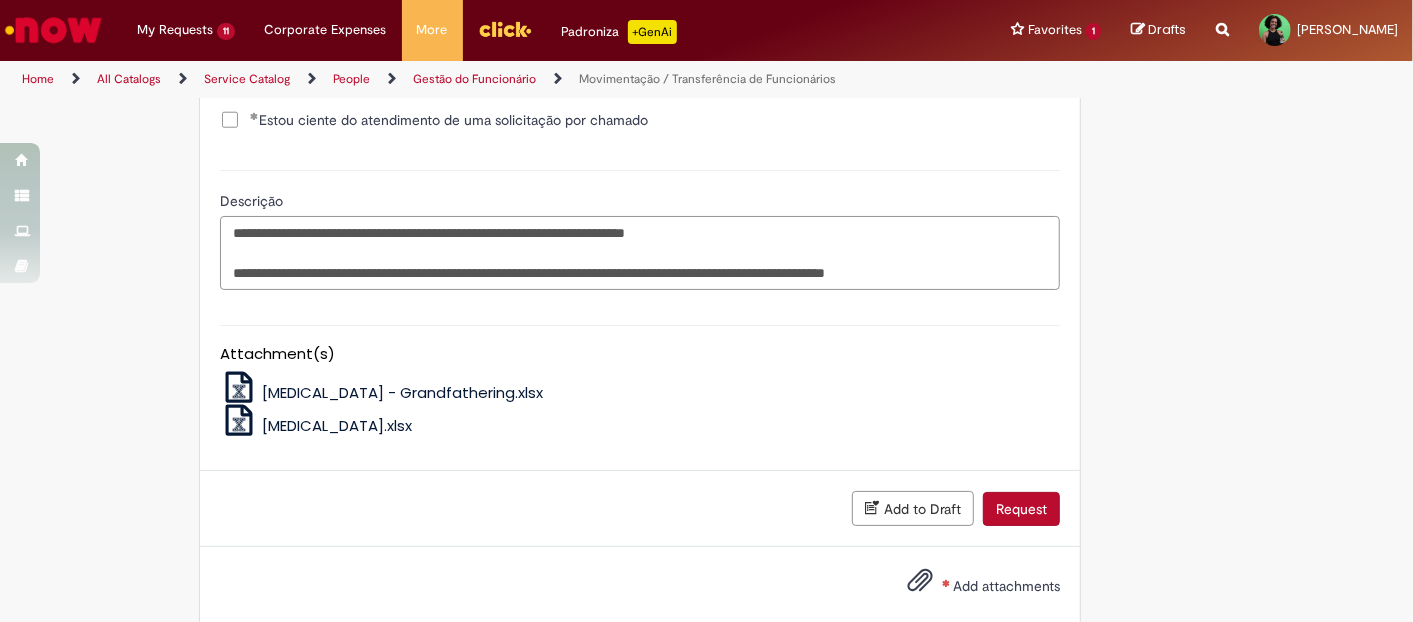 scroll, scrollTop: 1222, scrollLeft: 0, axis: vertical 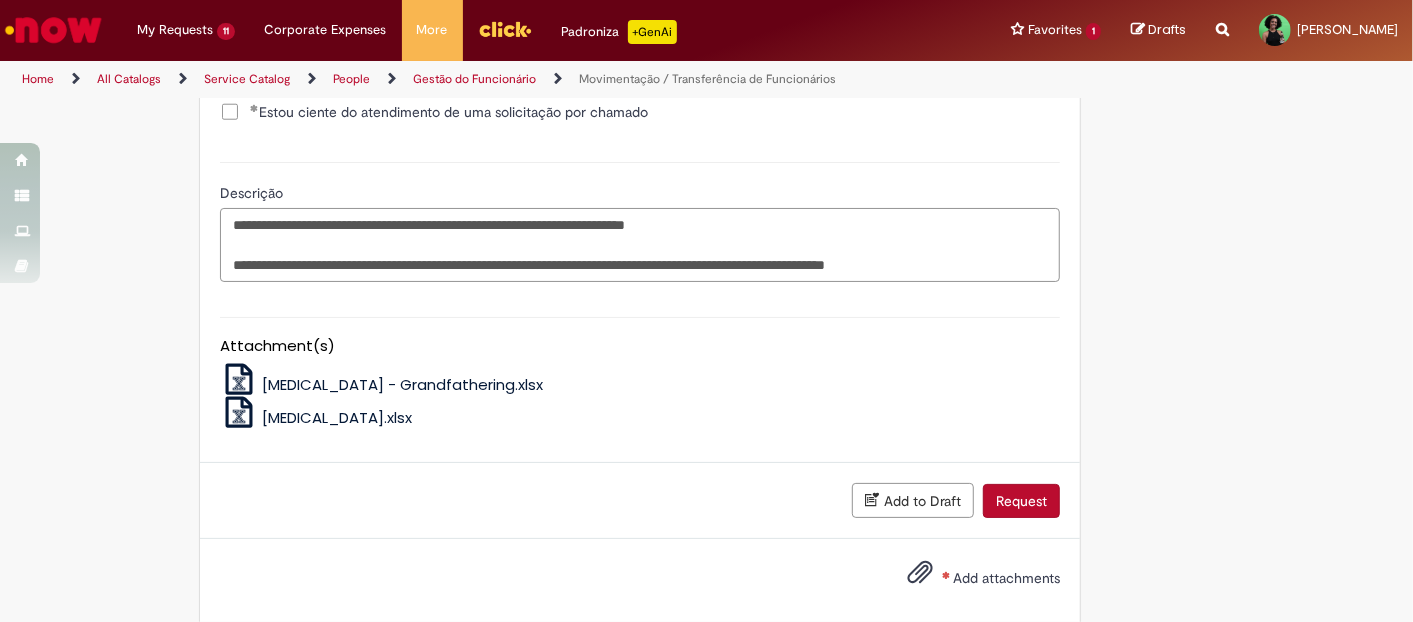 type on "**********" 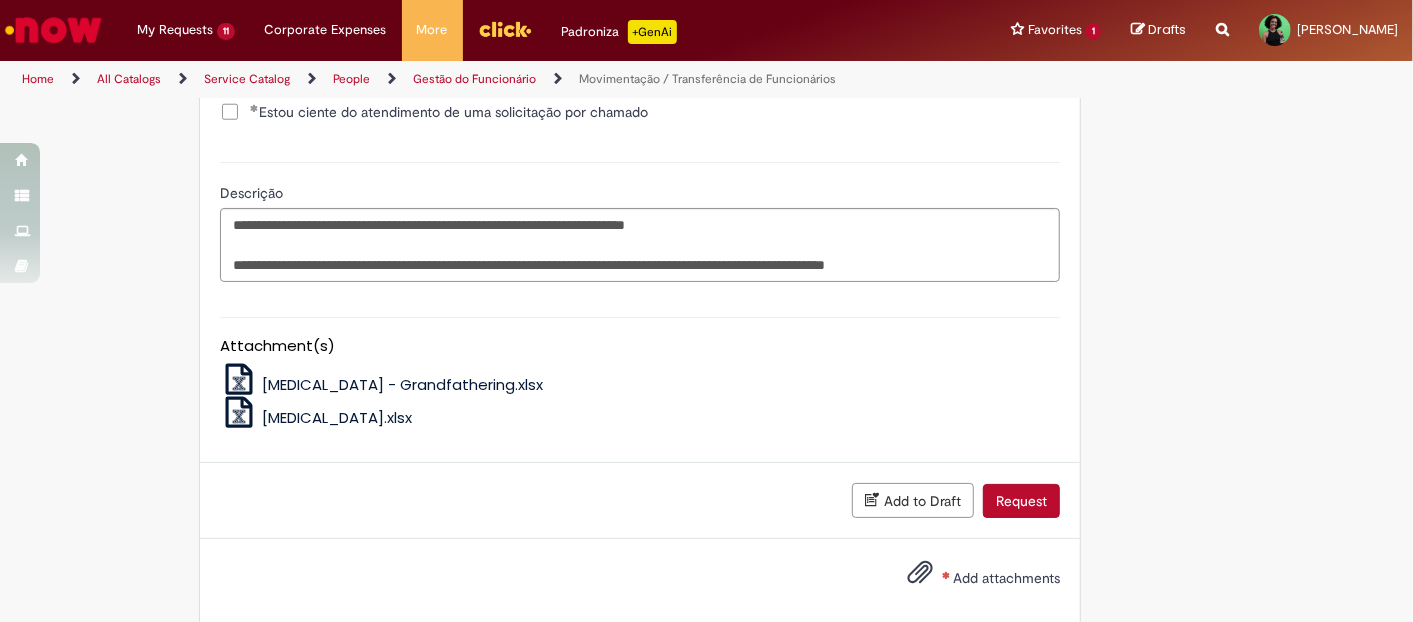 click on "Add attachments" at bounding box center [1006, 578] 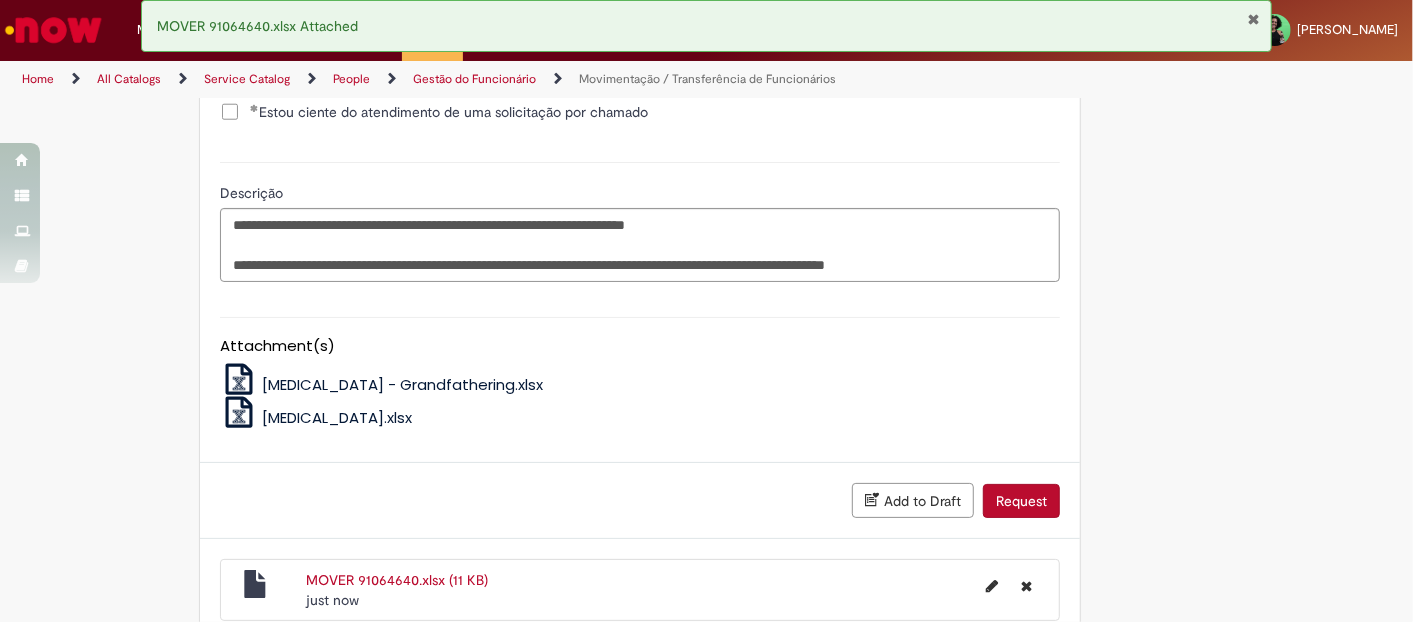 scroll, scrollTop: 1316, scrollLeft: 0, axis: vertical 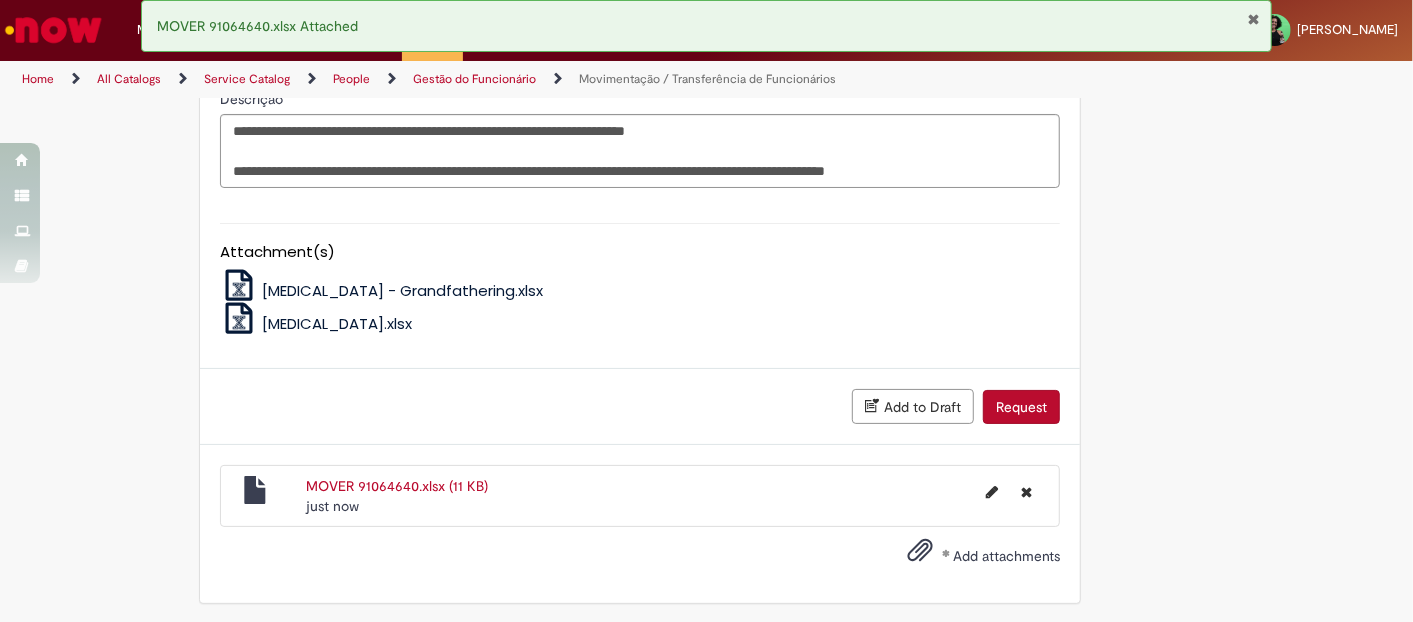 click on "Request" at bounding box center [1021, 407] 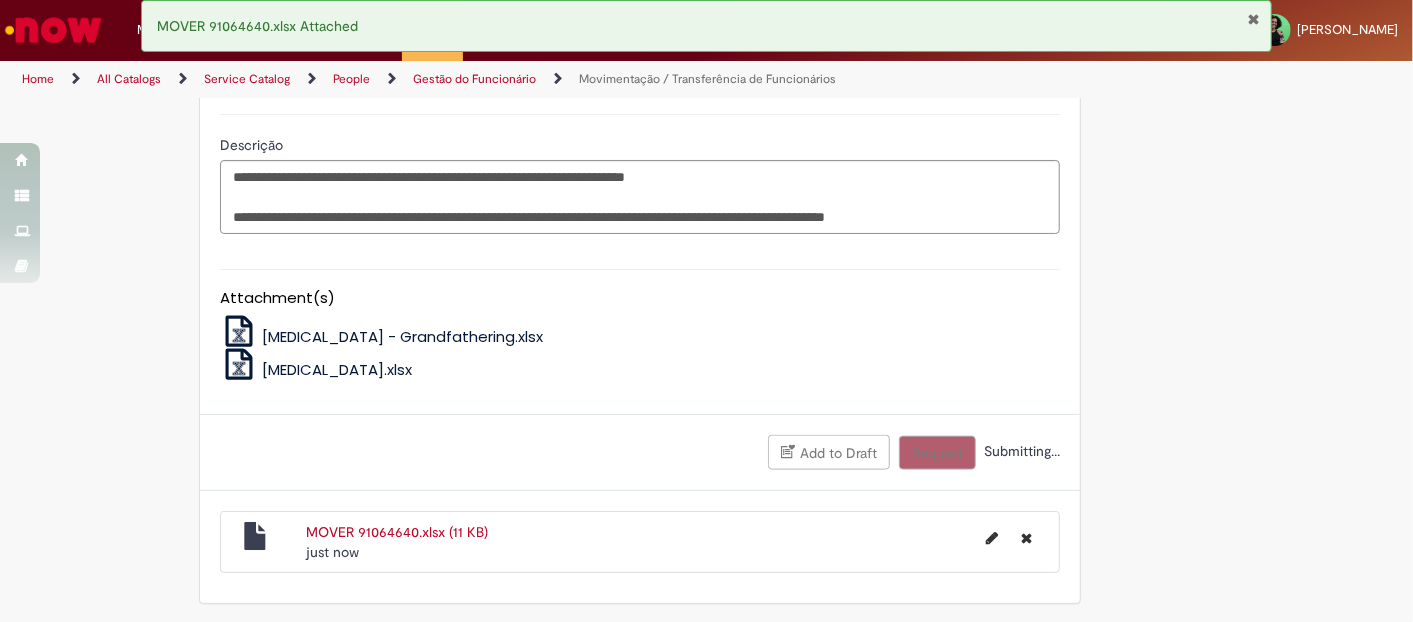 scroll, scrollTop: 1199, scrollLeft: 0, axis: vertical 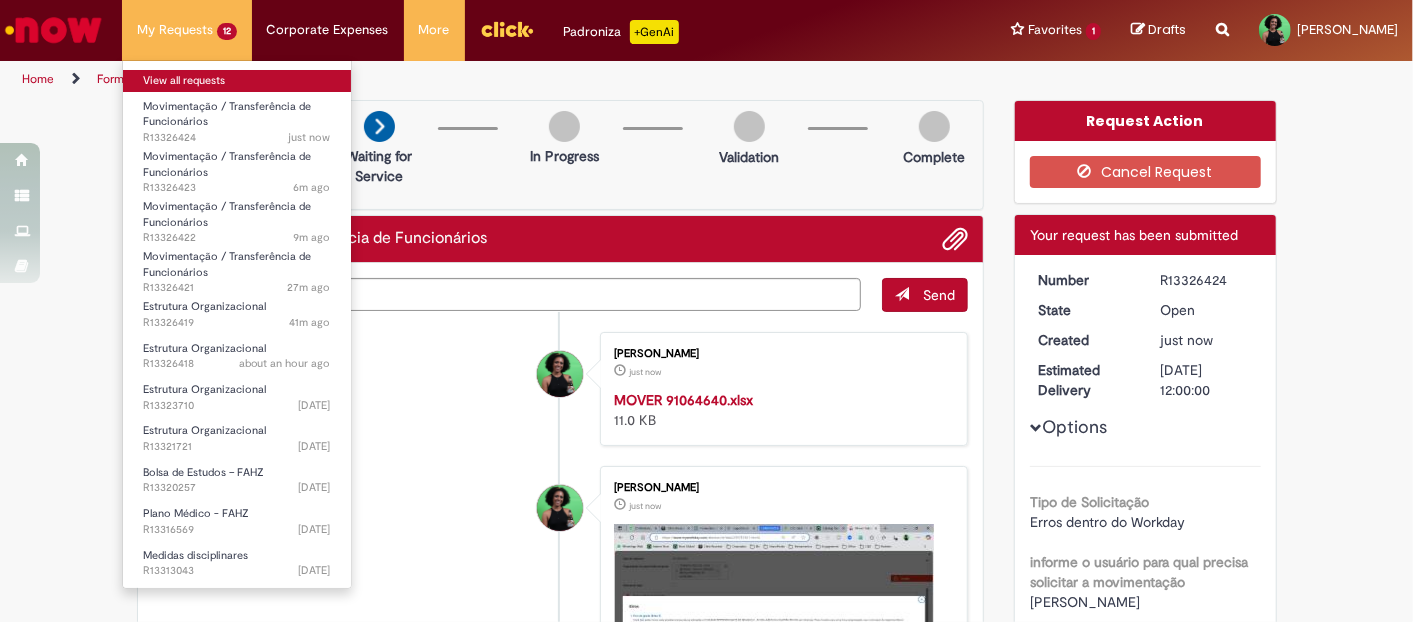 click on "View all requests" at bounding box center [237, 81] 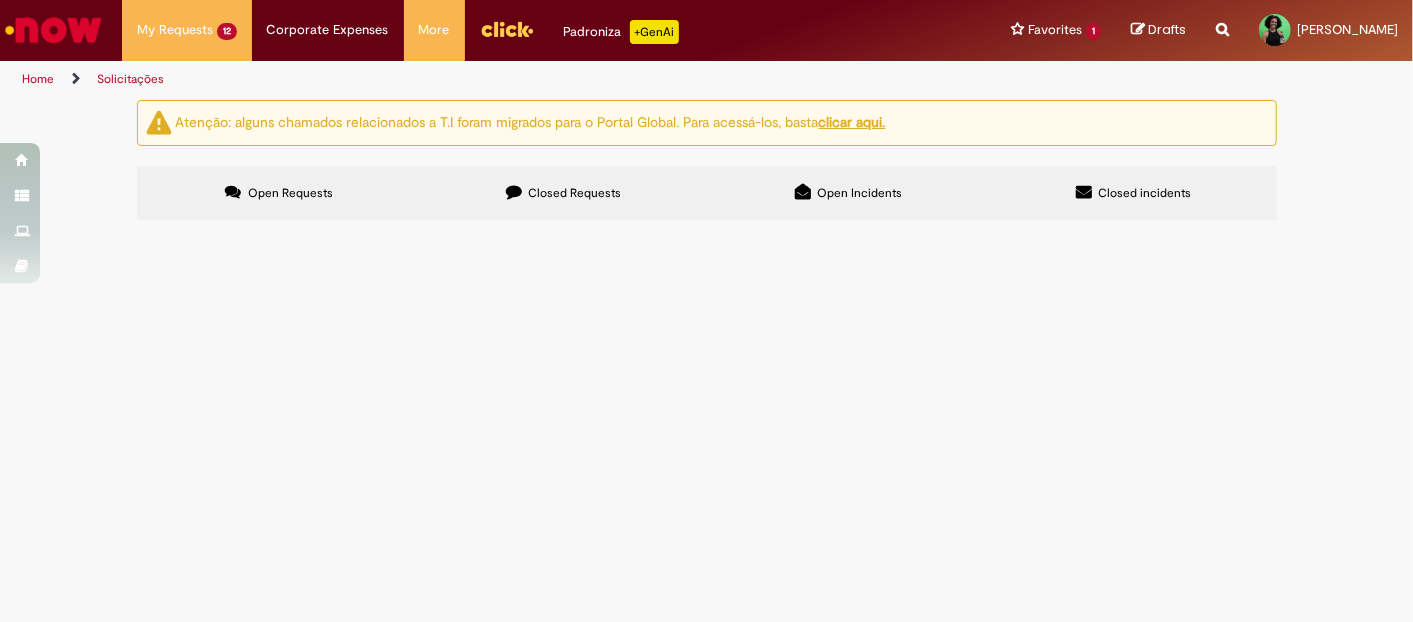 scroll, scrollTop: 861, scrollLeft: 0, axis: vertical 